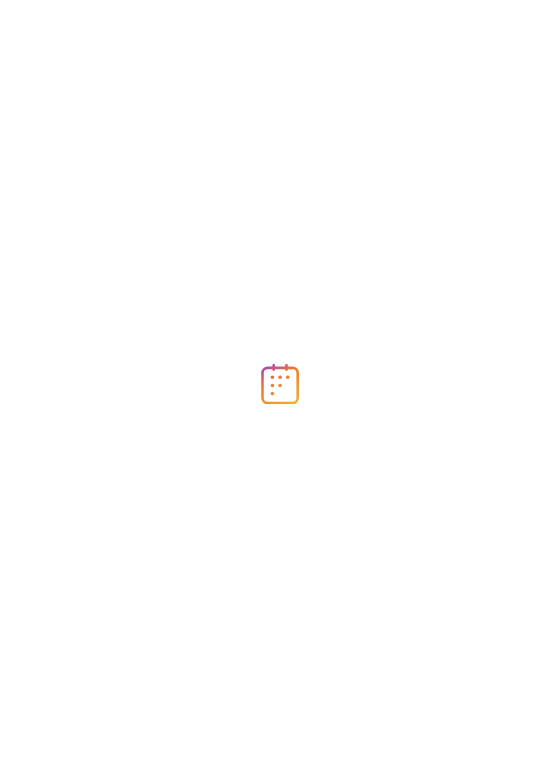 scroll, scrollTop: 0, scrollLeft: 0, axis: both 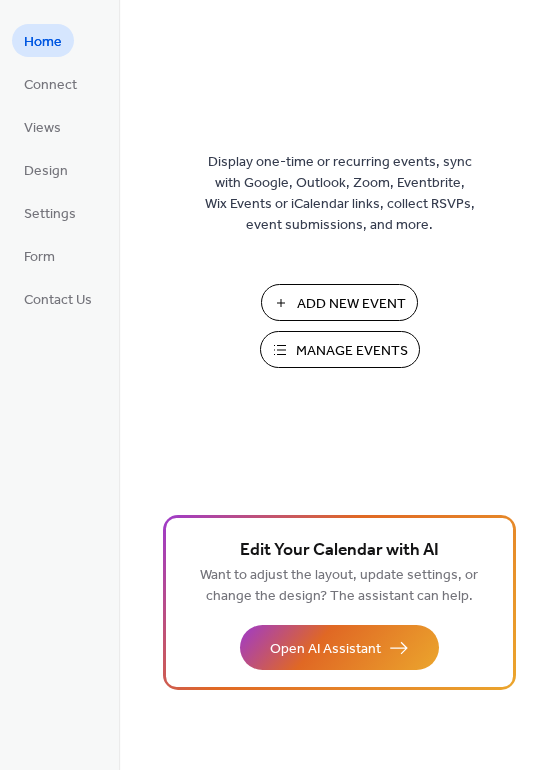 click on "Manage Events" at bounding box center [352, 351] 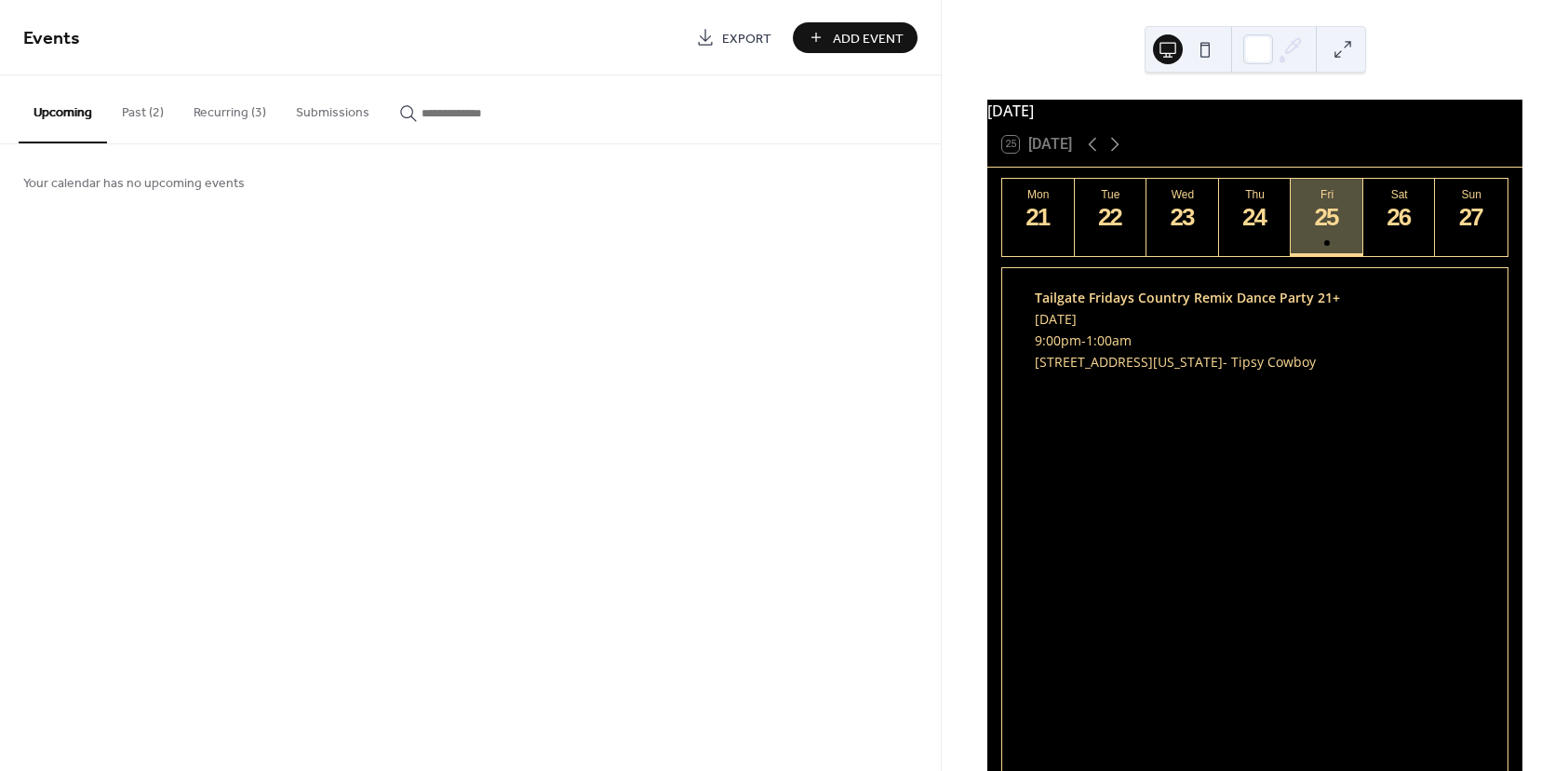 scroll, scrollTop: 0, scrollLeft: 0, axis: both 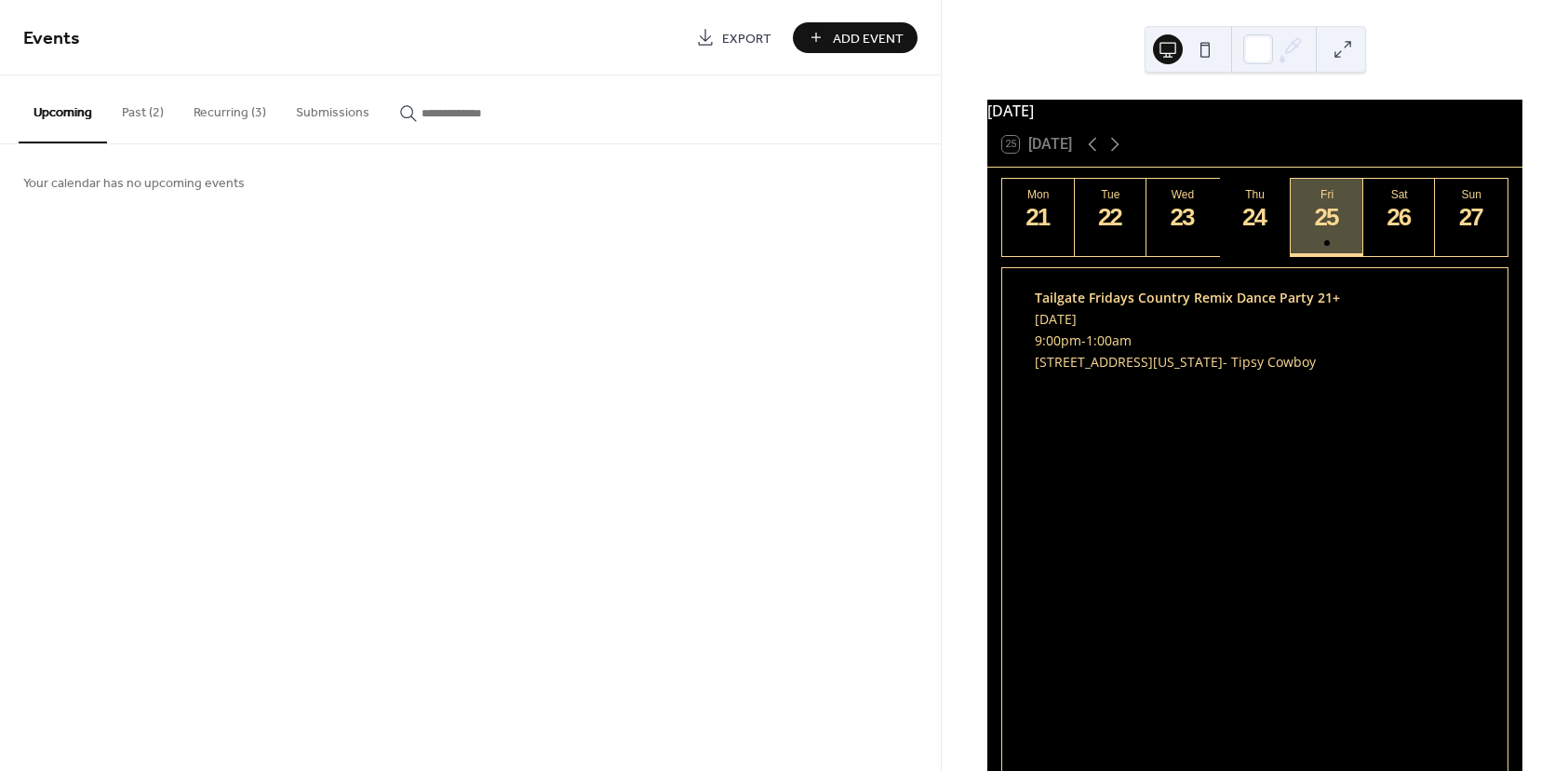 click on "24" at bounding box center [1254, 217] 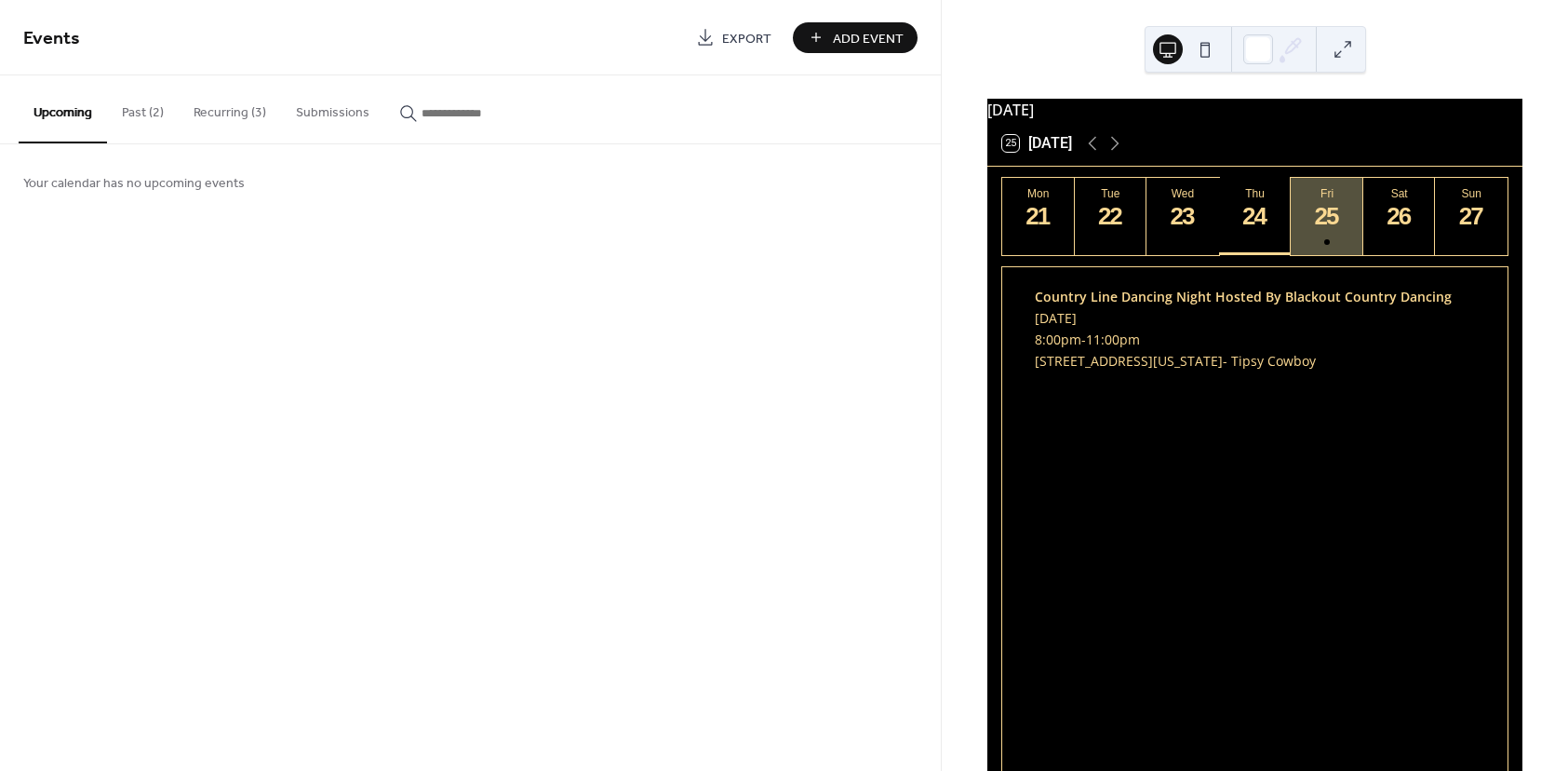 scroll, scrollTop: 0, scrollLeft: 0, axis: both 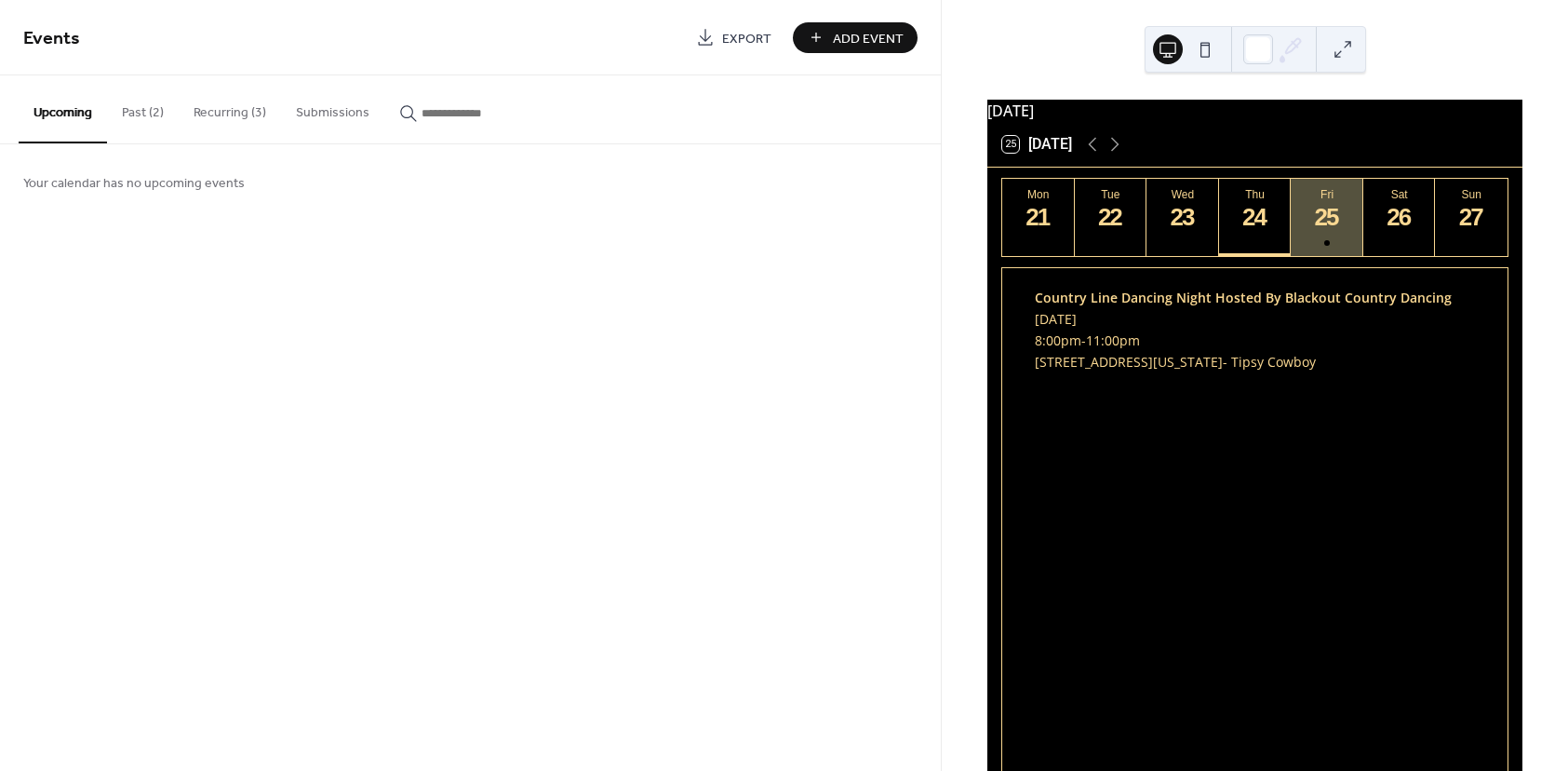 click on "Add Event" at bounding box center [868, 38] 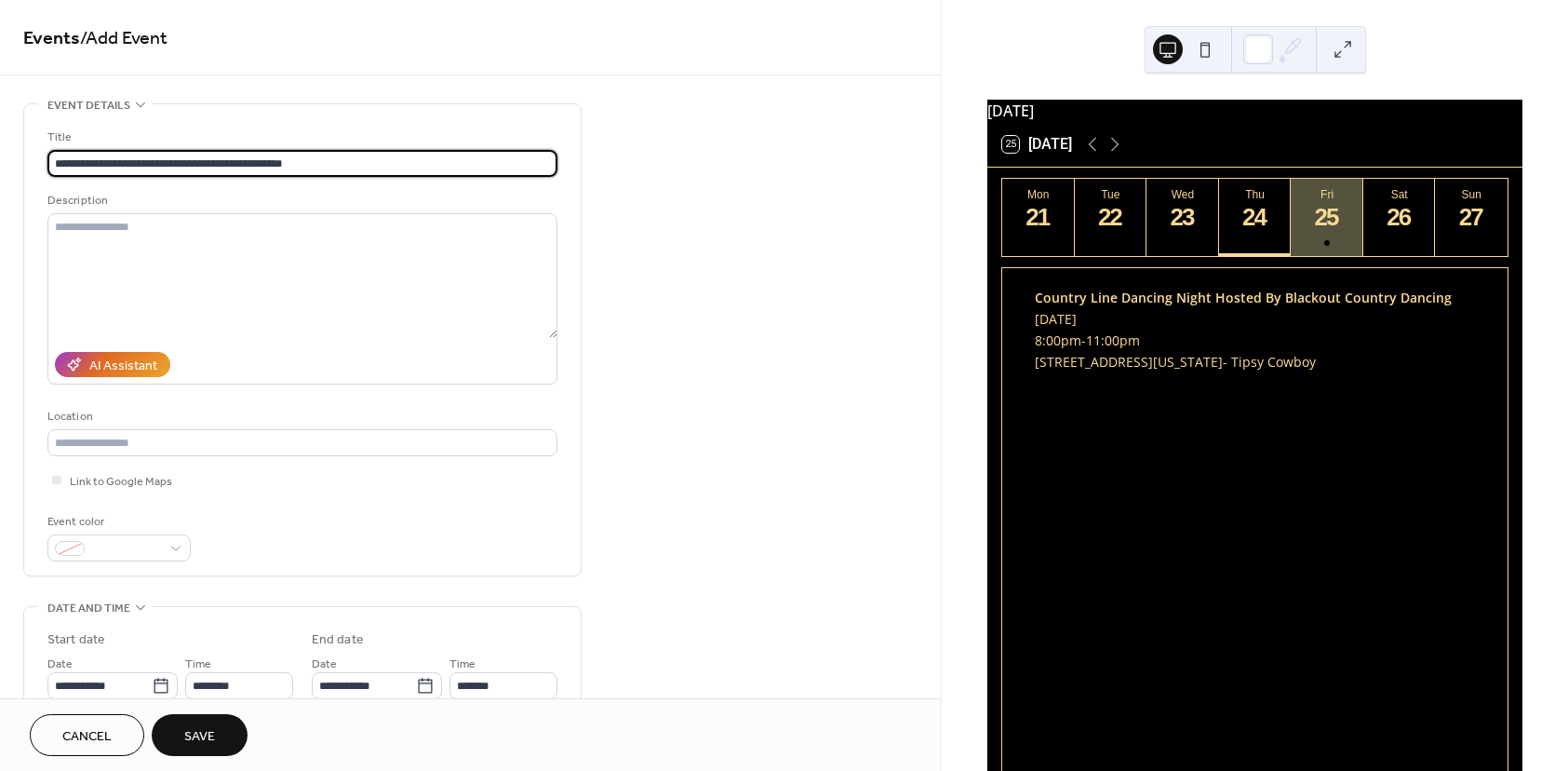 type on "**********" 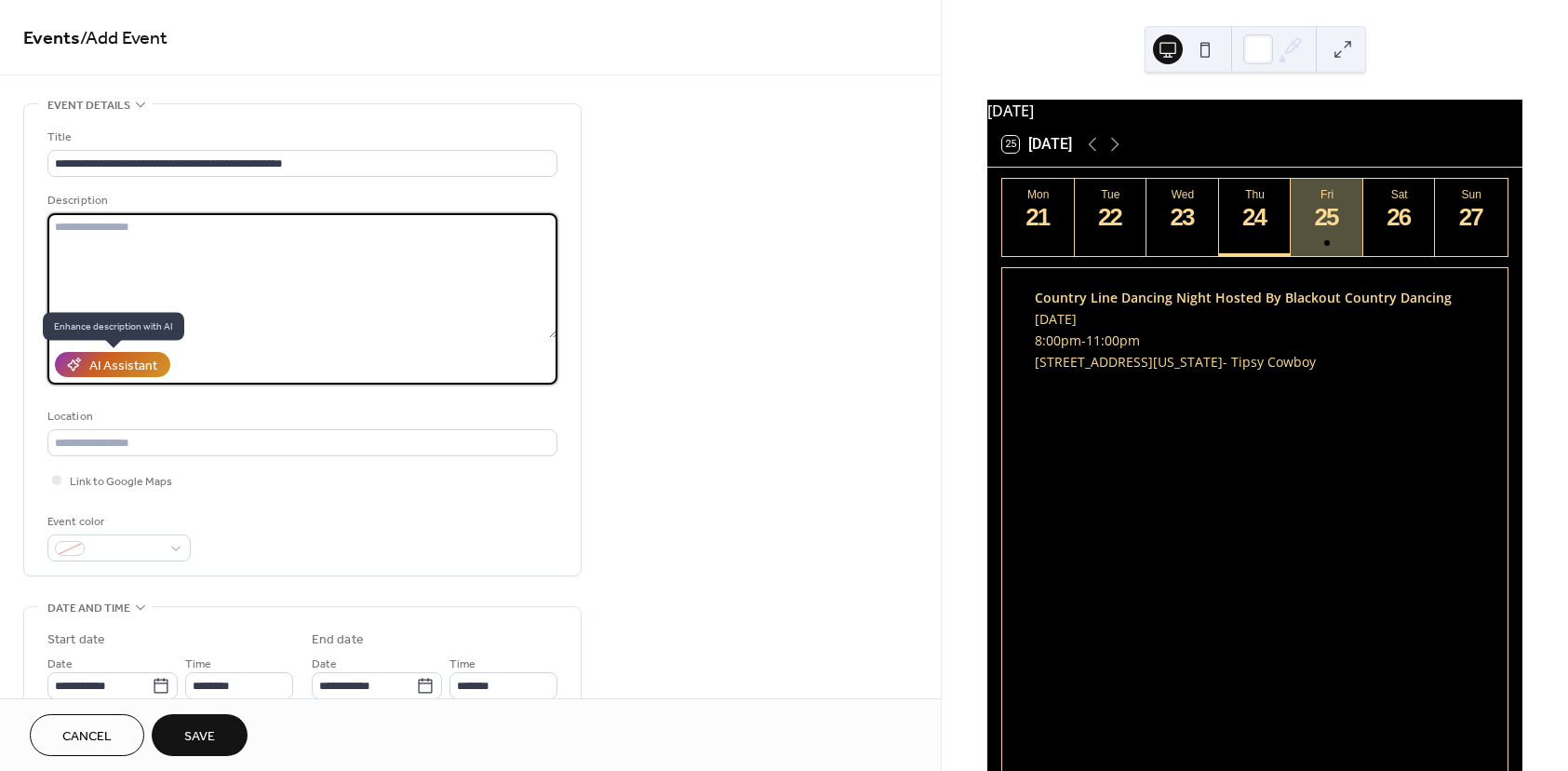 click 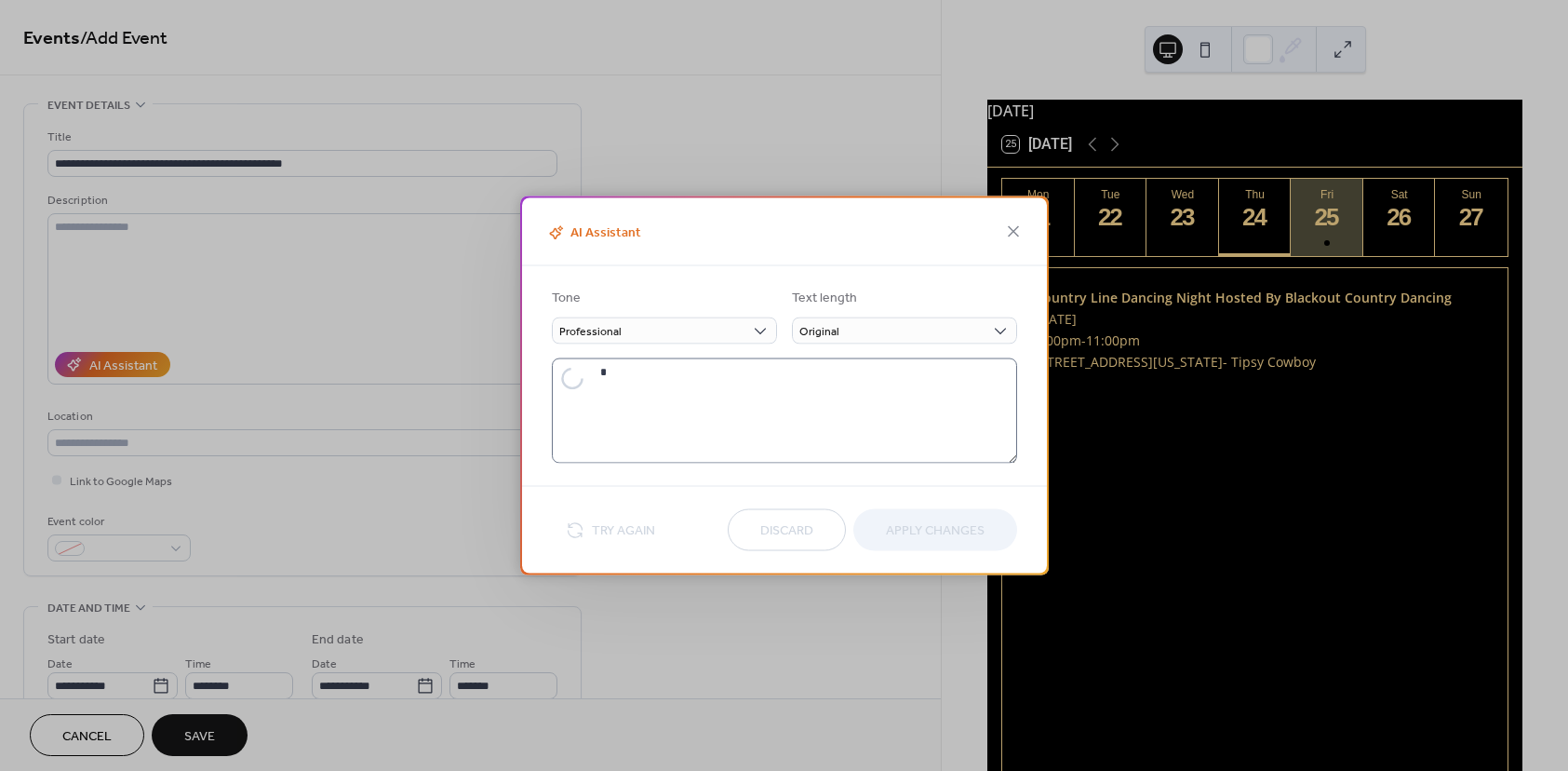 type on "**********" 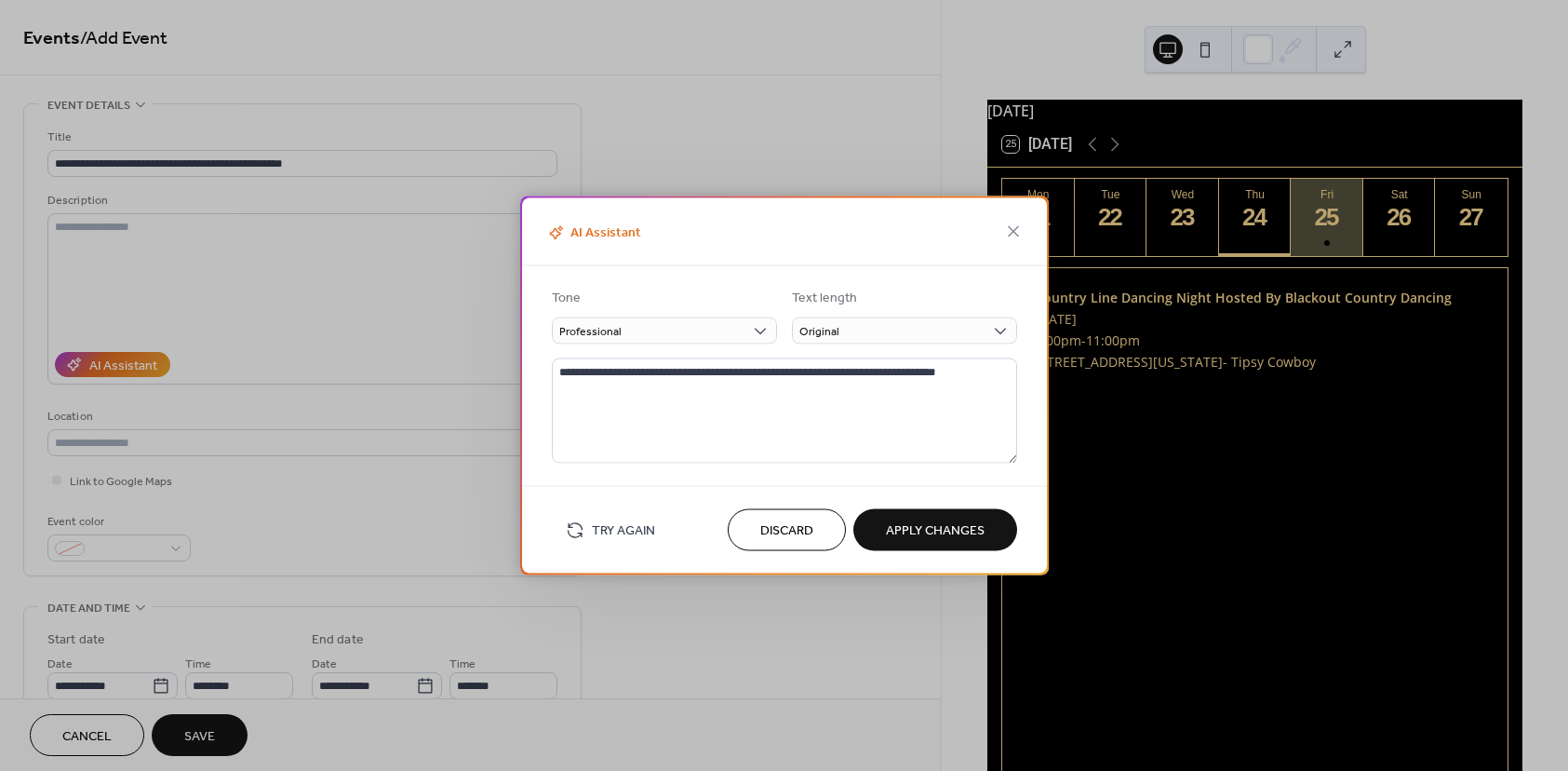 click on "Discard" at bounding box center (786, 530) 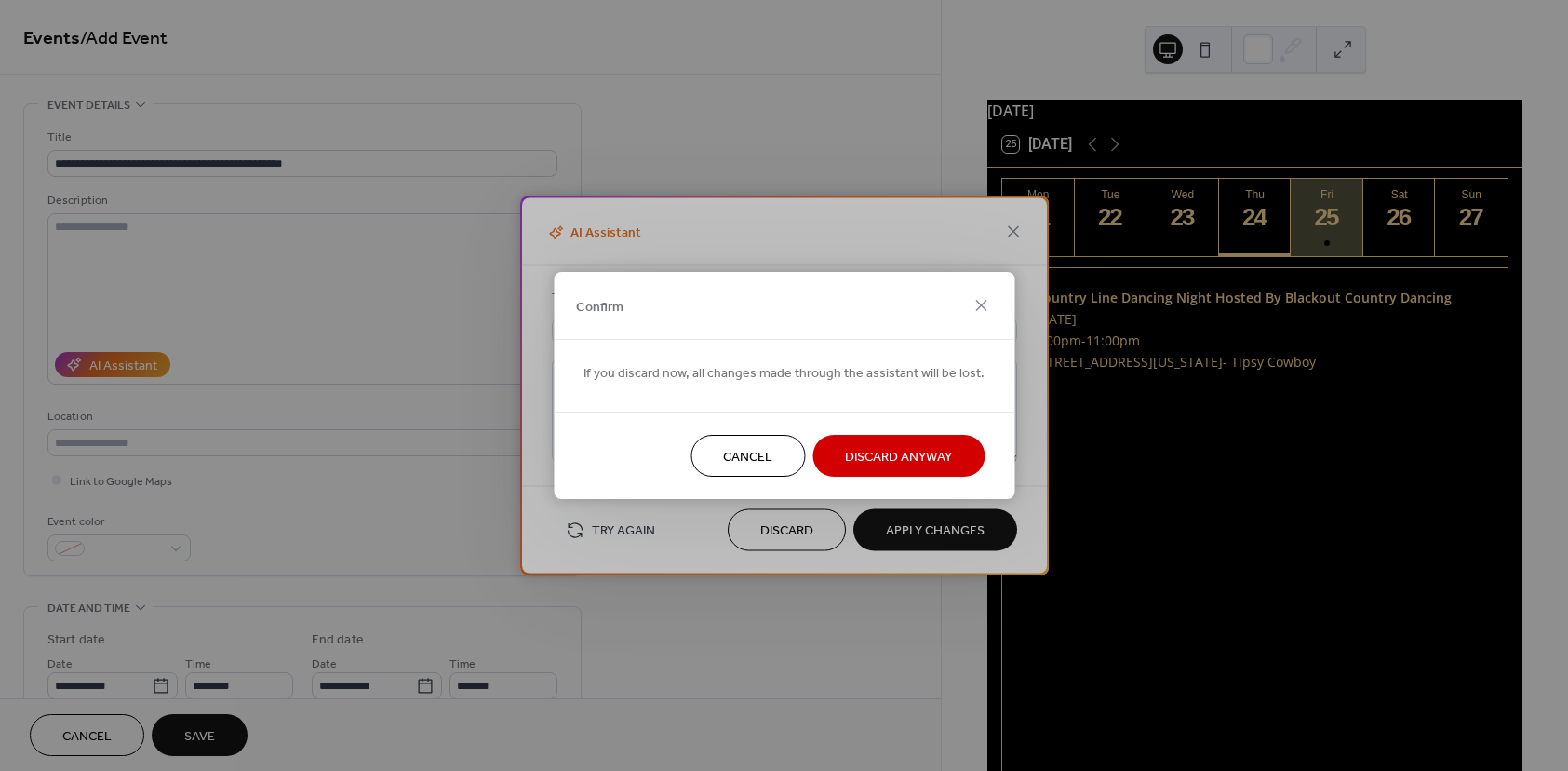 click on "Discard Anyway" at bounding box center [898, 457] 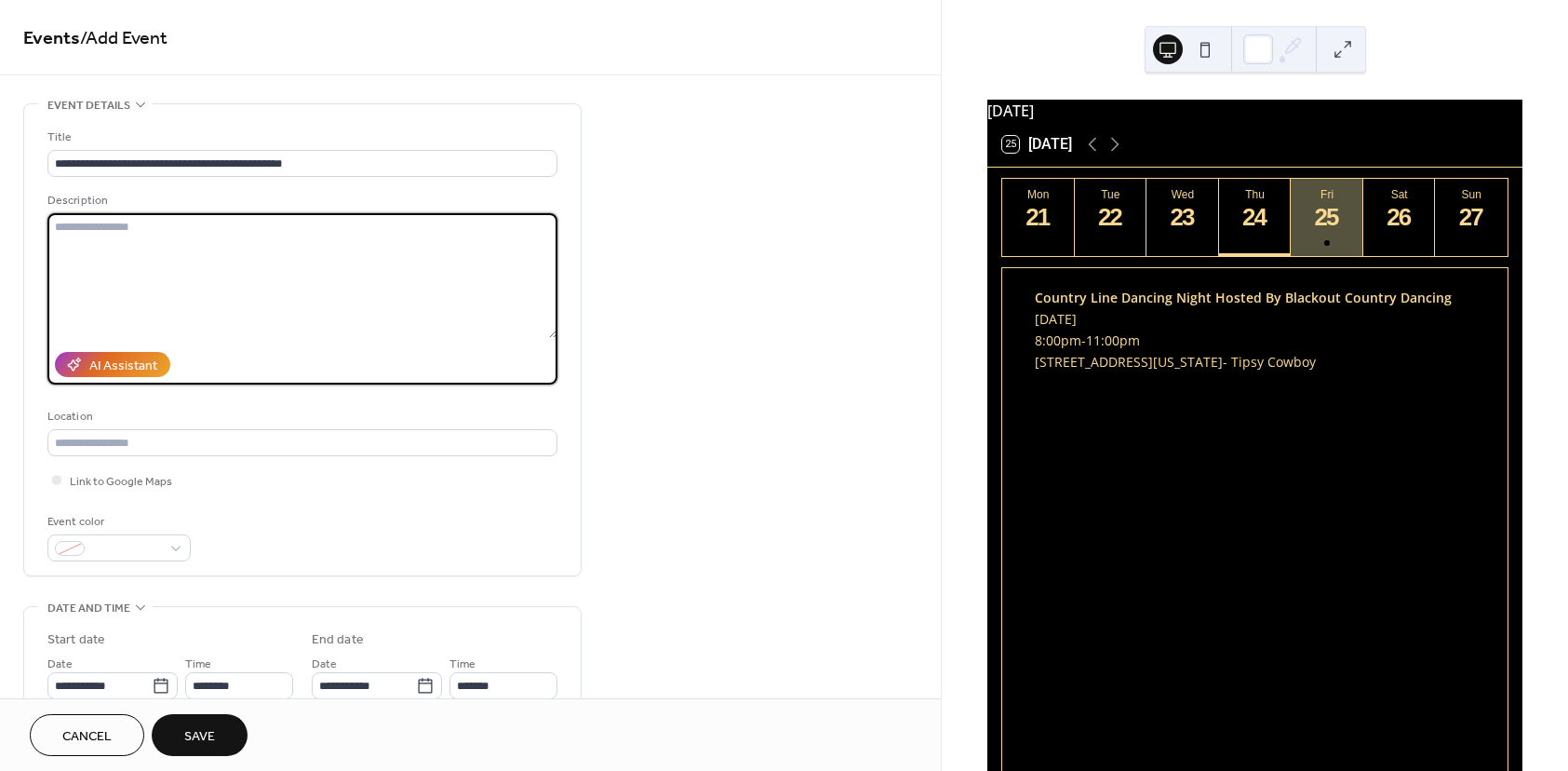 paste on "**********" 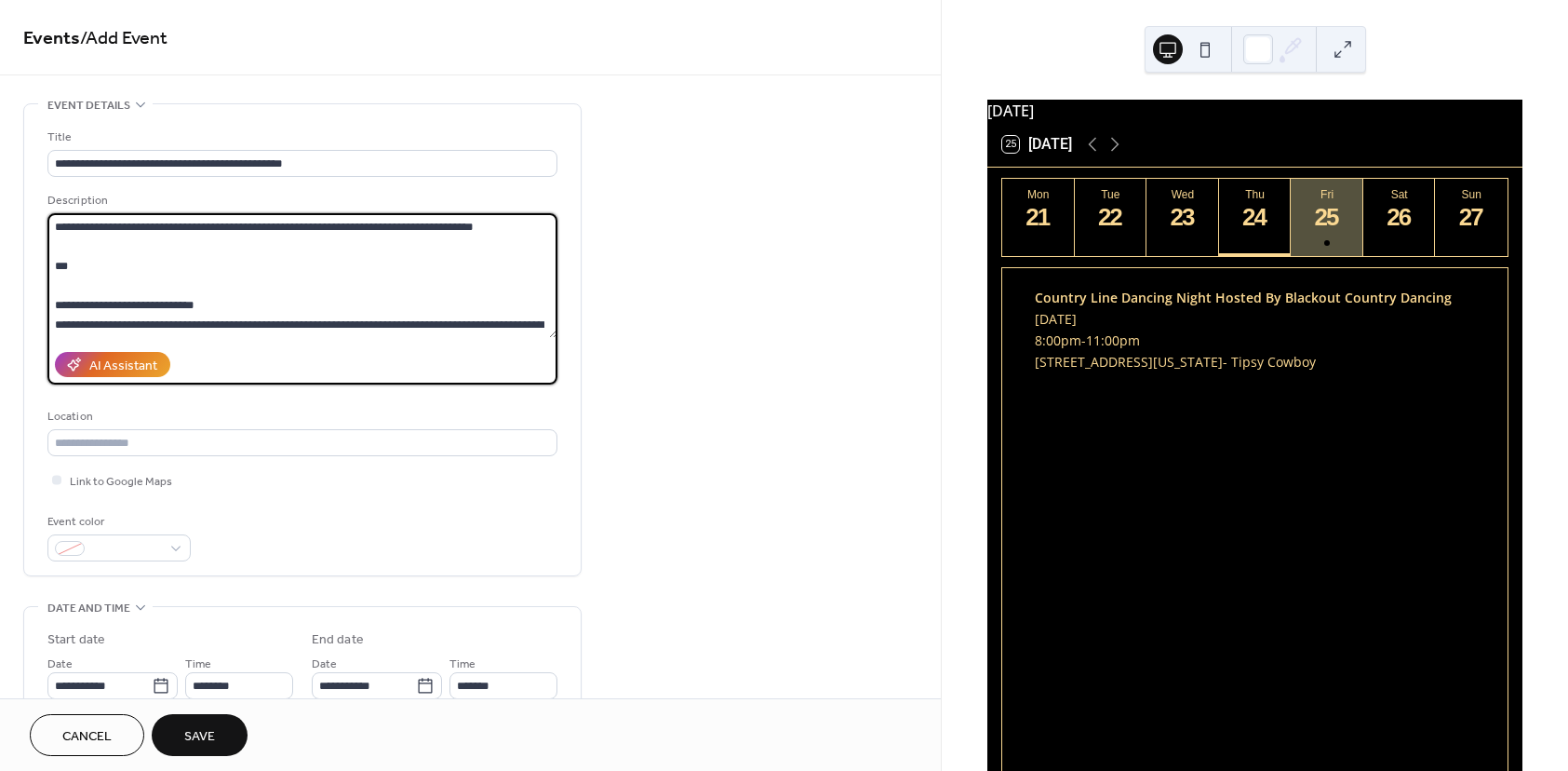 scroll, scrollTop: 291, scrollLeft: 0, axis: vertical 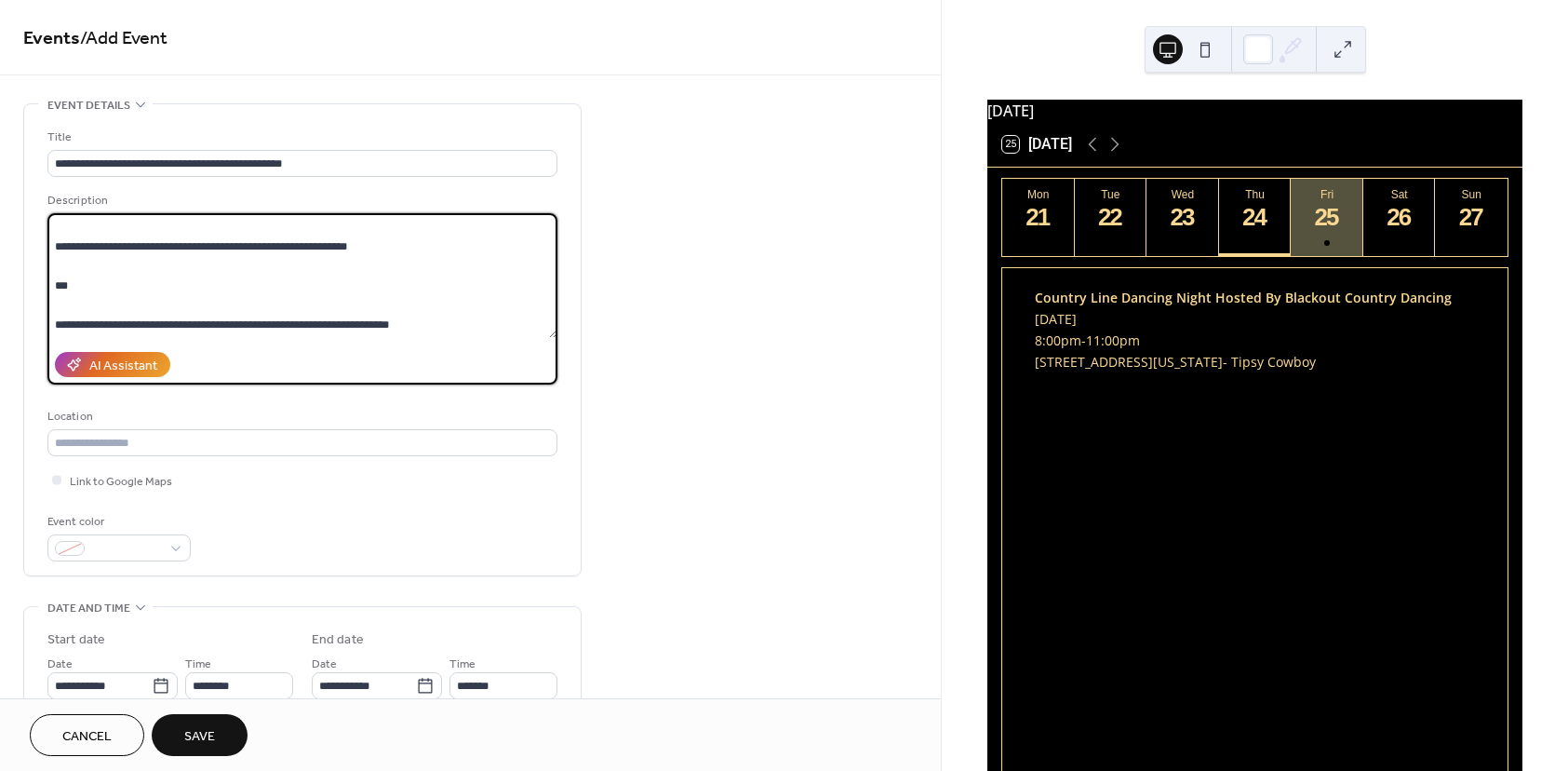 drag, startPoint x: 428, startPoint y: 332, endPoint x: 52, endPoint y: 267, distance: 381.577 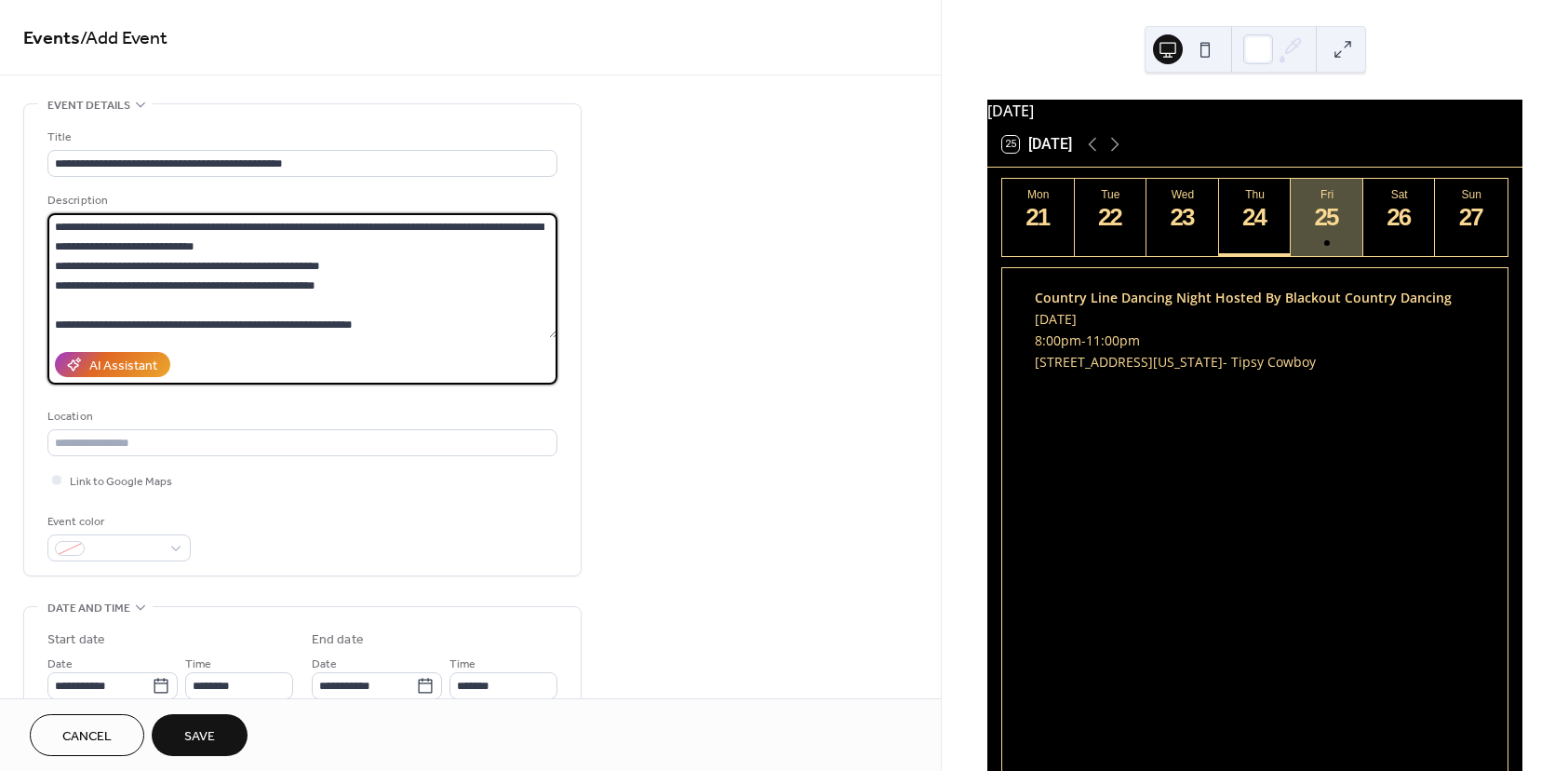 scroll, scrollTop: 215, scrollLeft: 0, axis: vertical 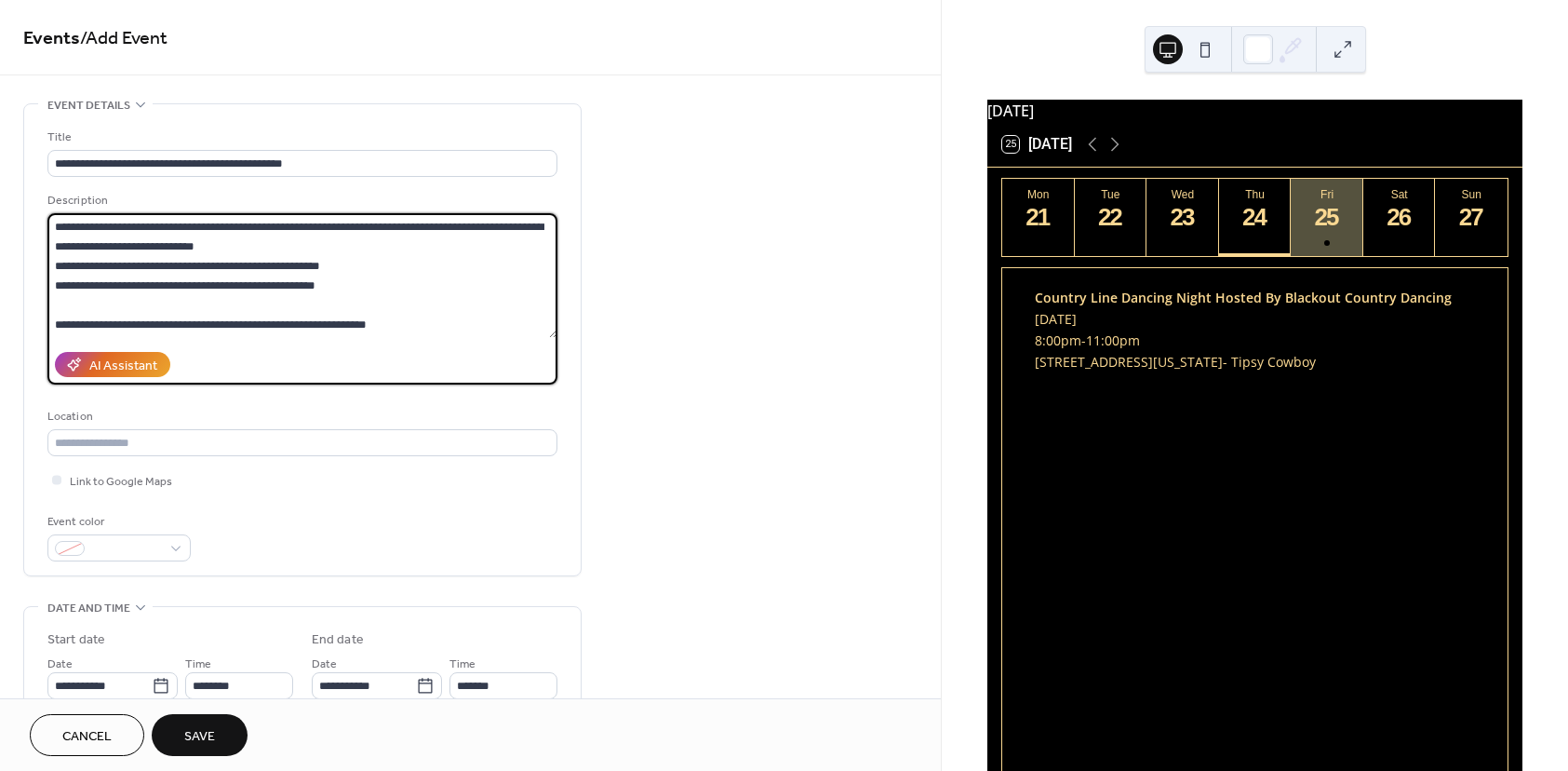 drag, startPoint x: 194, startPoint y: 264, endPoint x: 126, endPoint y: 273, distance: 68.593 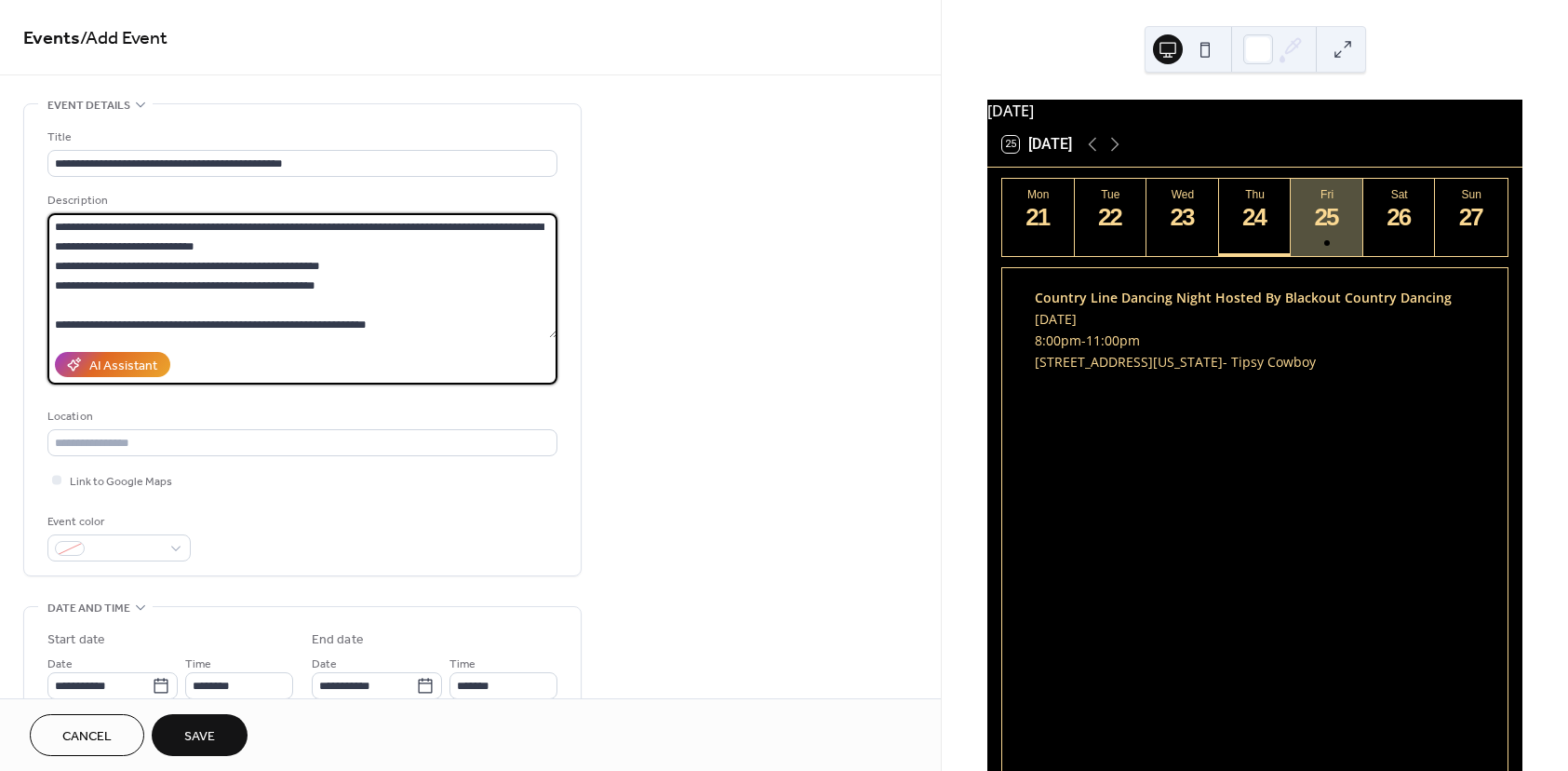 click on "**********" at bounding box center (302, 276) 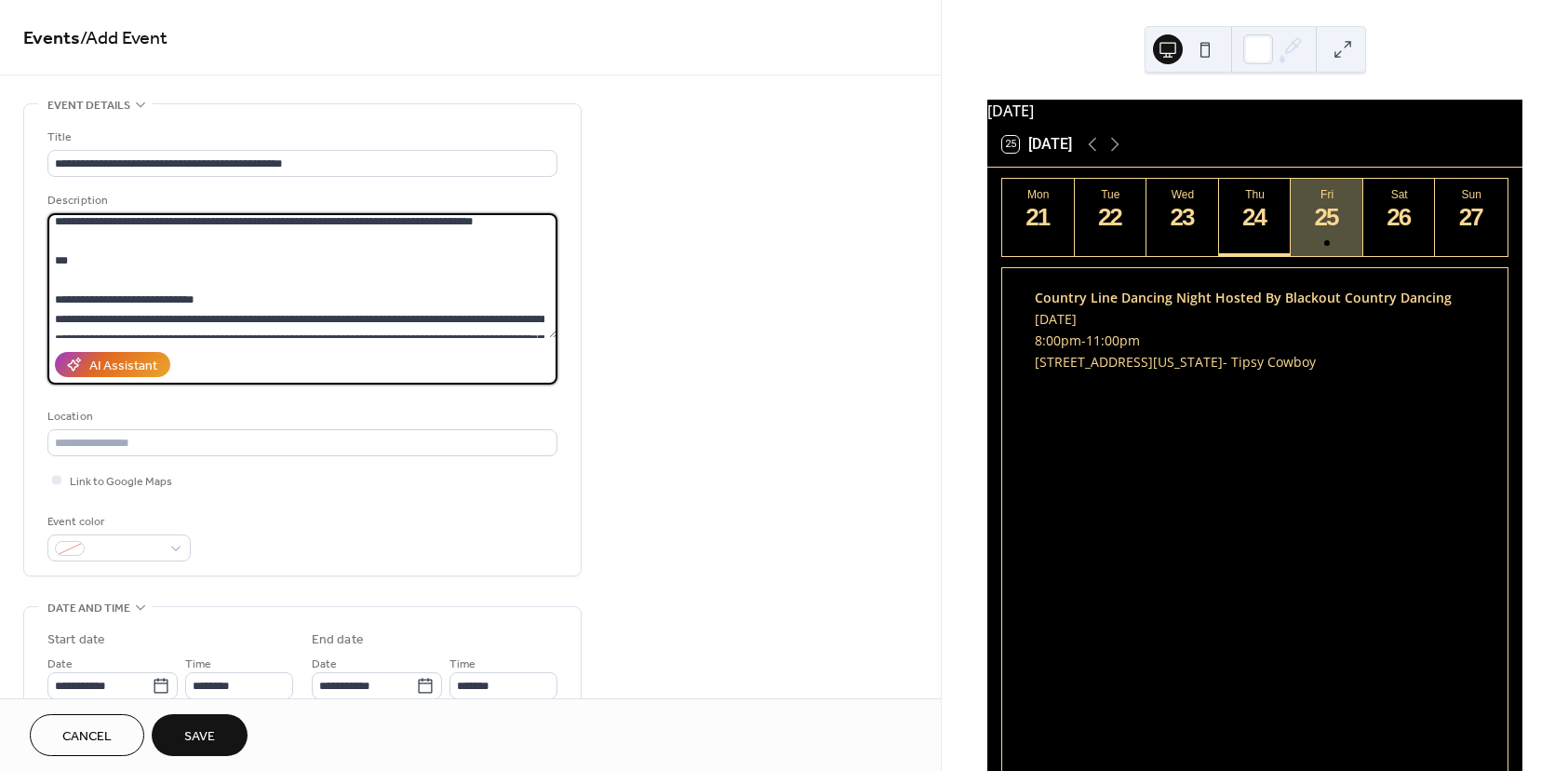 scroll, scrollTop: 0, scrollLeft: 0, axis: both 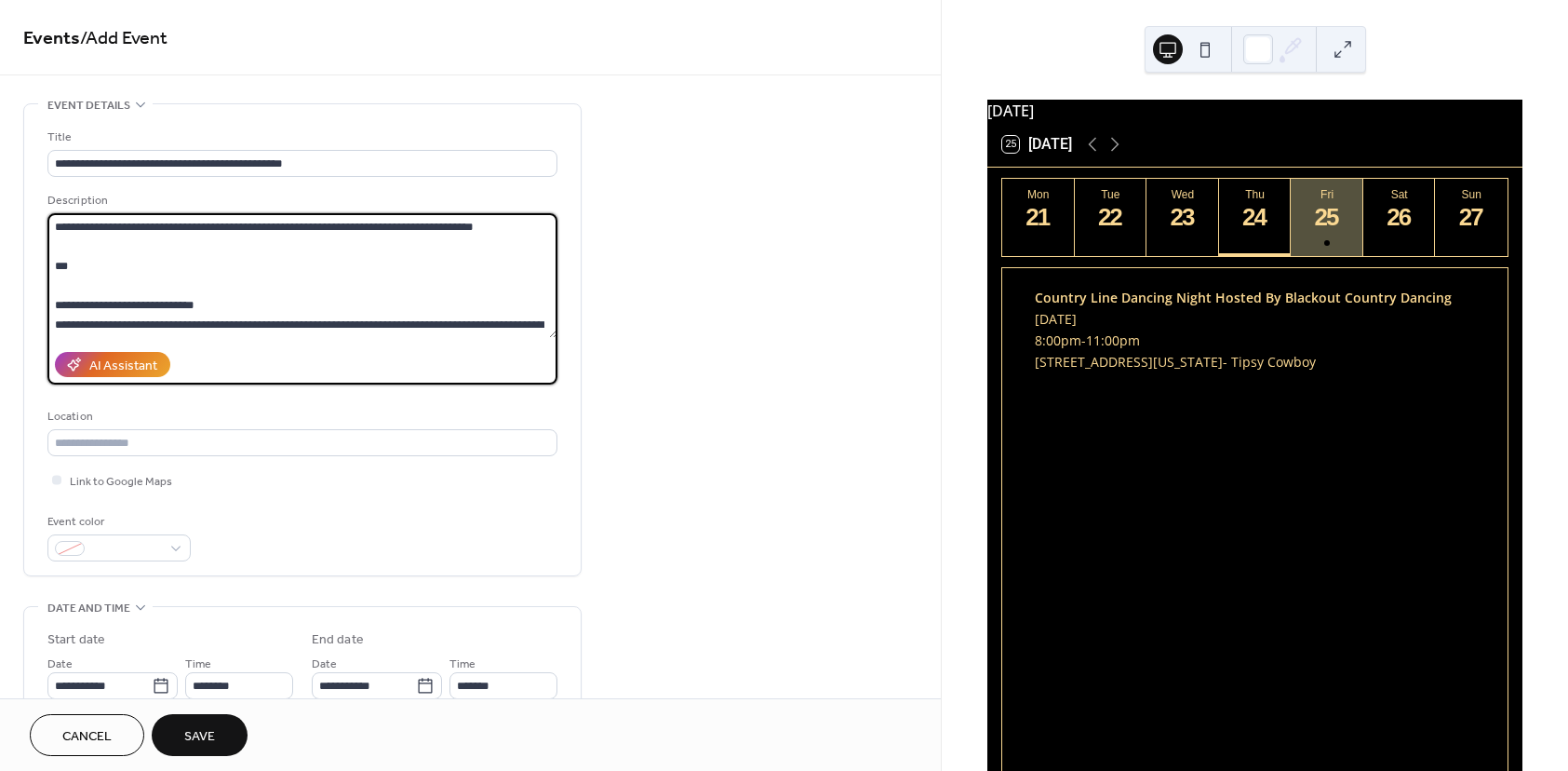 drag, startPoint x: 171, startPoint y: 270, endPoint x: 32, endPoint y: 203, distance: 154.3049 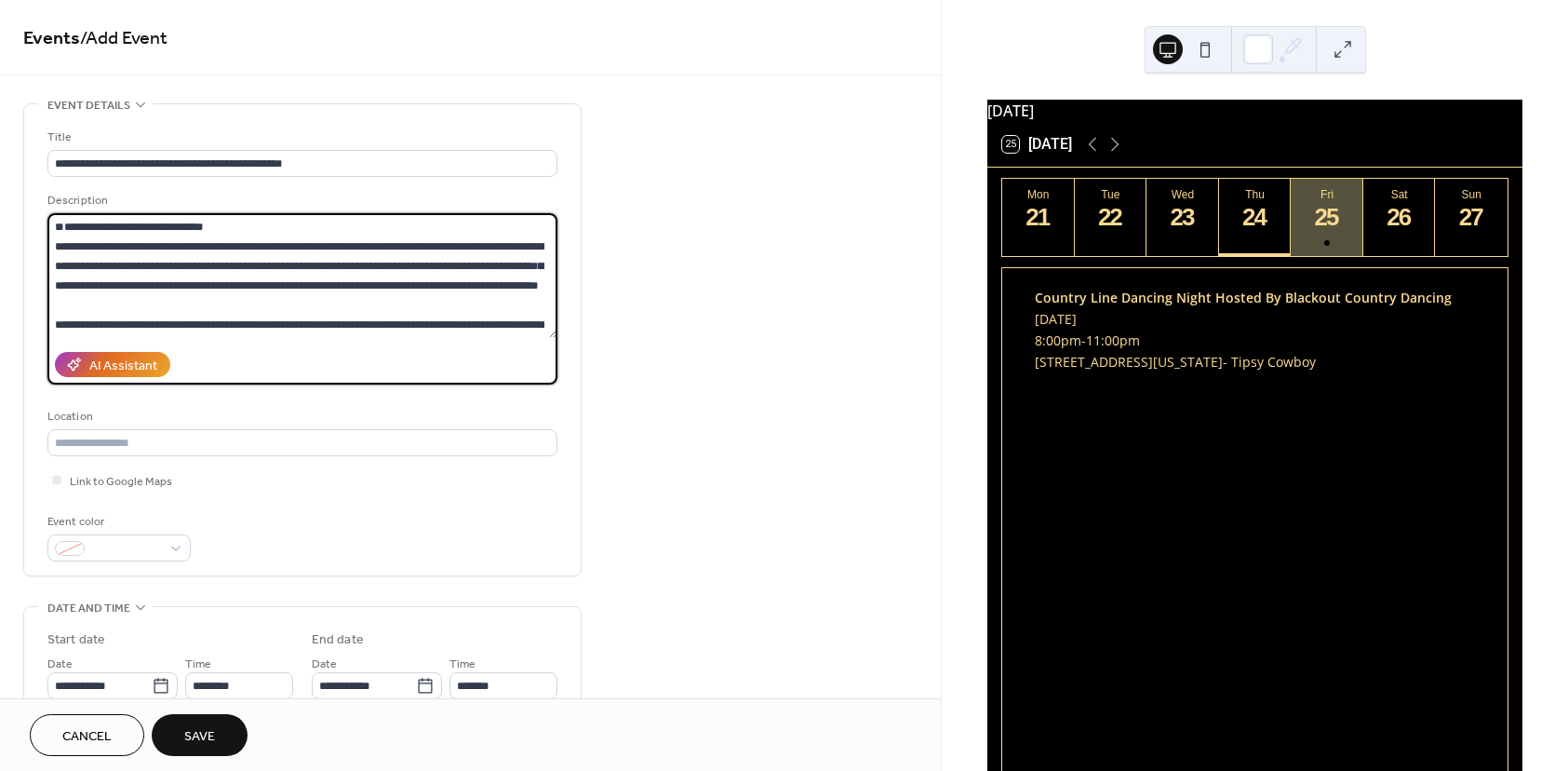 click on "**********" at bounding box center (302, 276) 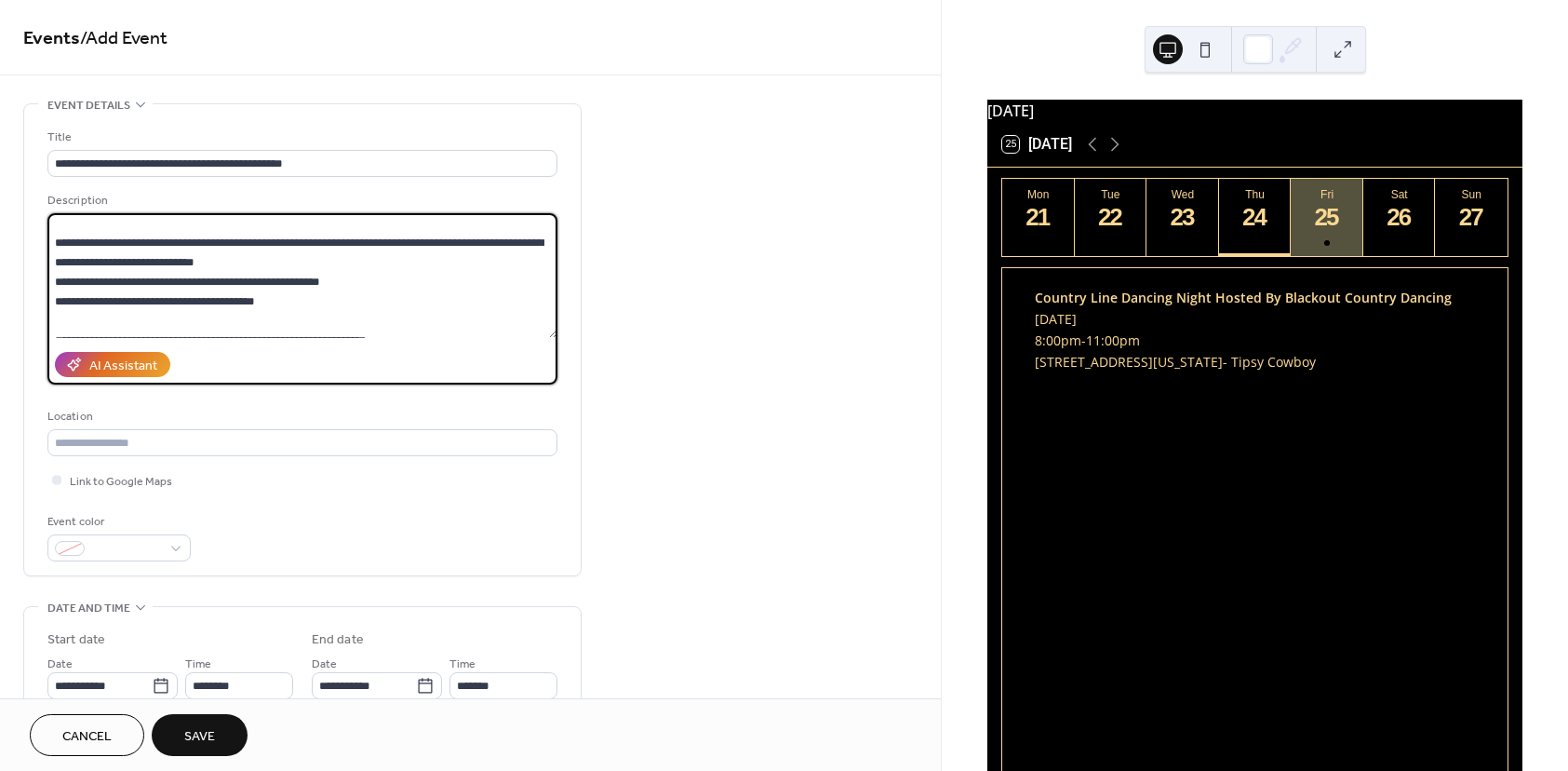 scroll, scrollTop: 93, scrollLeft: 0, axis: vertical 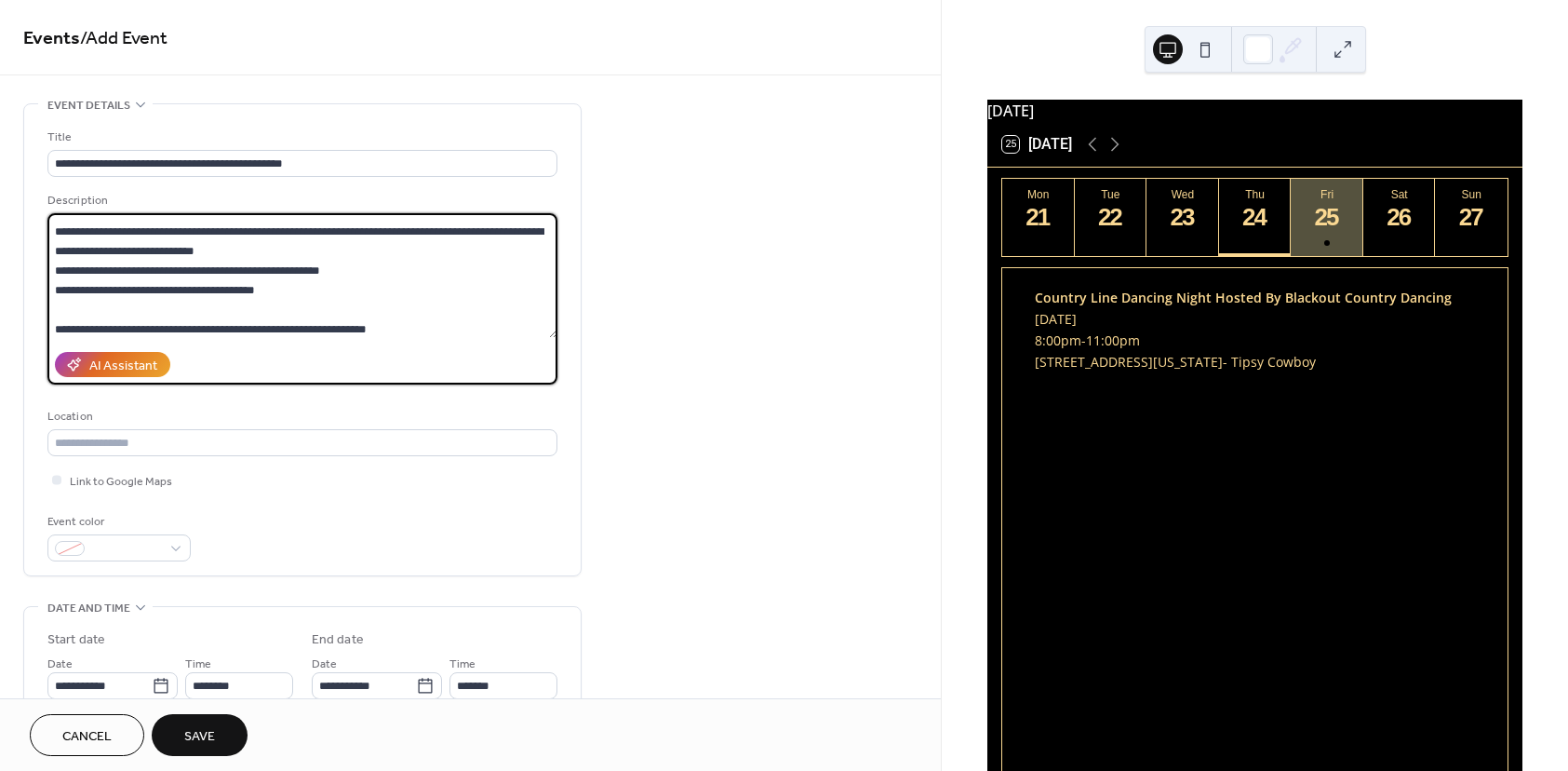 click on "**********" at bounding box center [302, 276] 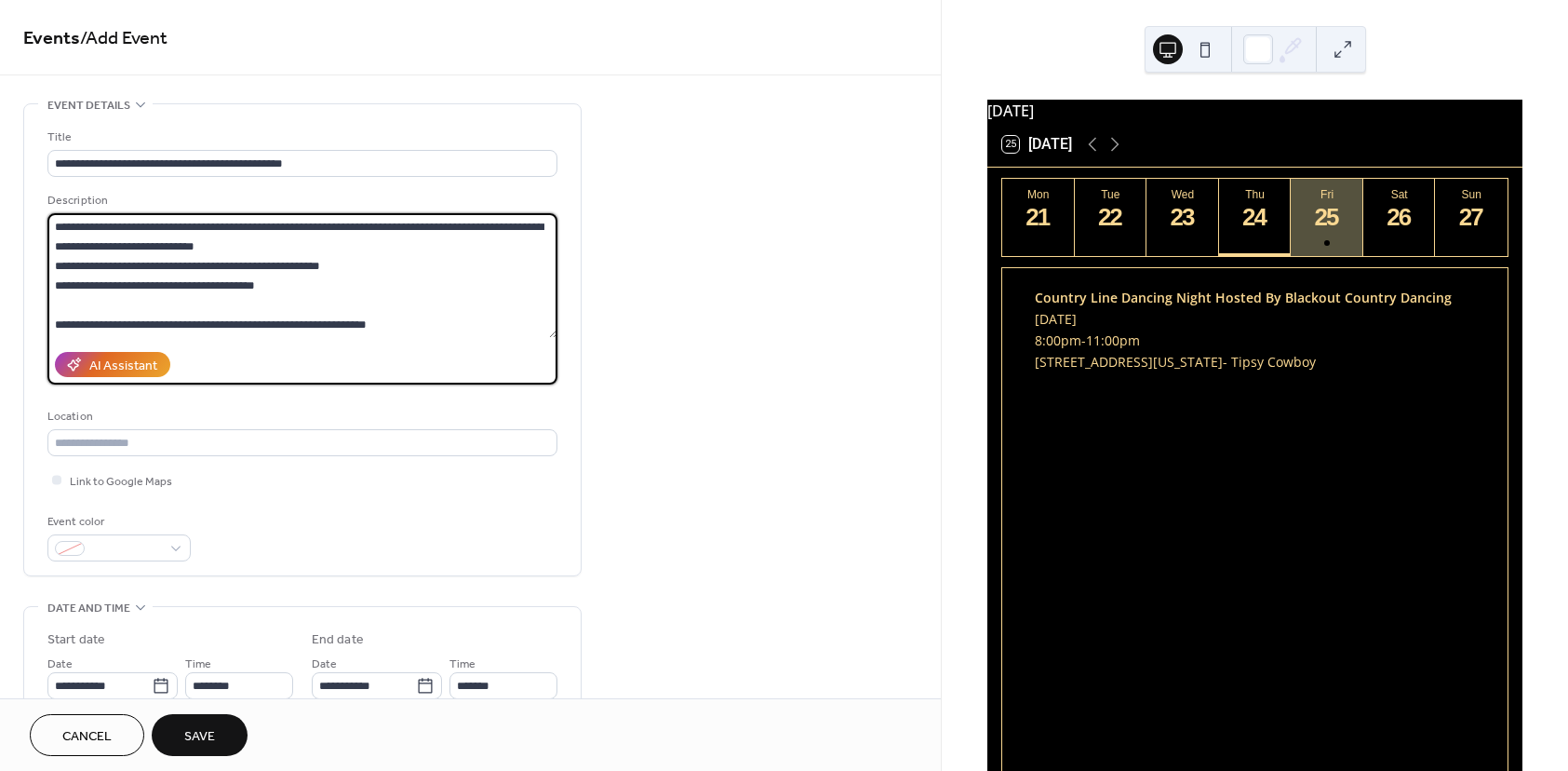 scroll, scrollTop: 117, scrollLeft: 0, axis: vertical 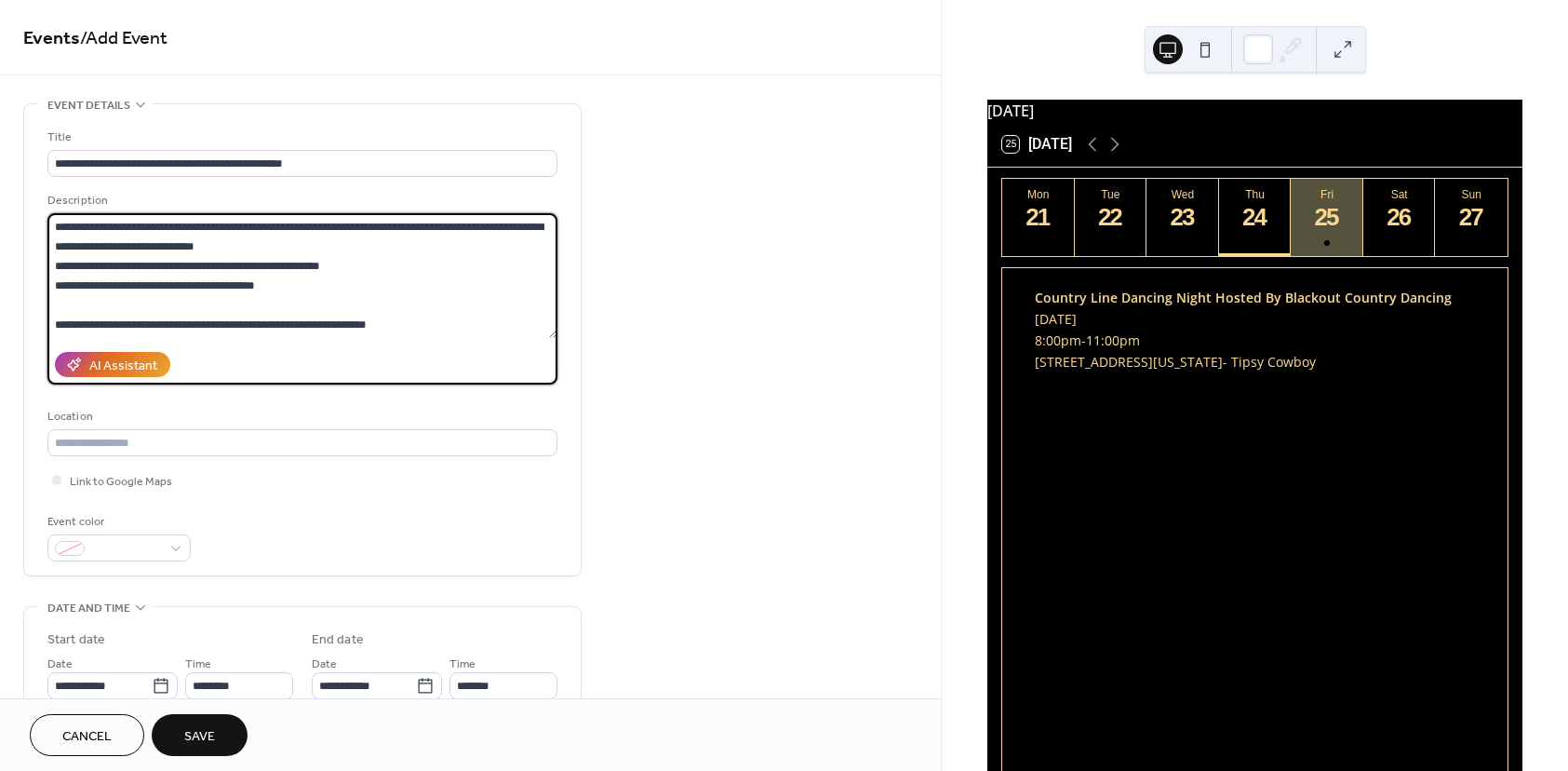 click on "**********" at bounding box center [302, 276] 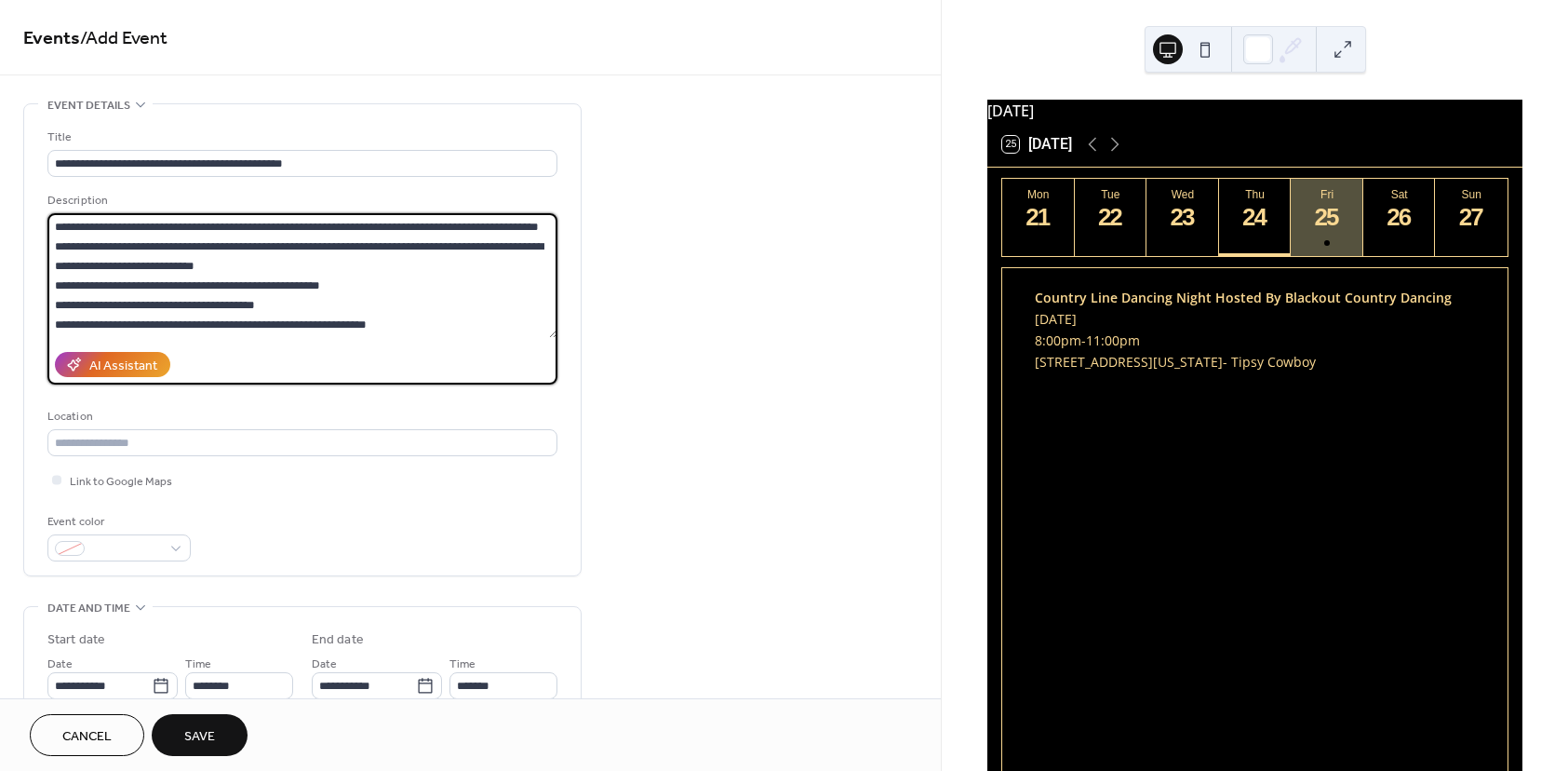 scroll, scrollTop: 98, scrollLeft: 0, axis: vertical 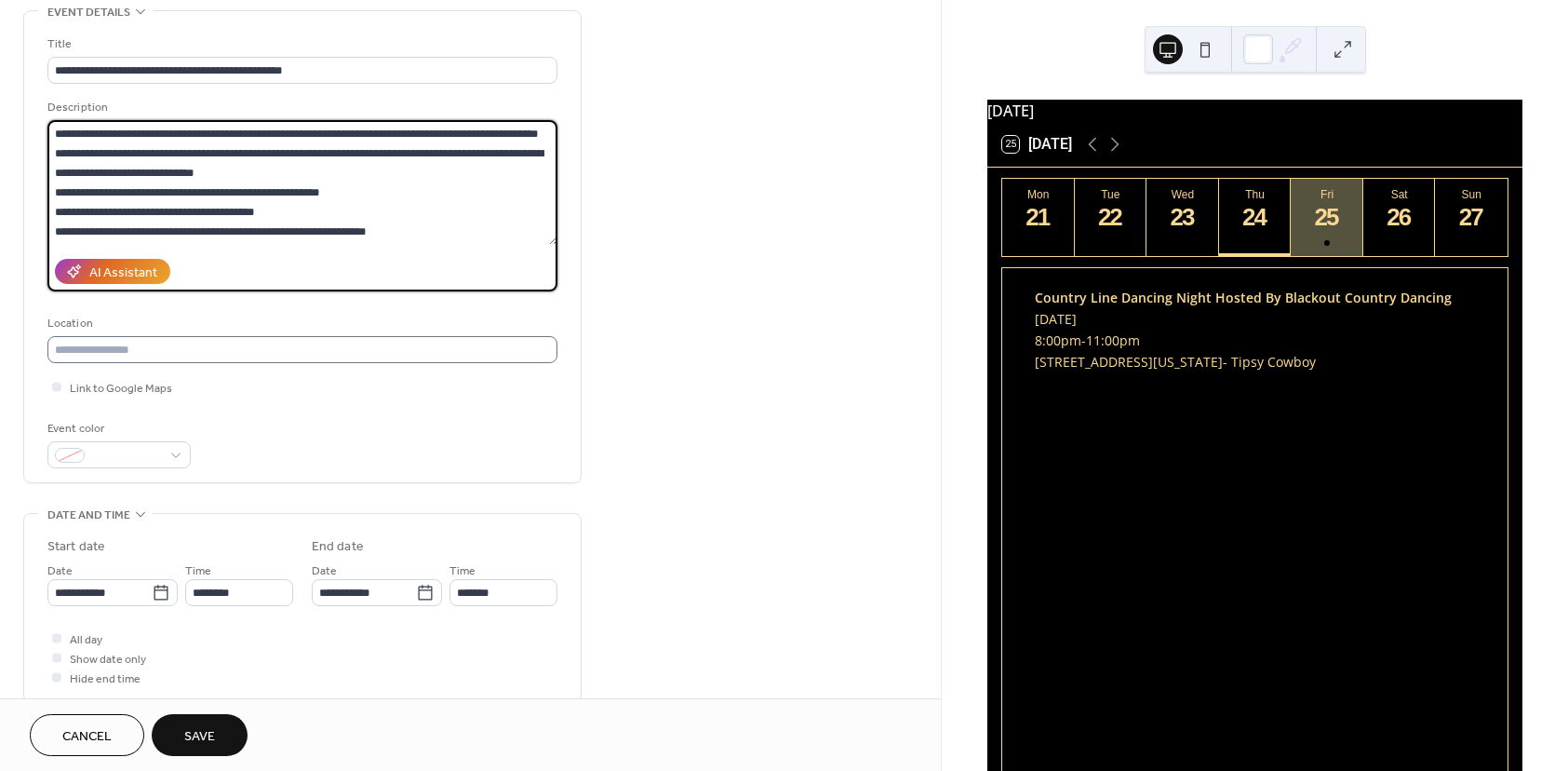 type on "**********" 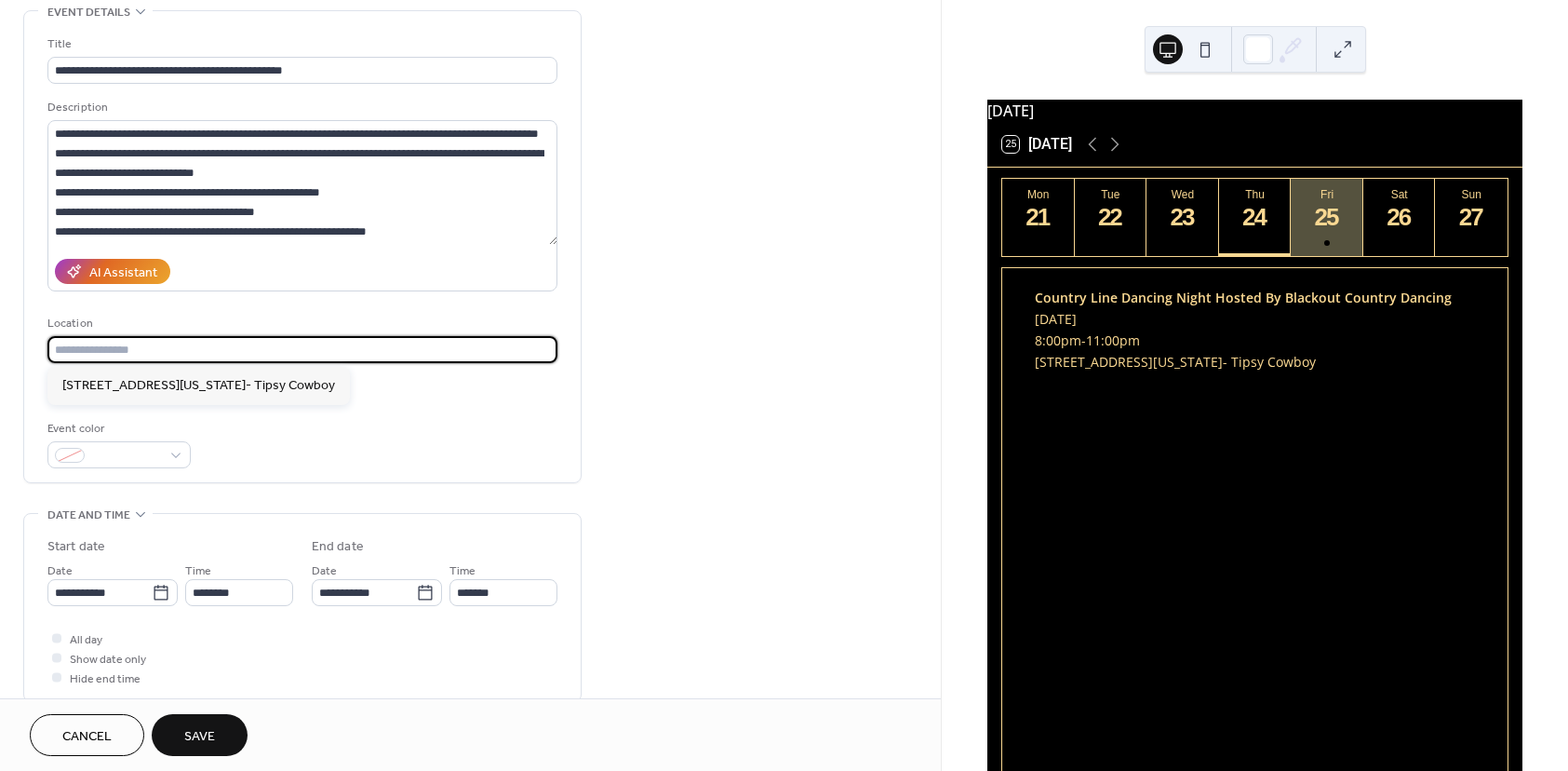 click at bounding box center [302, 349] 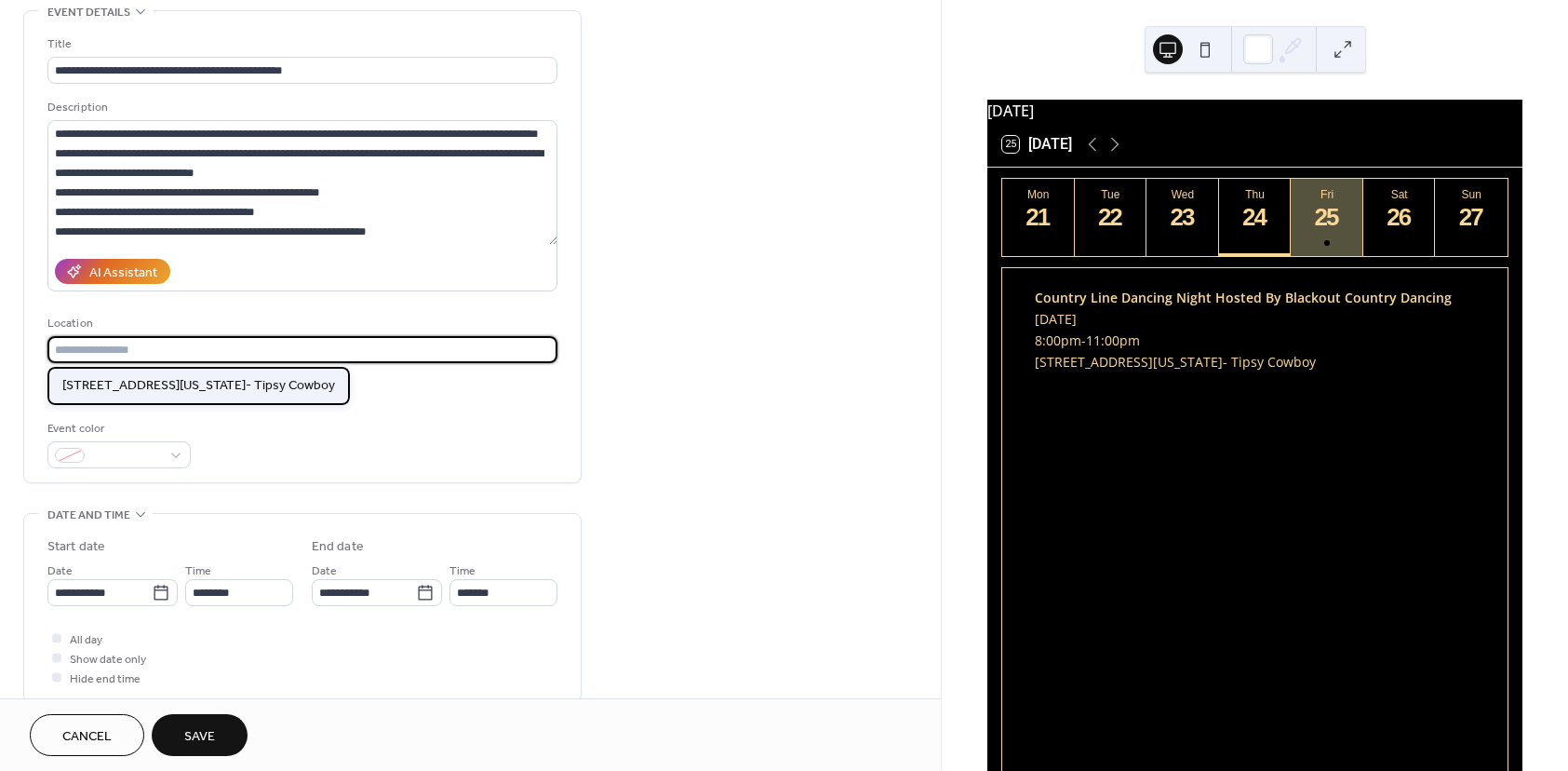 click on "[STREET_ADDRESS][US_STATE]- Tipsy Cowboy" at bounding box center (198, 386) 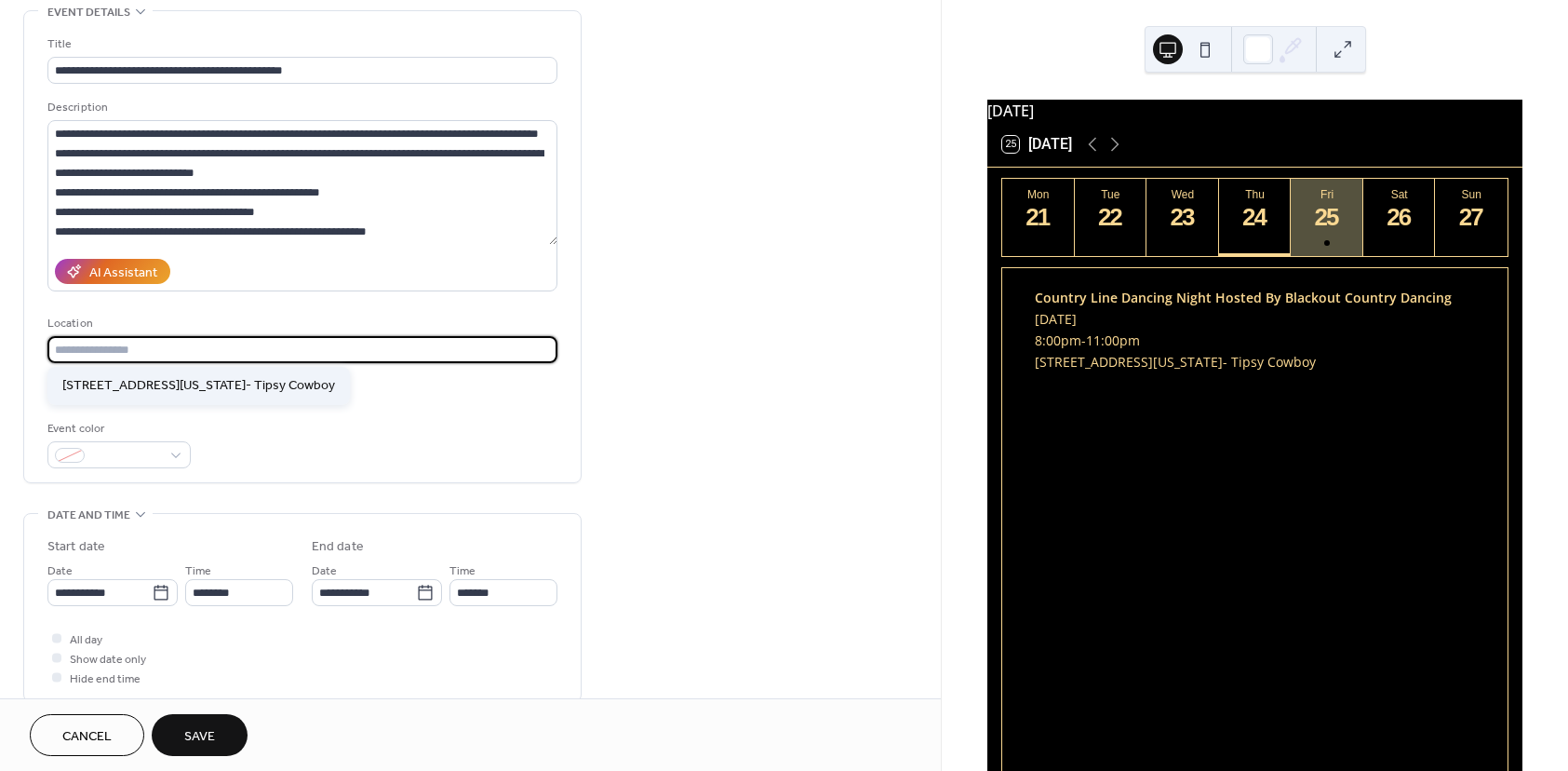 type on "**********" 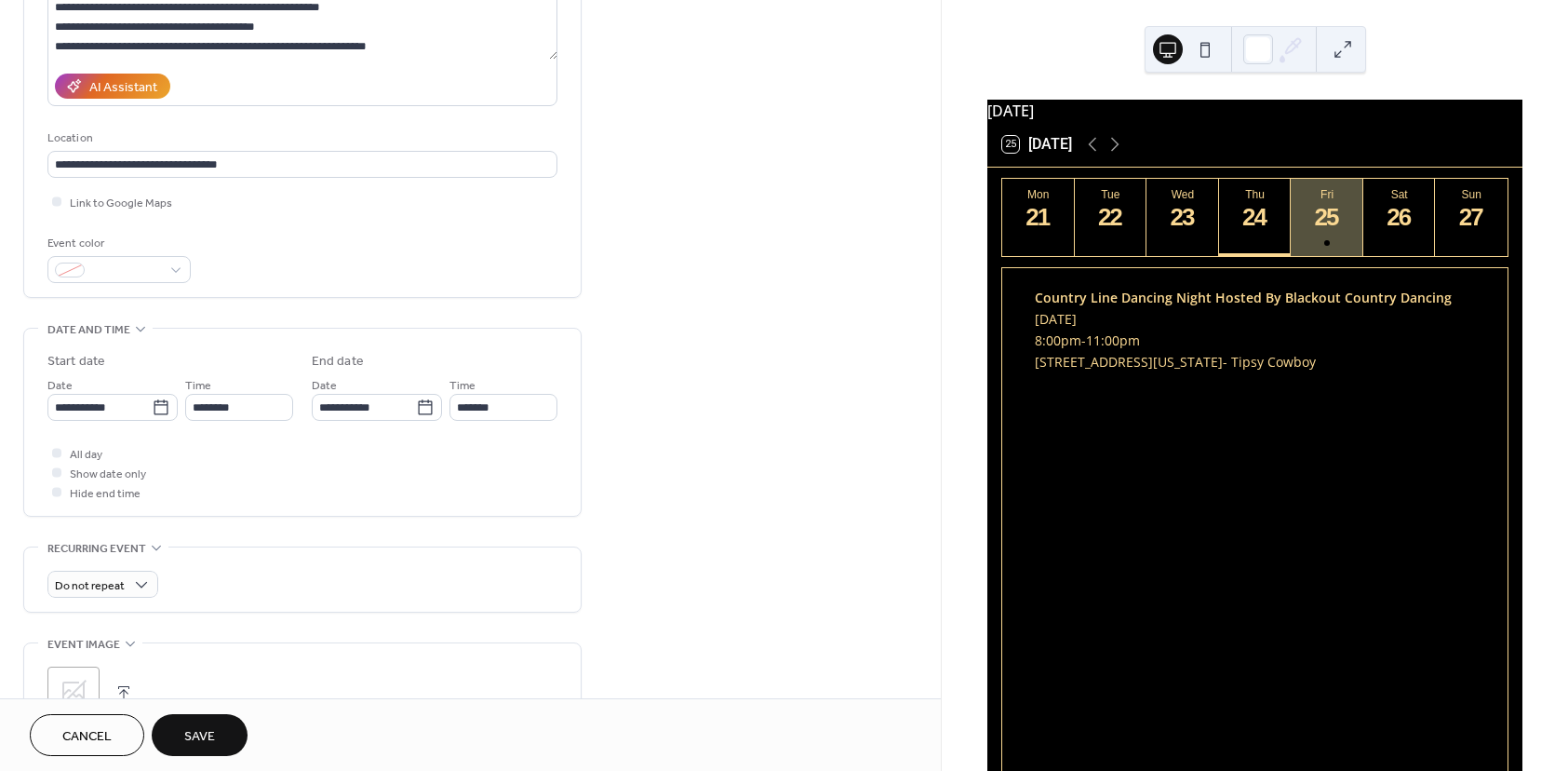 scroll, scrollTop: 279, scrollLeft: 0, axis: vertical 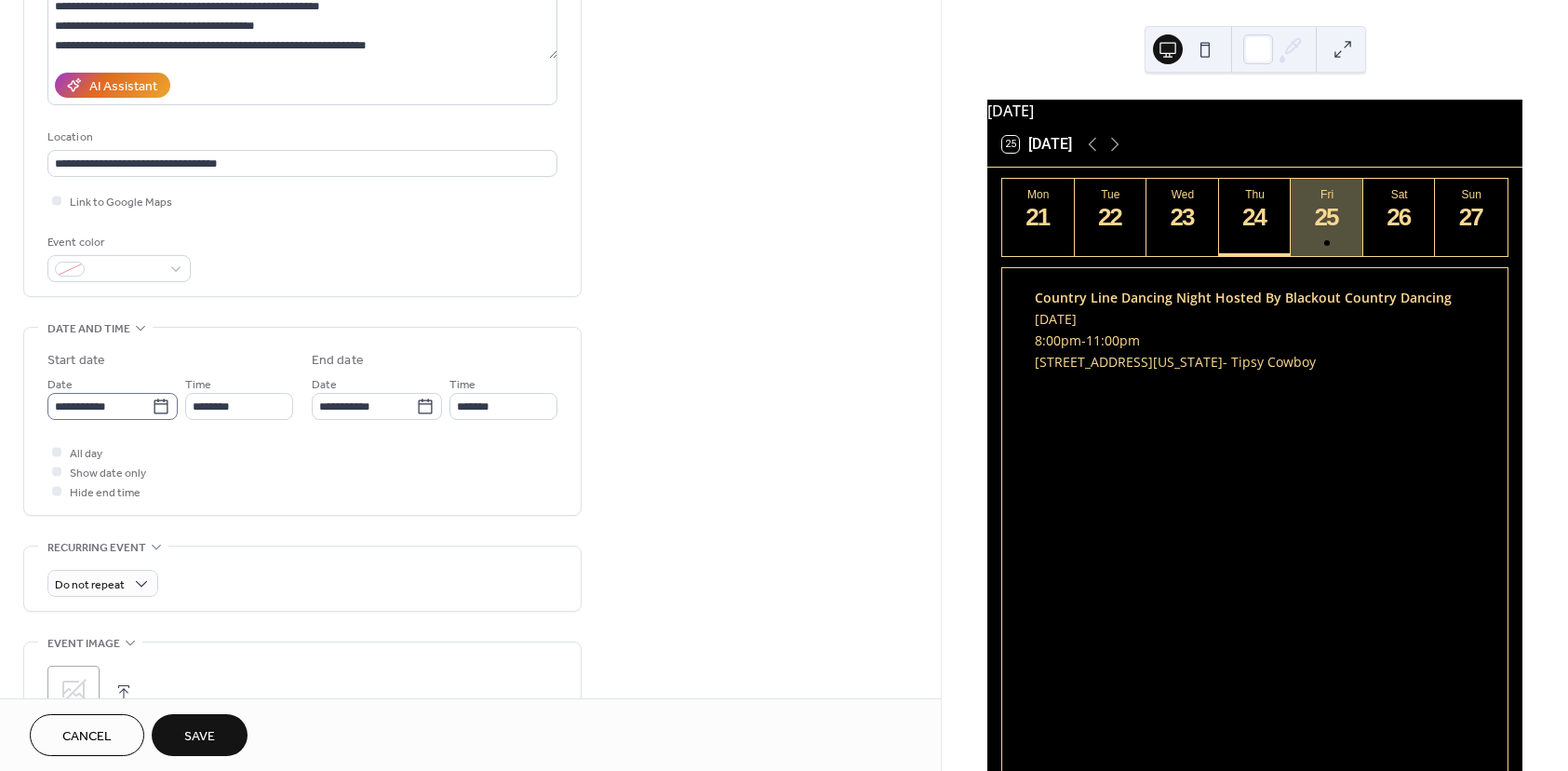 click 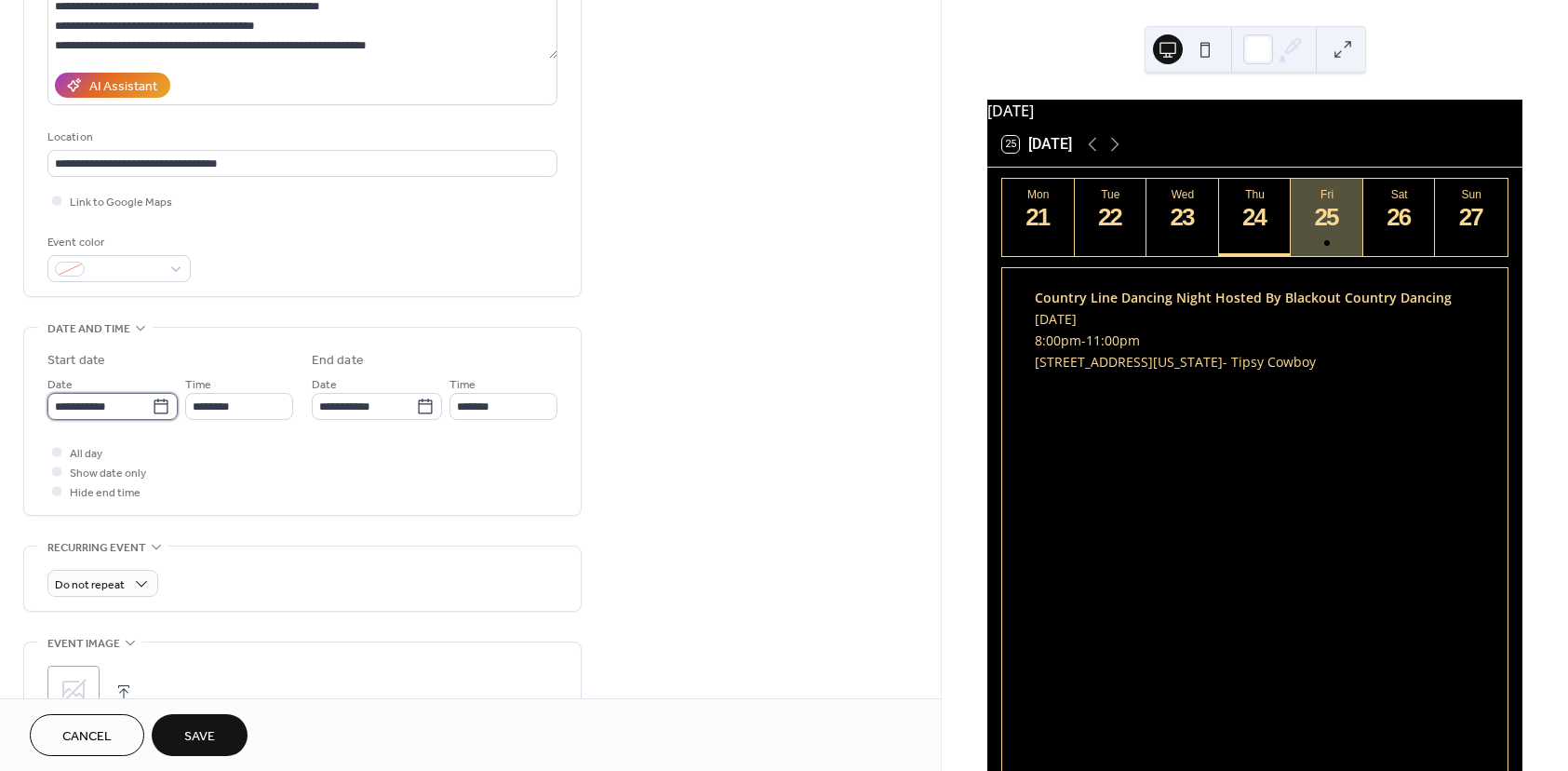 click on "**********" at bounding box center (100, 406) 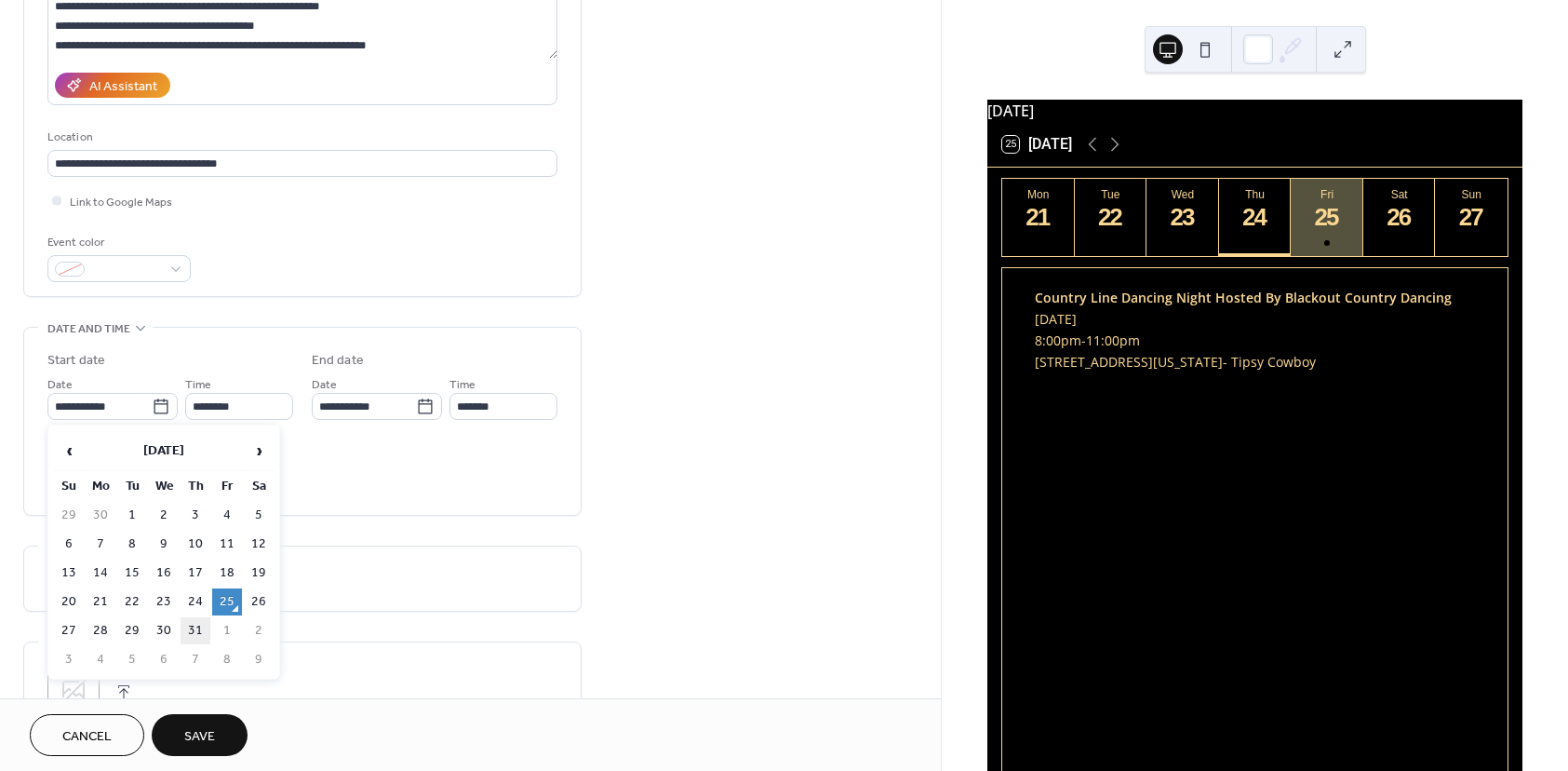 click on "31" at bounding box center (195, 630) 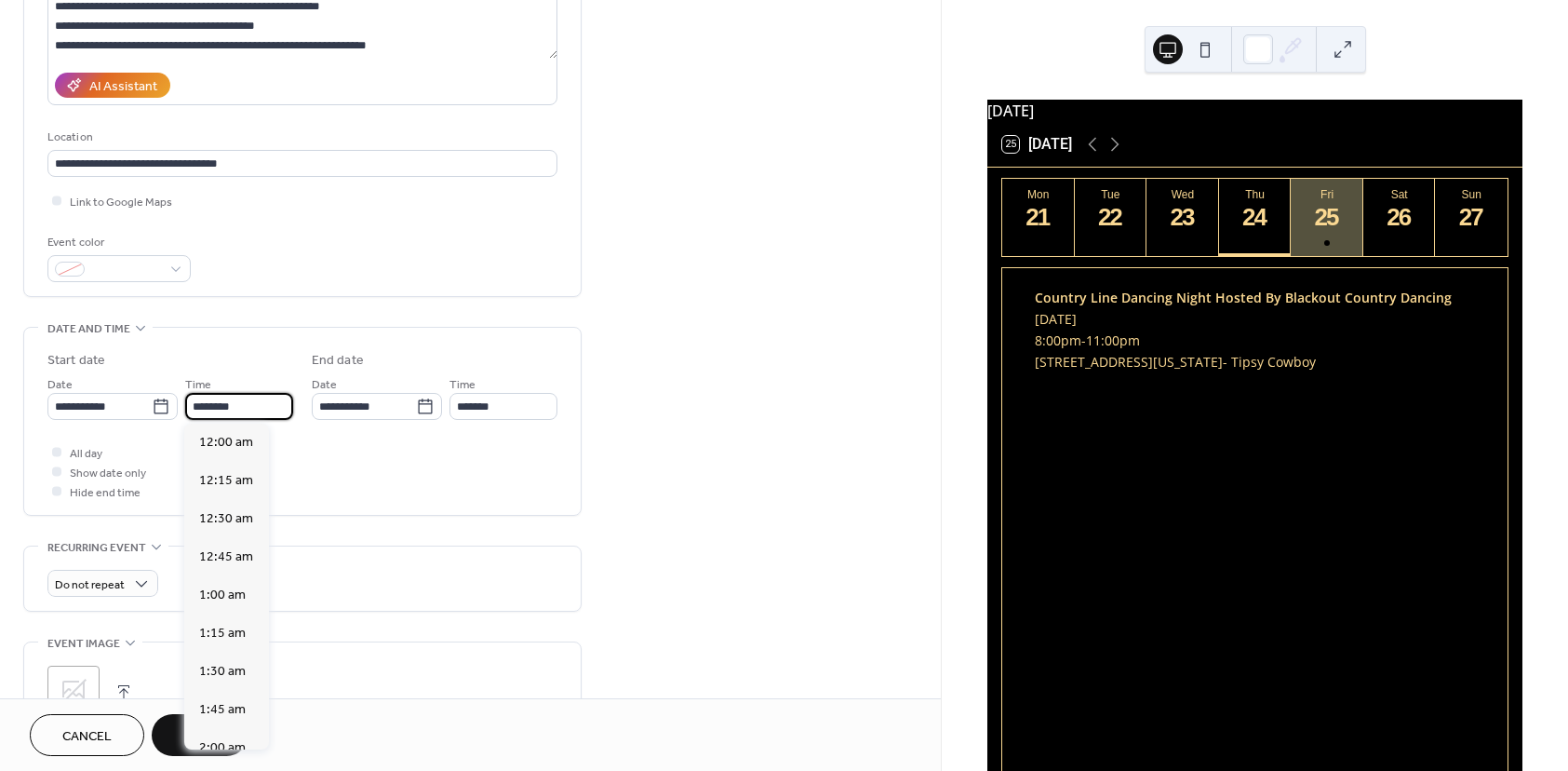 click on "********" at bounding box center (239, 406) 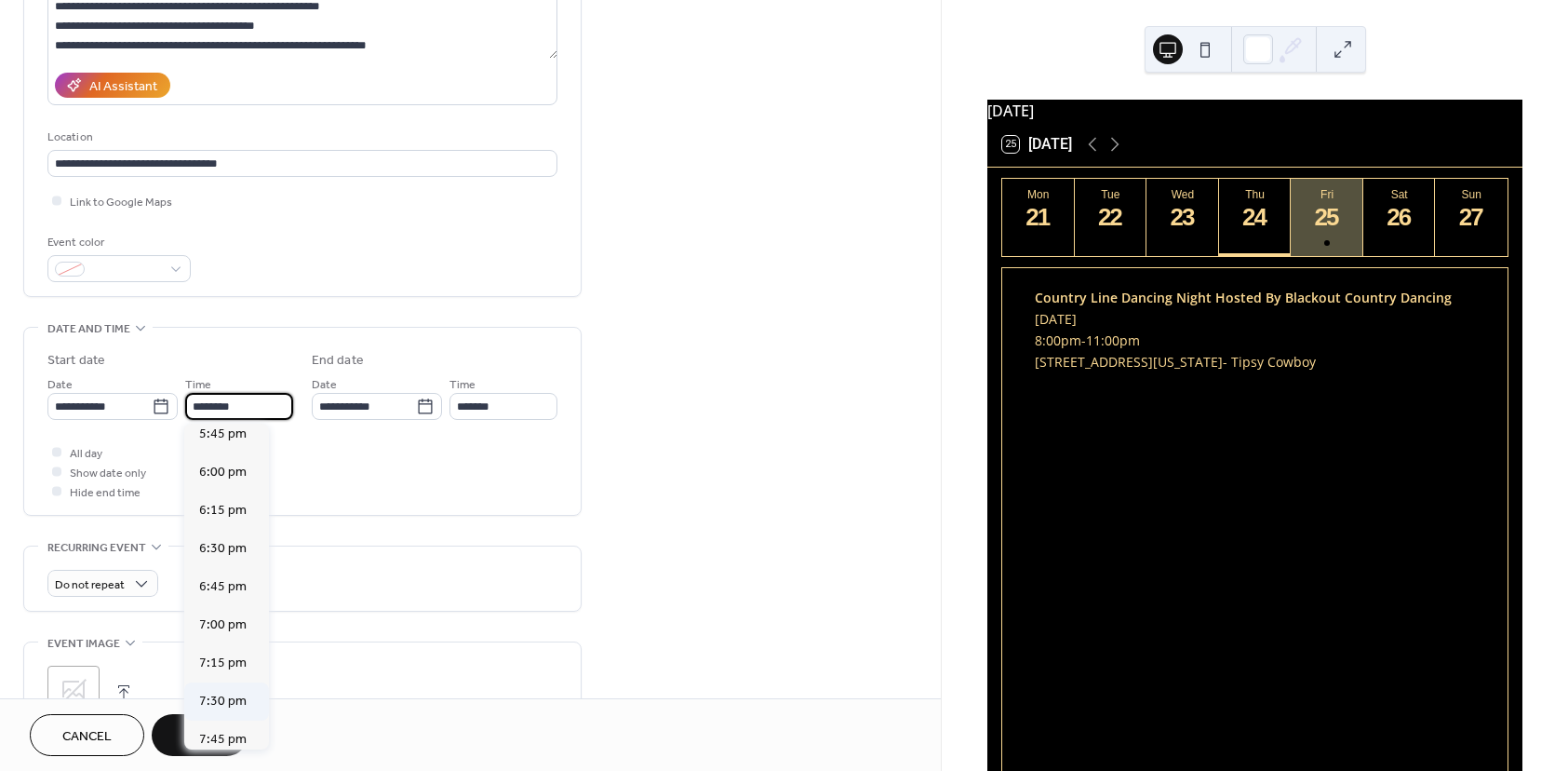 scroll, scrollTop: 2857, scrollLeft: 0, axis: vertical 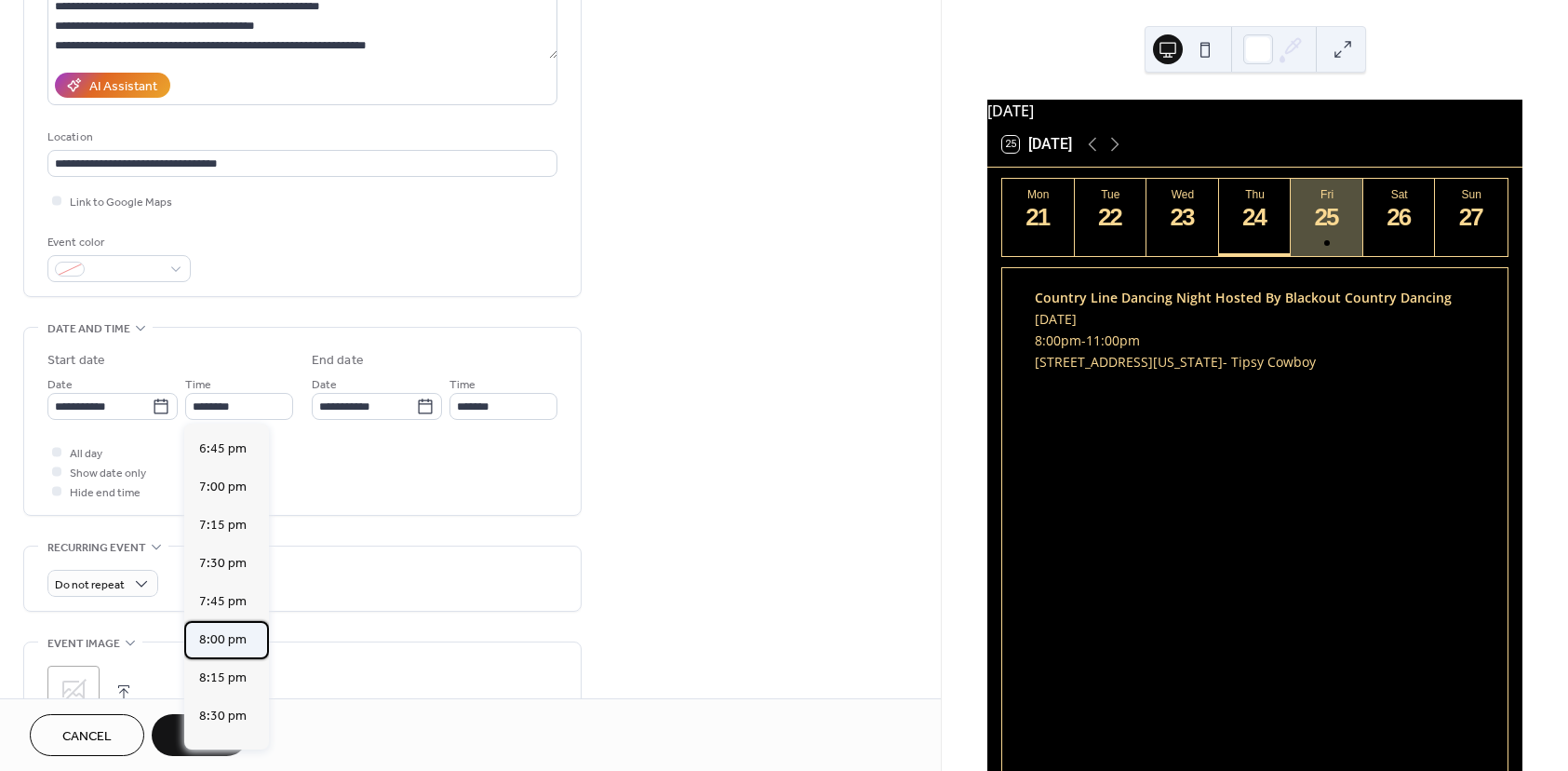 click on "8:00 pm" at bounding box center [222, 640] 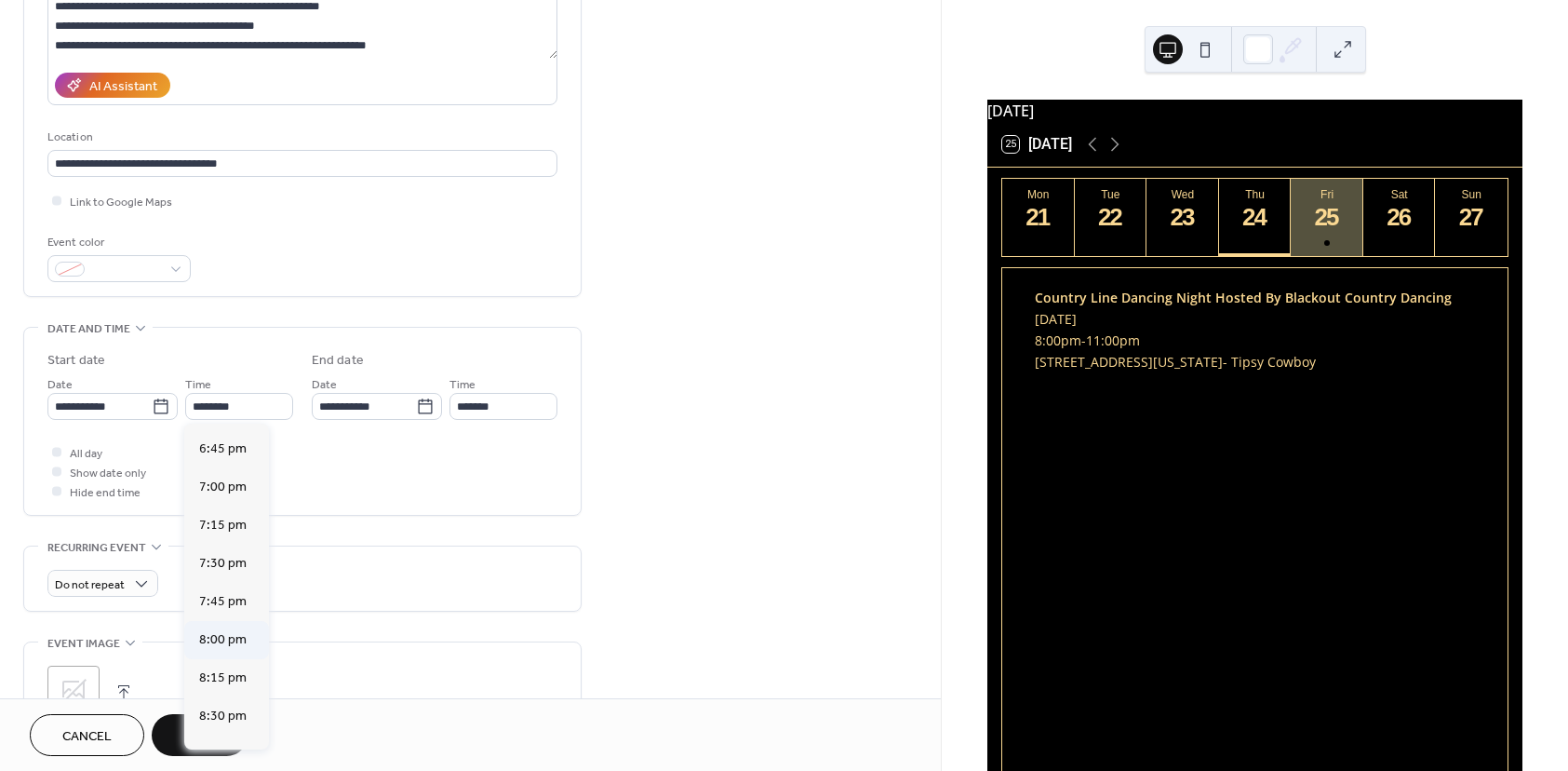 type on "*******" 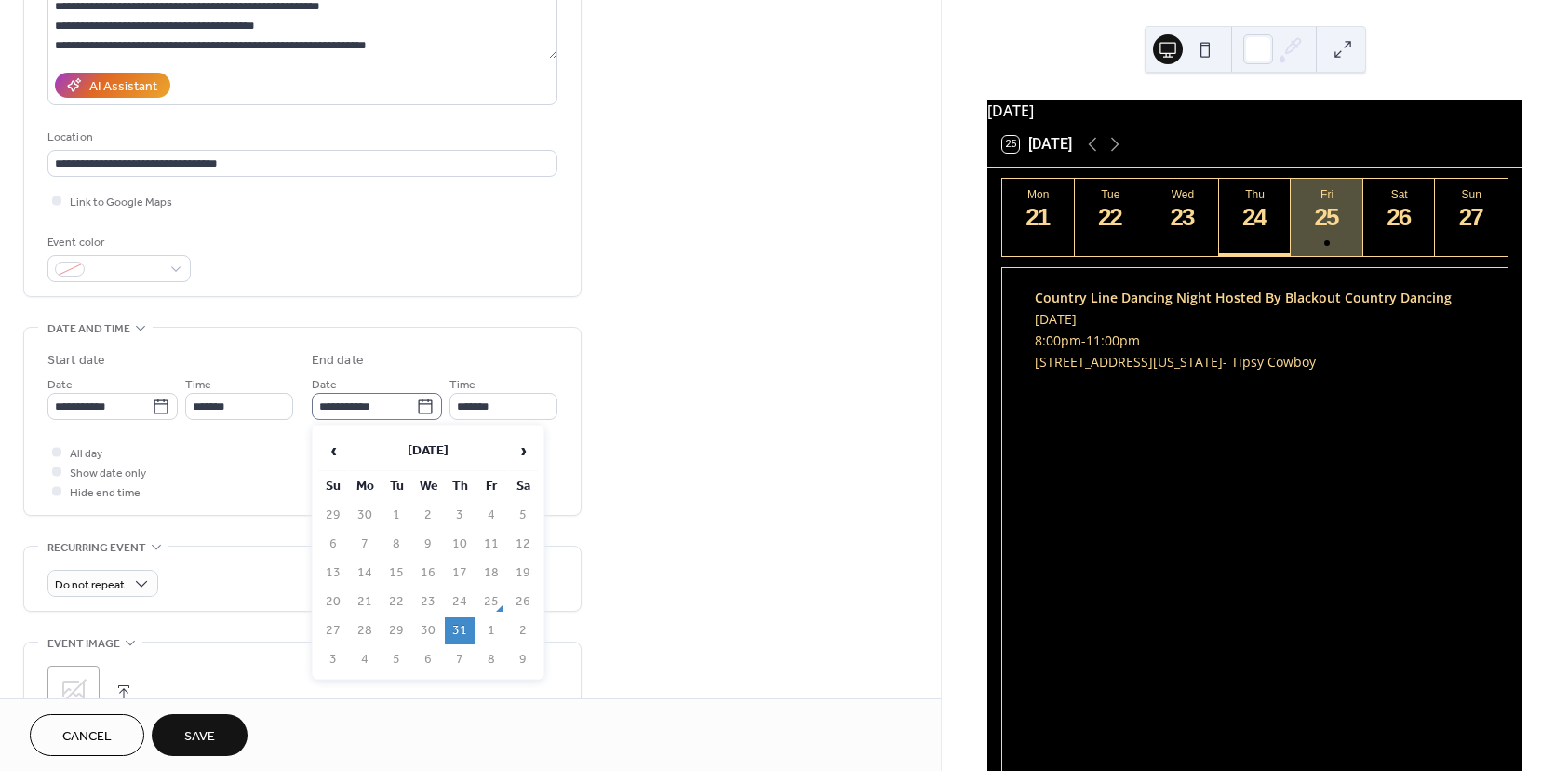 click 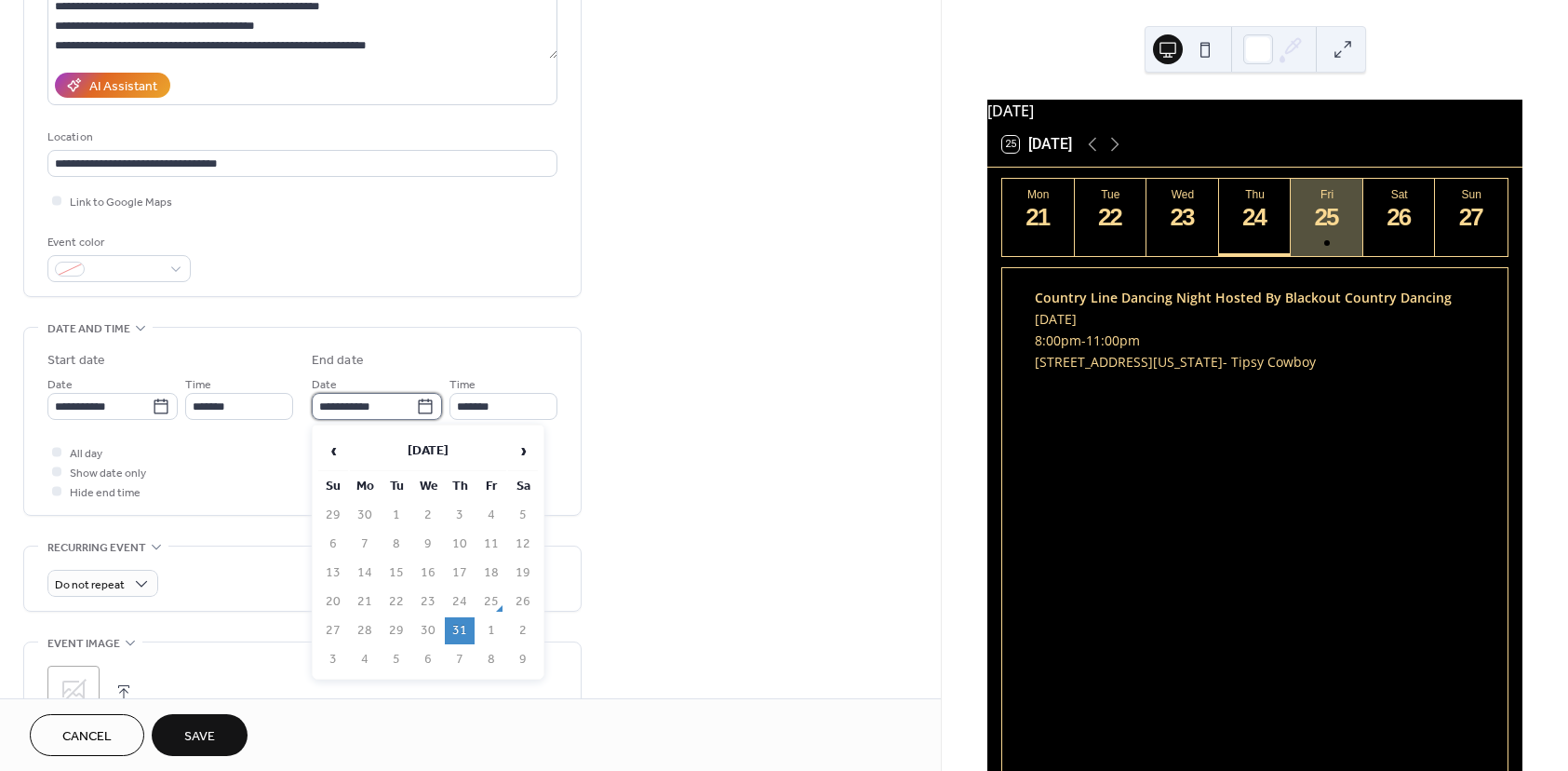click on "**********" at bounding box center [364, 406] 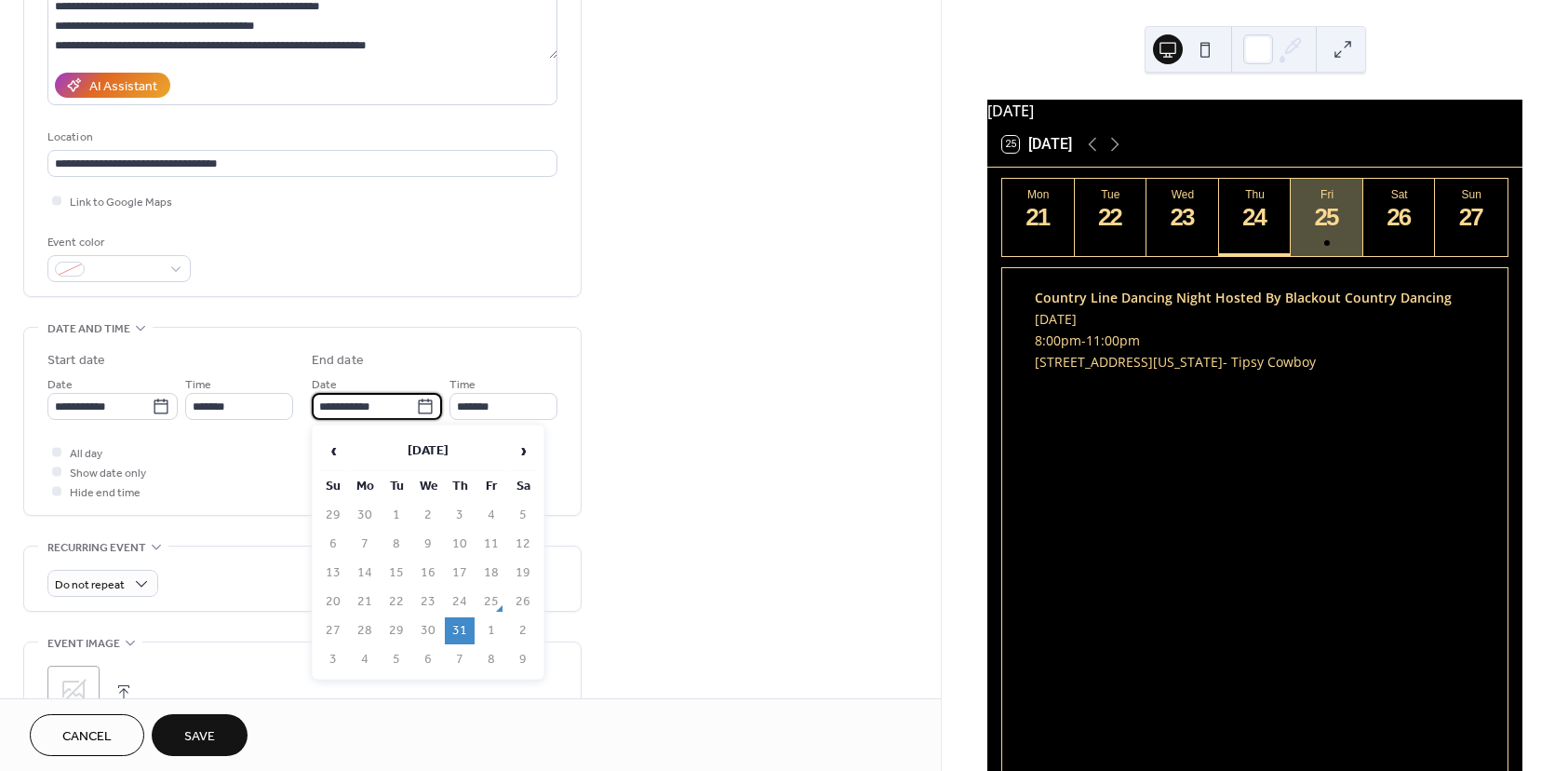 click on "31" at bounding box center (460, 630) 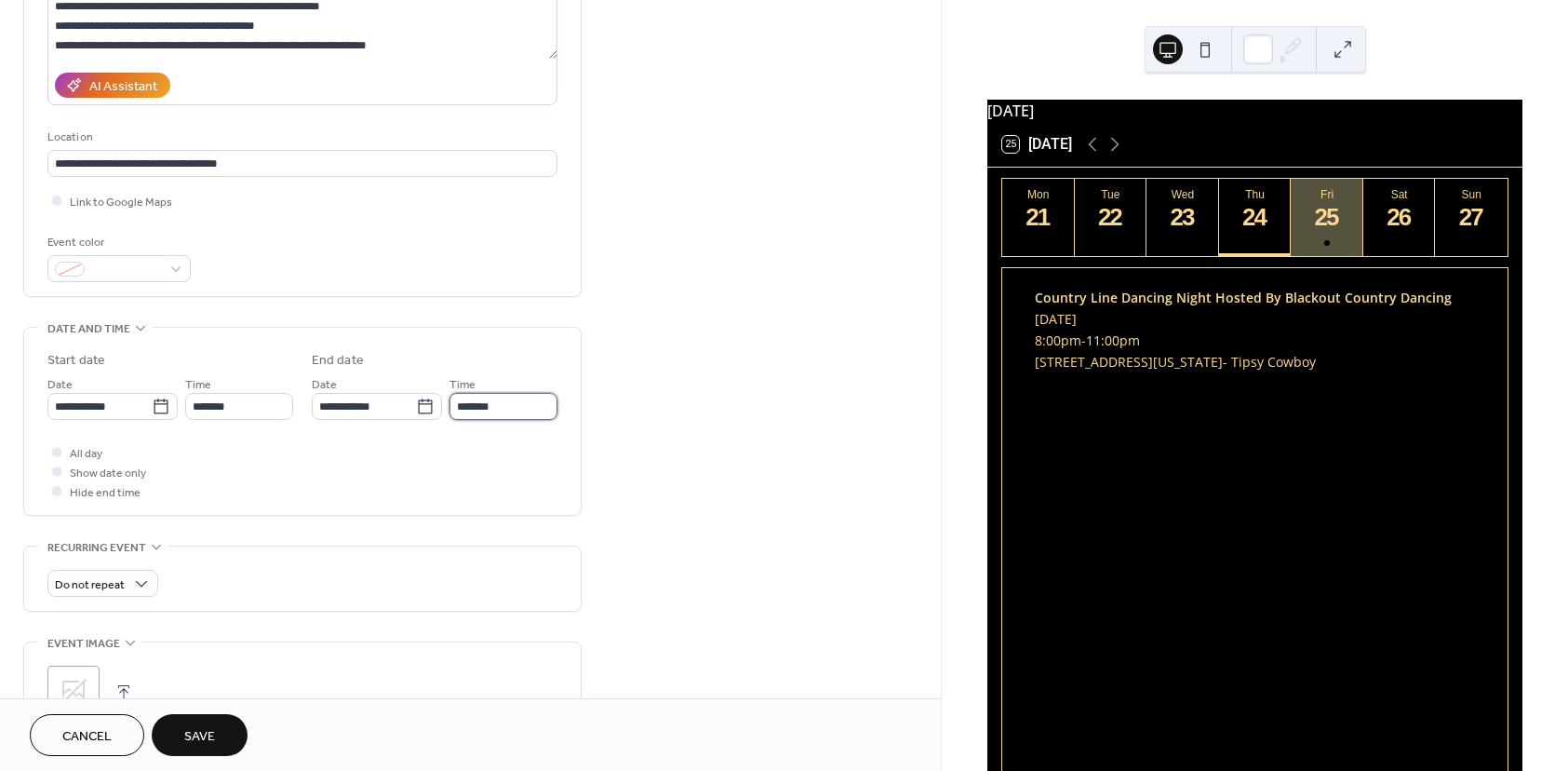 click on "*******" at bounding box center (503, 406) 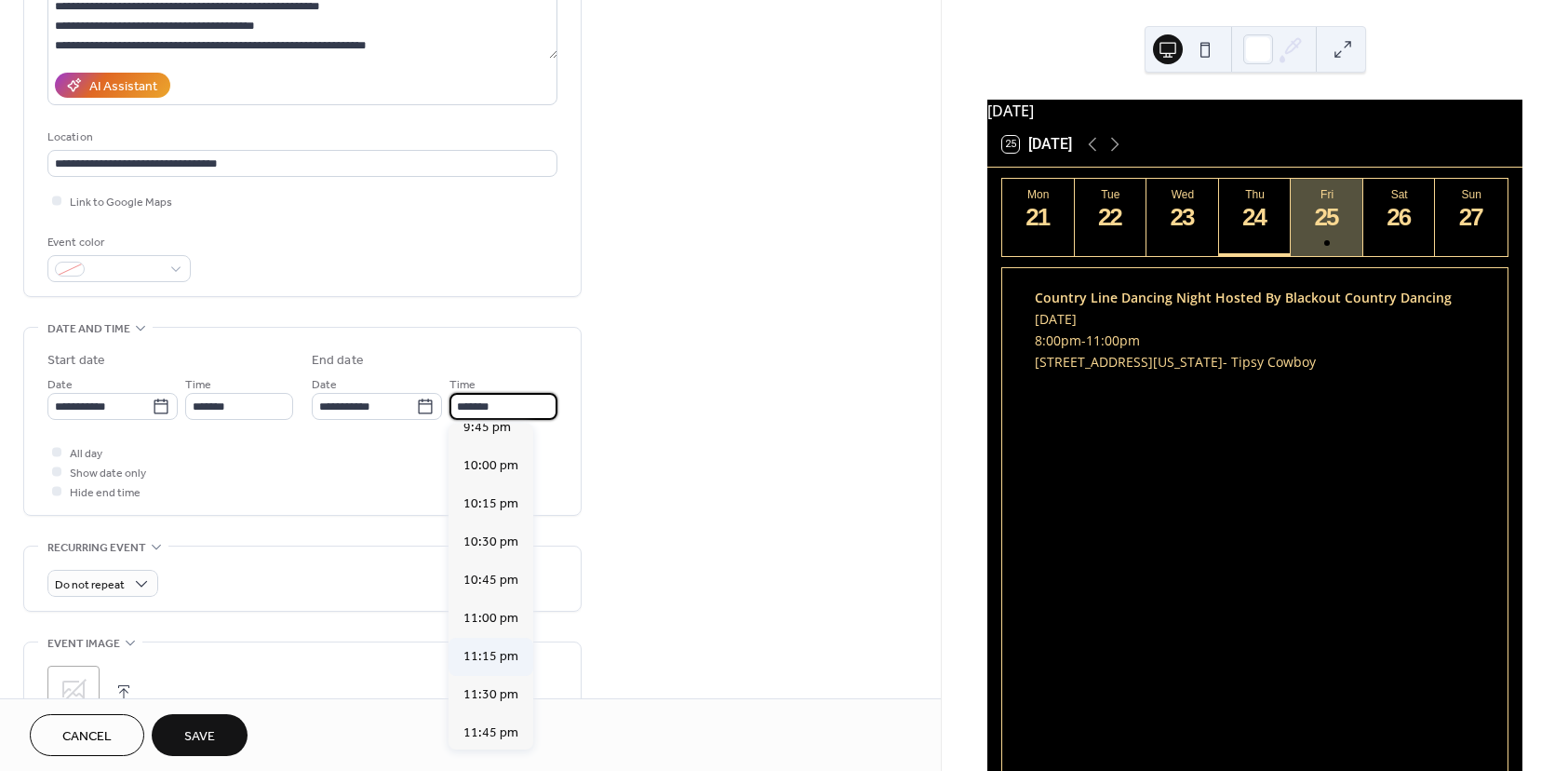 scroll, scrollTop: 247, scrollLeft: 0, axis: vertical 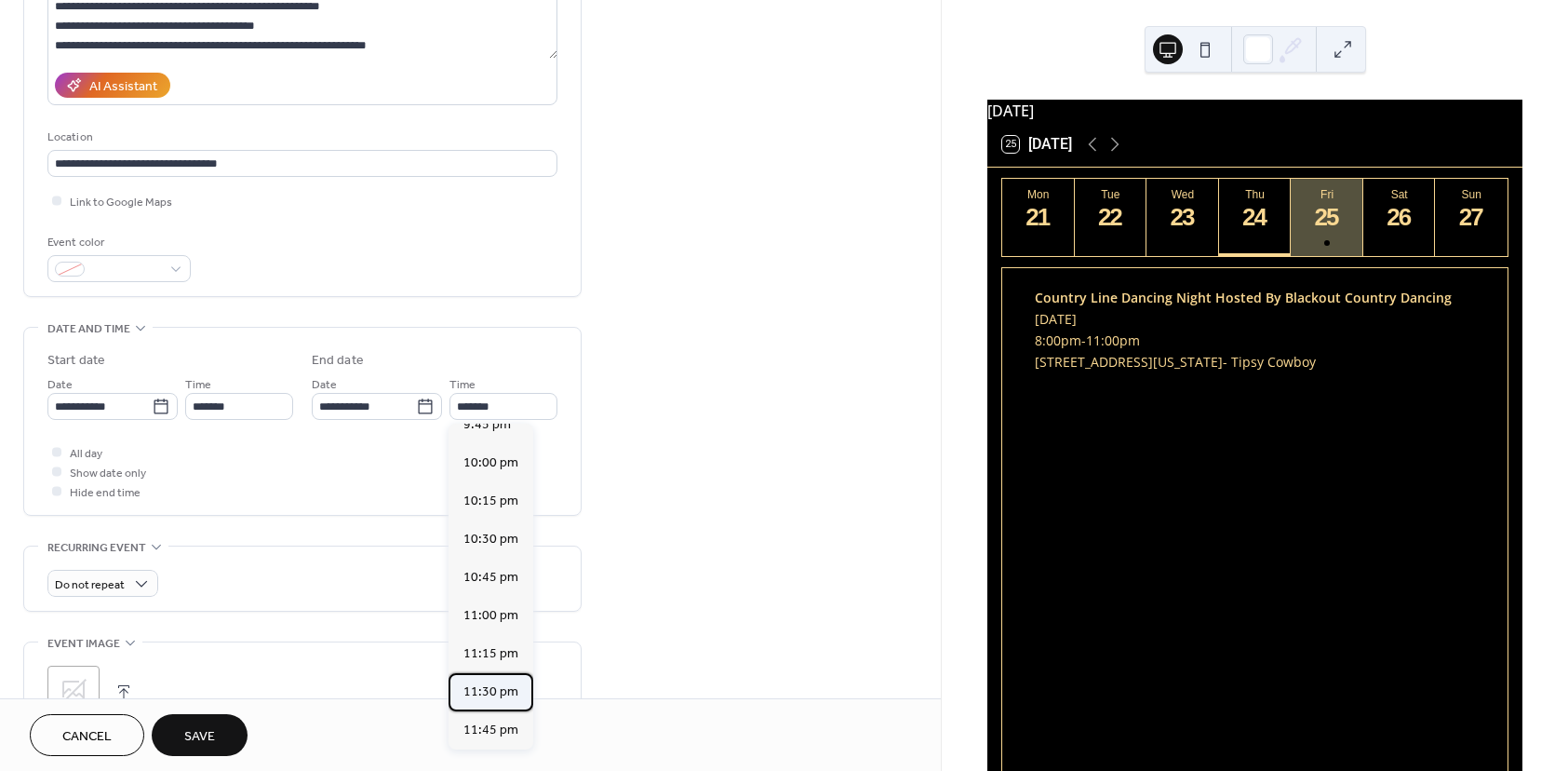 click on "11:30 pm" at bounding box center [490, 692] 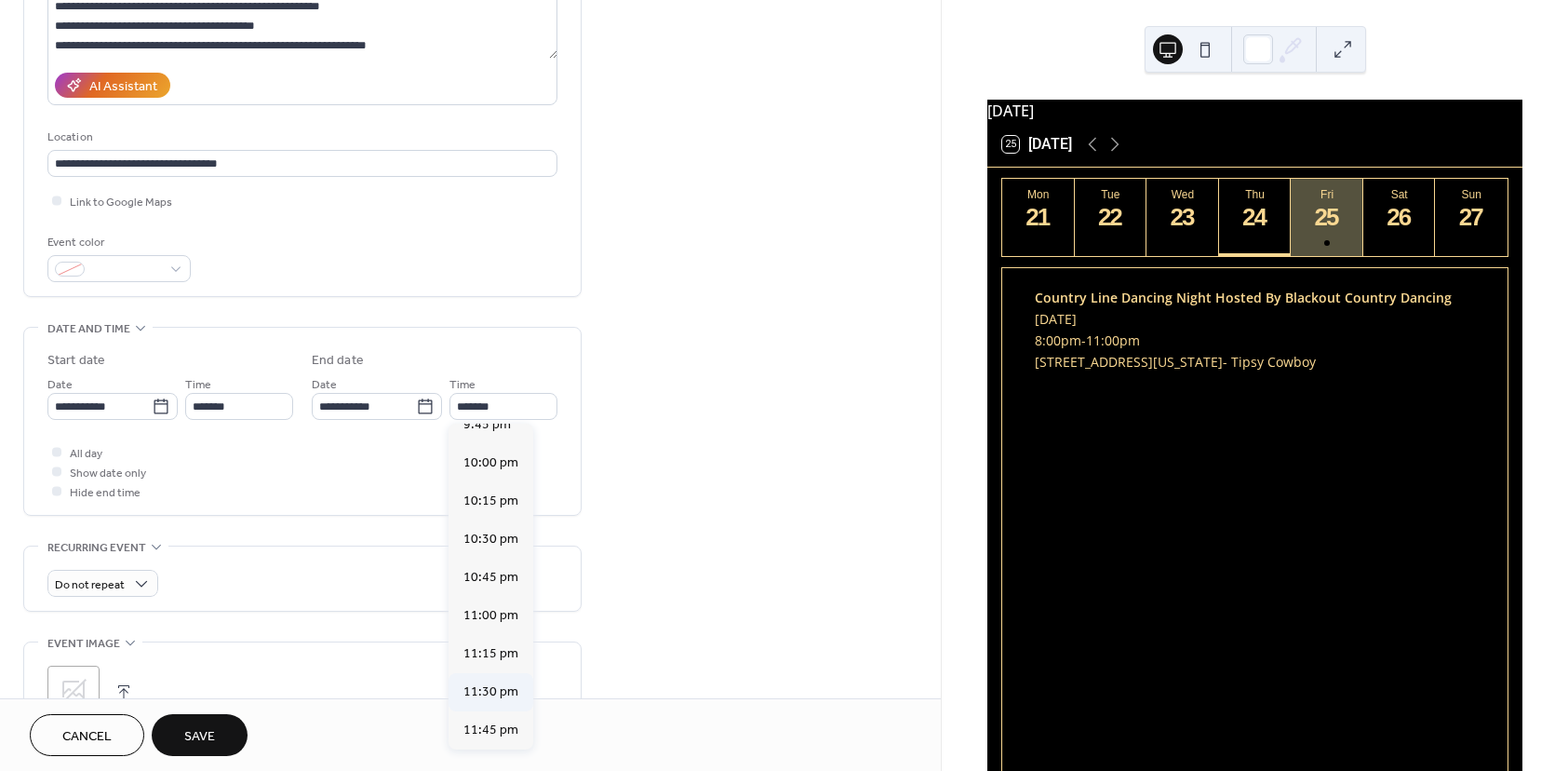 type on "********" 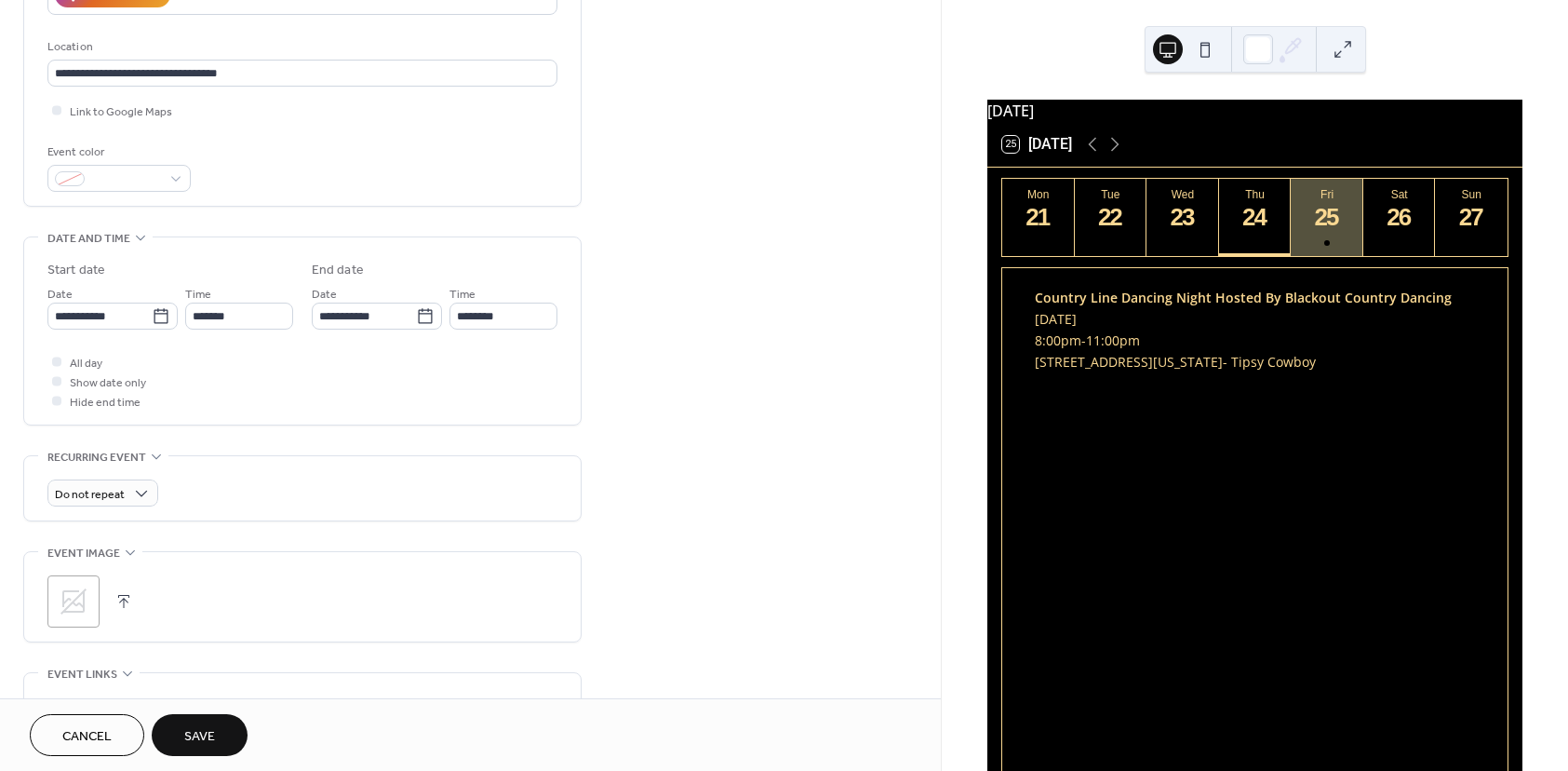 scroll, scrollTop: 372, scrollLeft: 0, axis: vertical 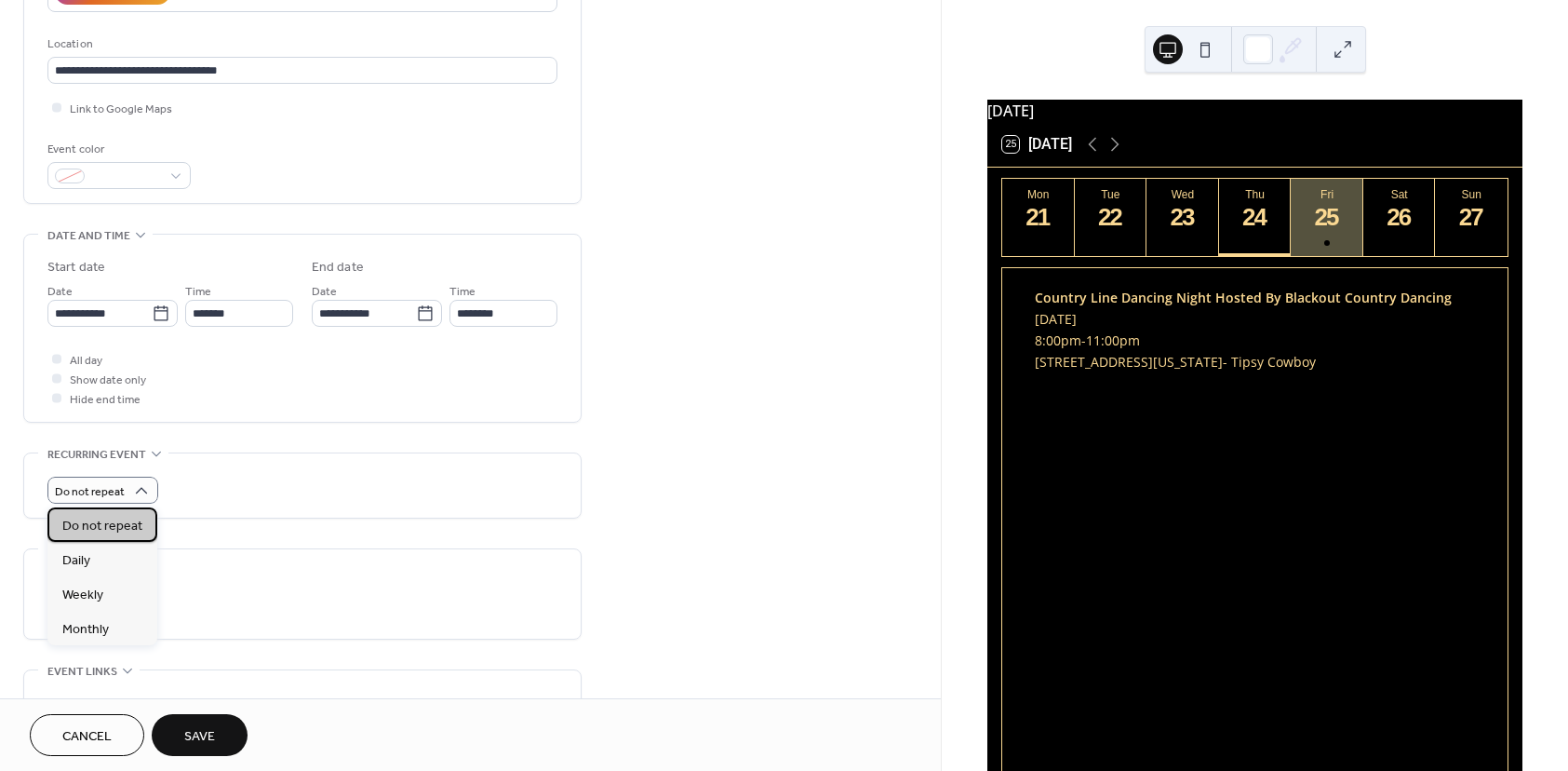 click on "Do not repeat" at bounding box center [102, 526] 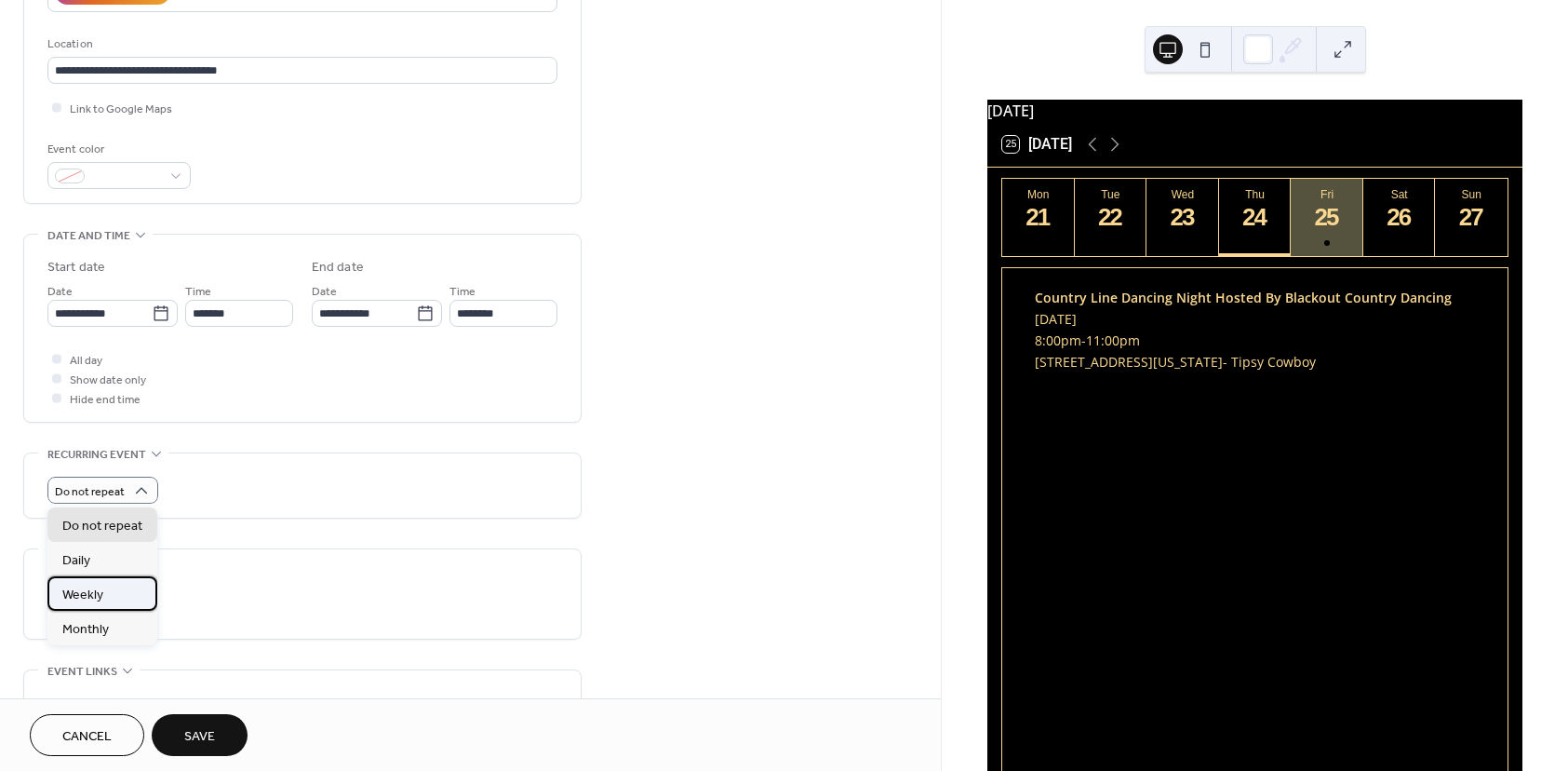 click on "Weekly" at bounding box center (102, 593) 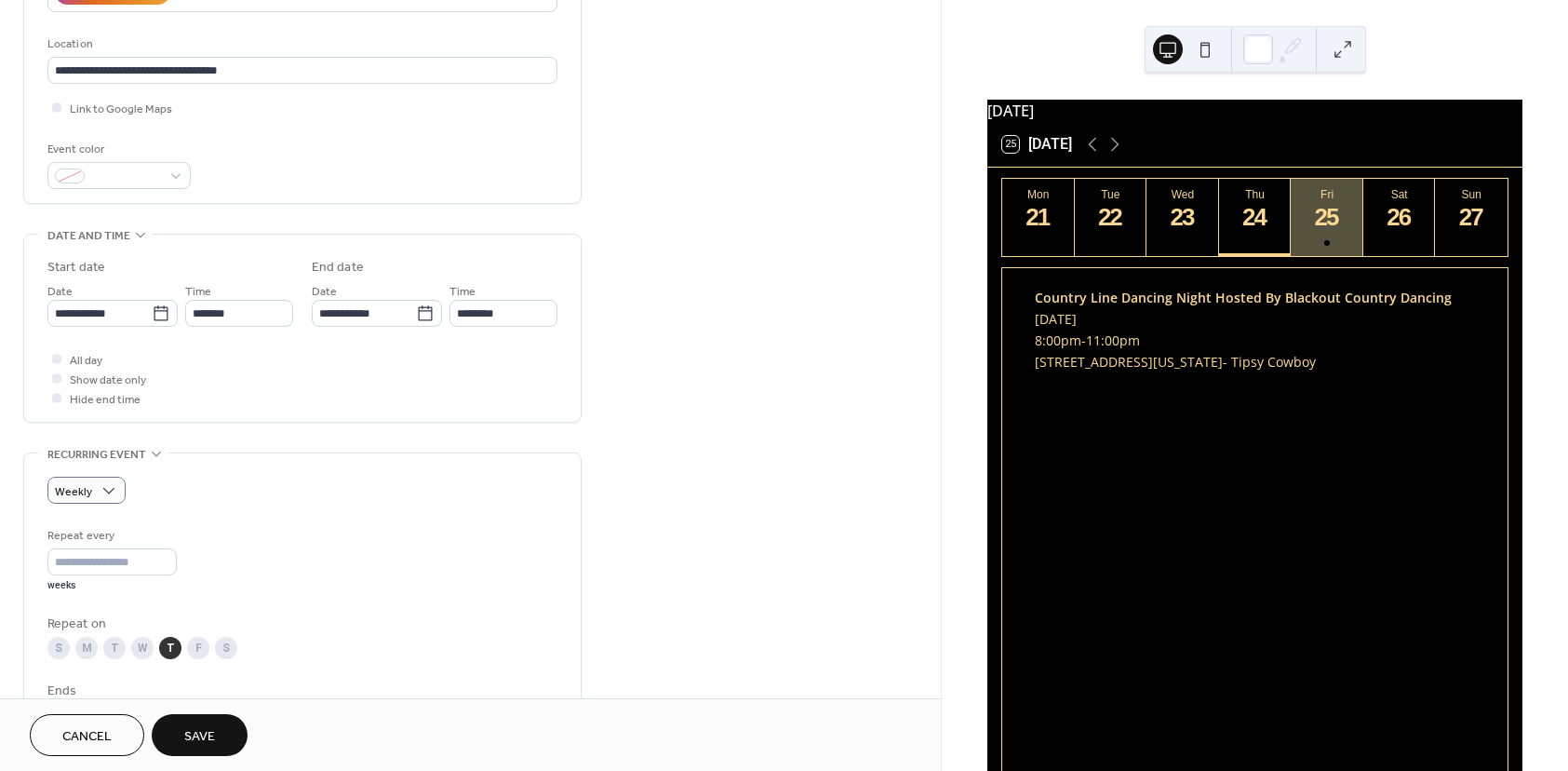 click on "Weekly" at bounding box center [302, 490] 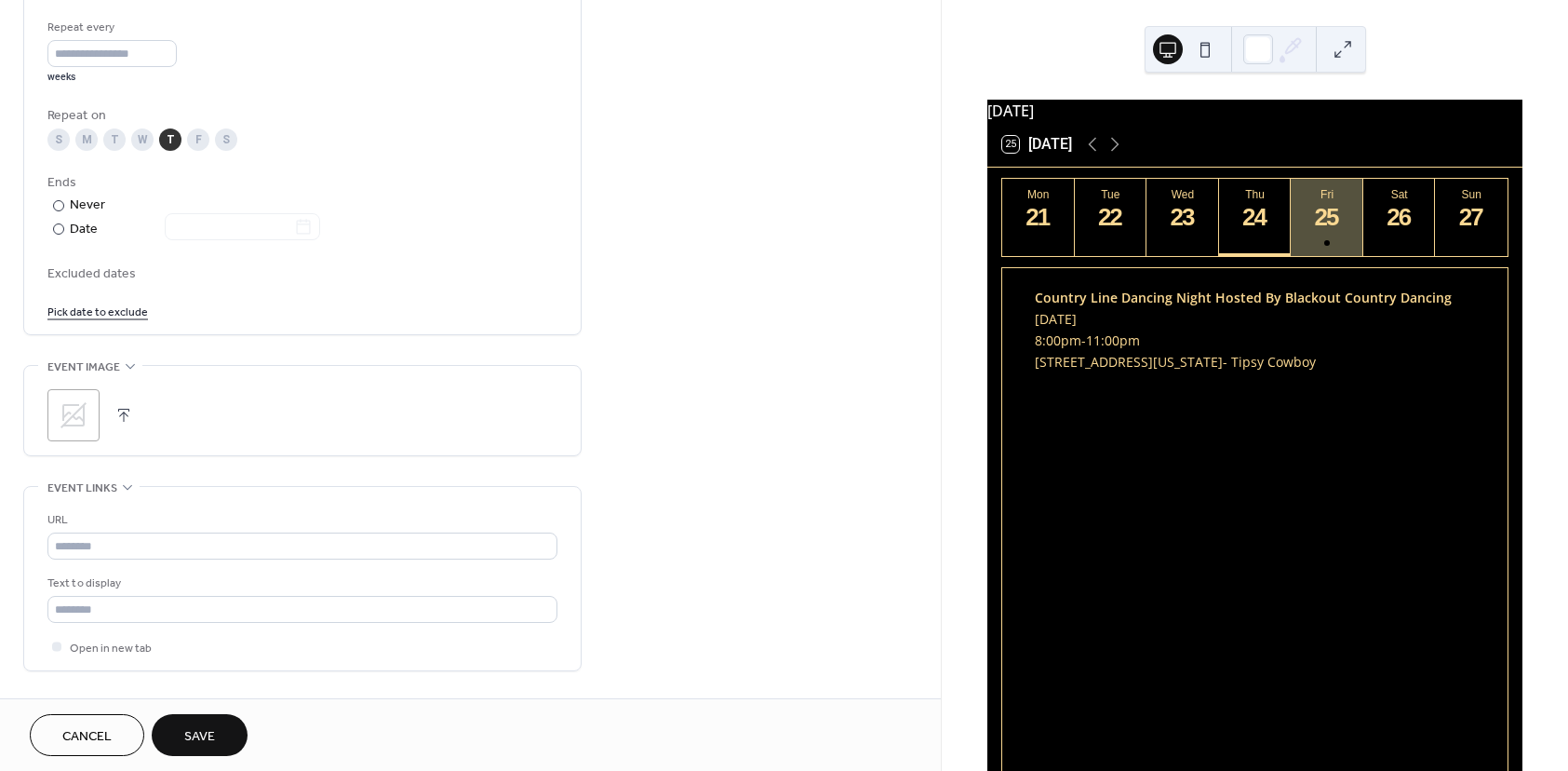 scroll, scrollTop: 931, scrollLeft: 0, axis: vertical 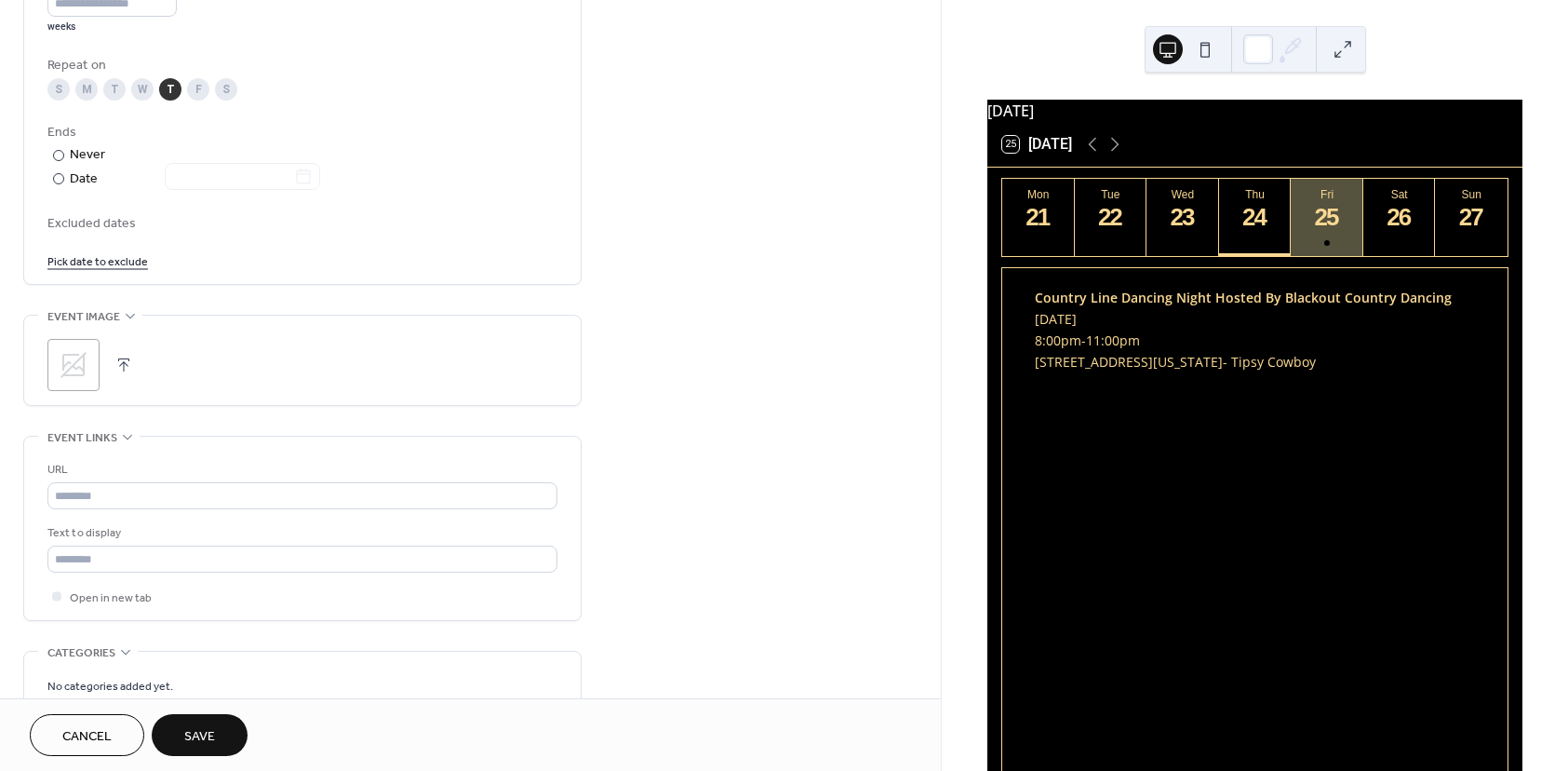 click on "Save" at bounding box center (199, 737) 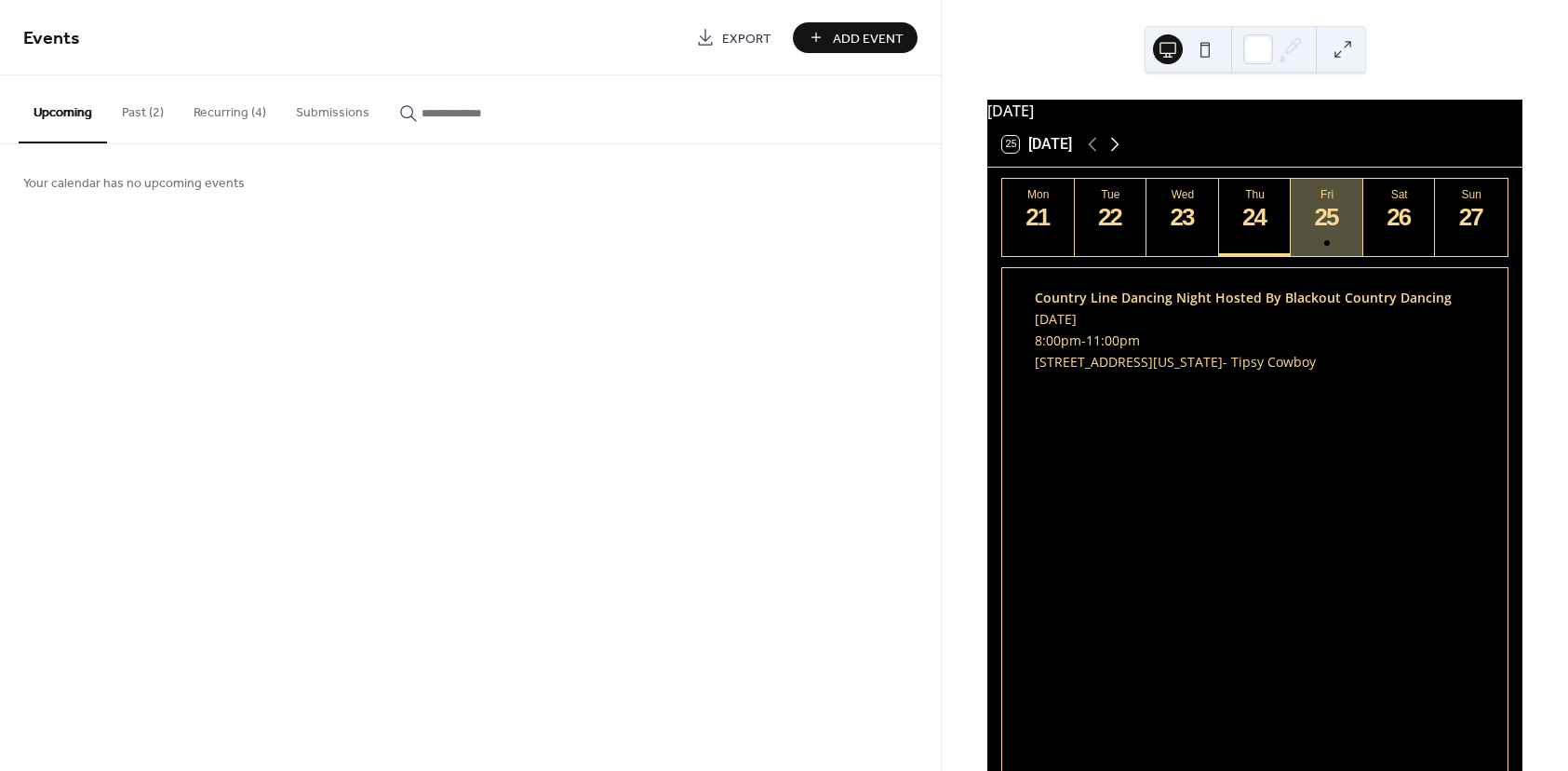click 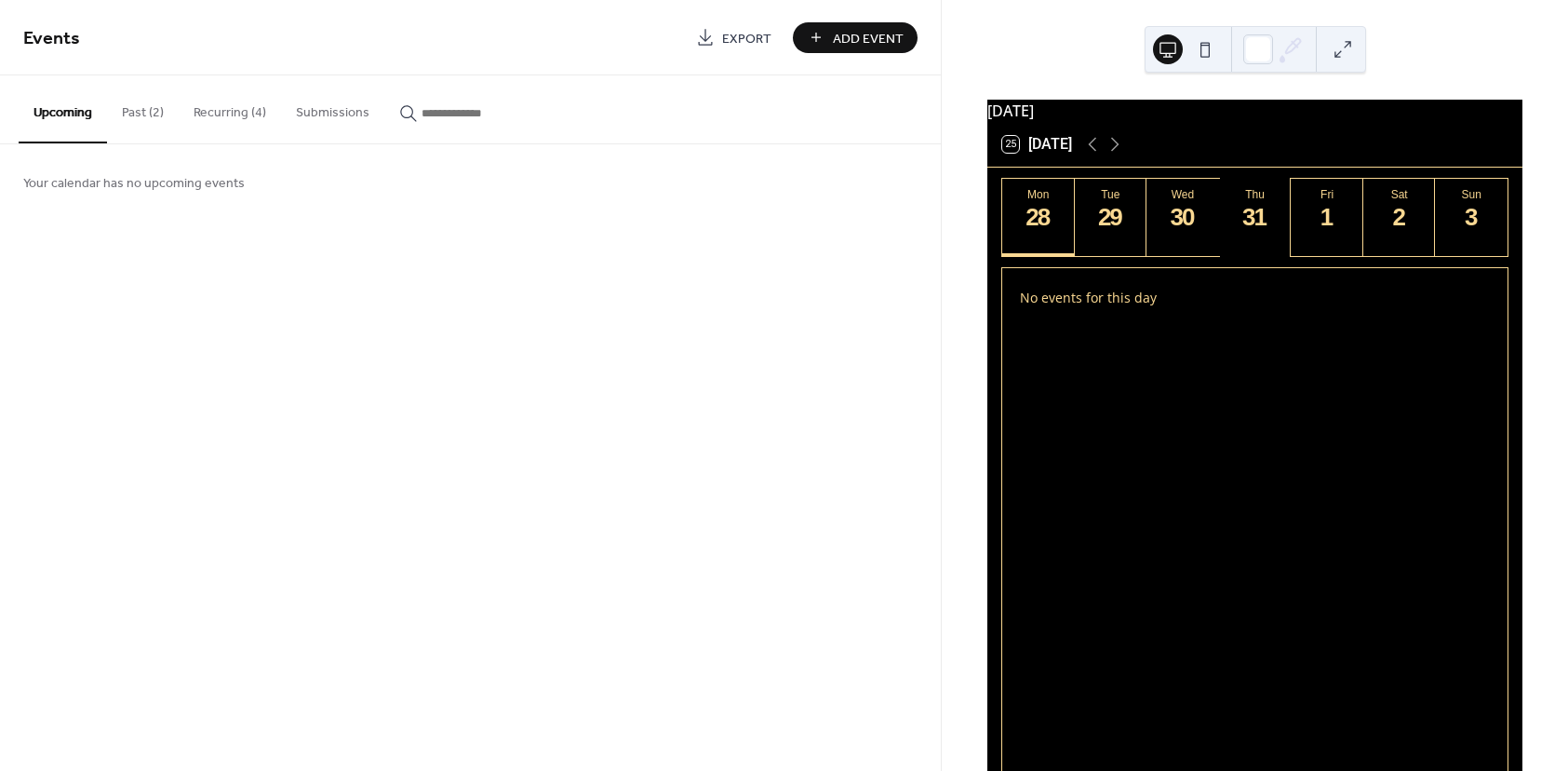 click on "31" at bounding box center [1254, 217] 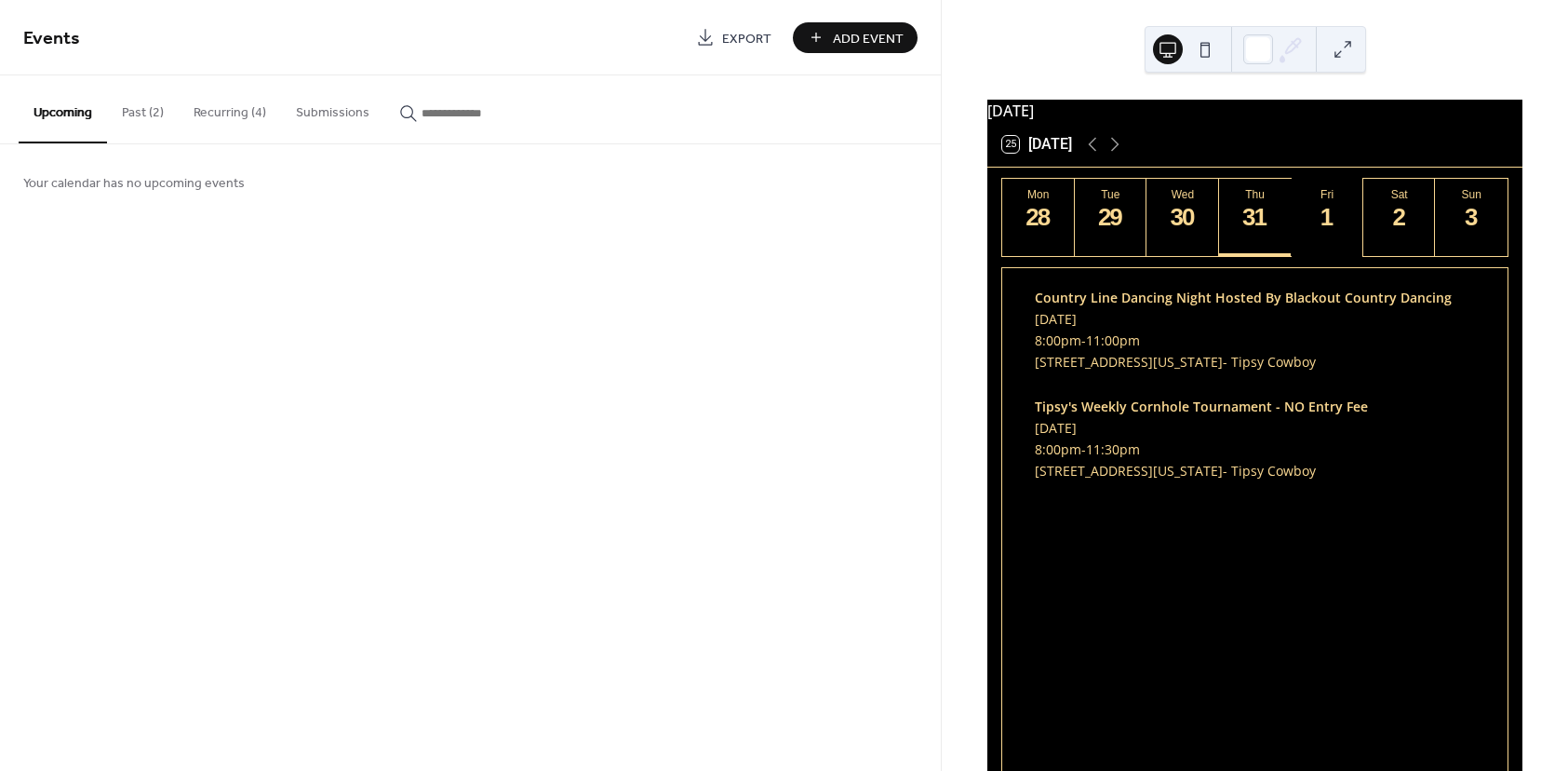 click on "1" at bounding box center [1326, 217] 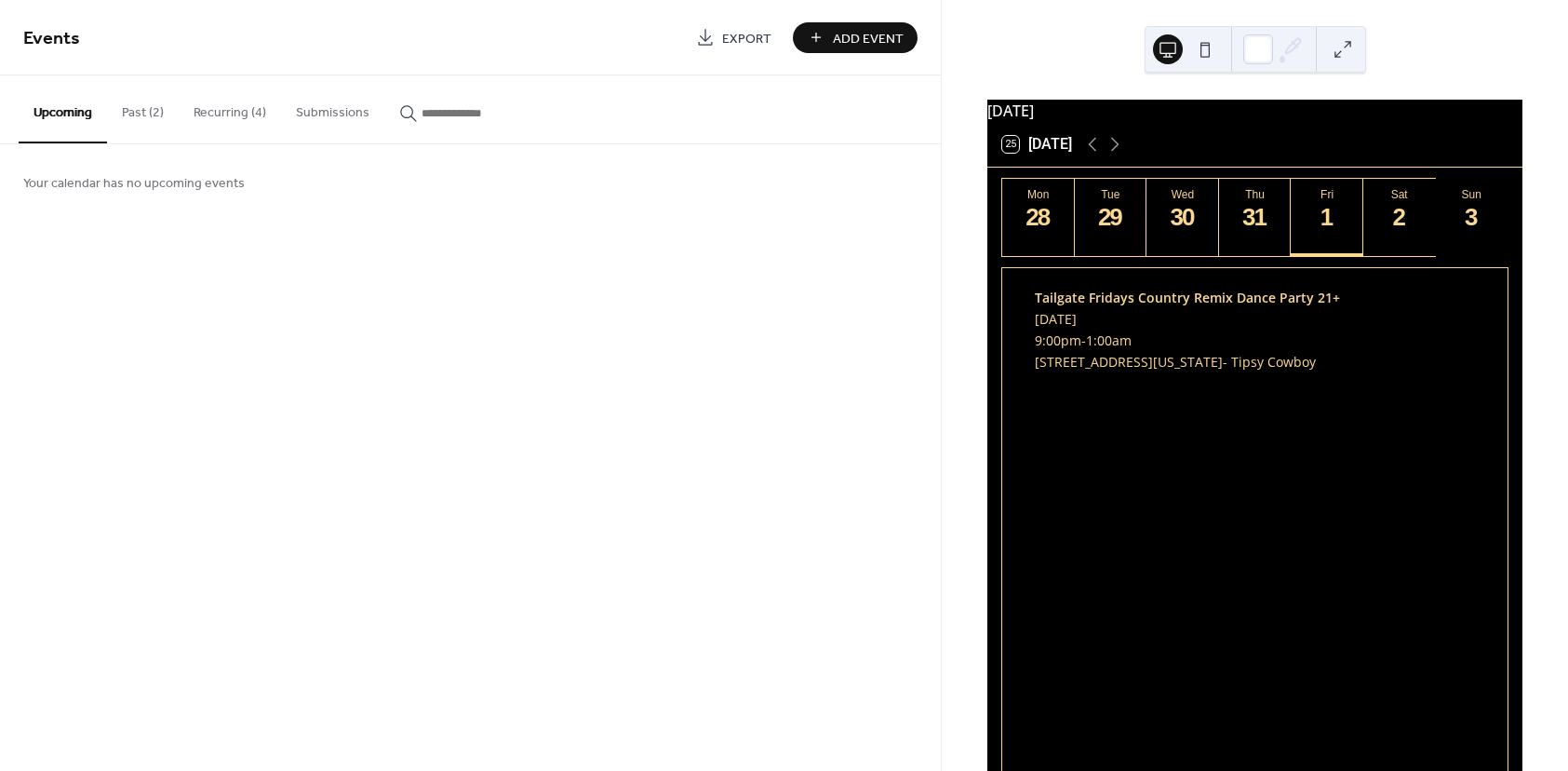 drag, startPoint x: 1454, startPoint y: 212, endPoint x: 1441, endPoint y: 217, distance: 13.928388 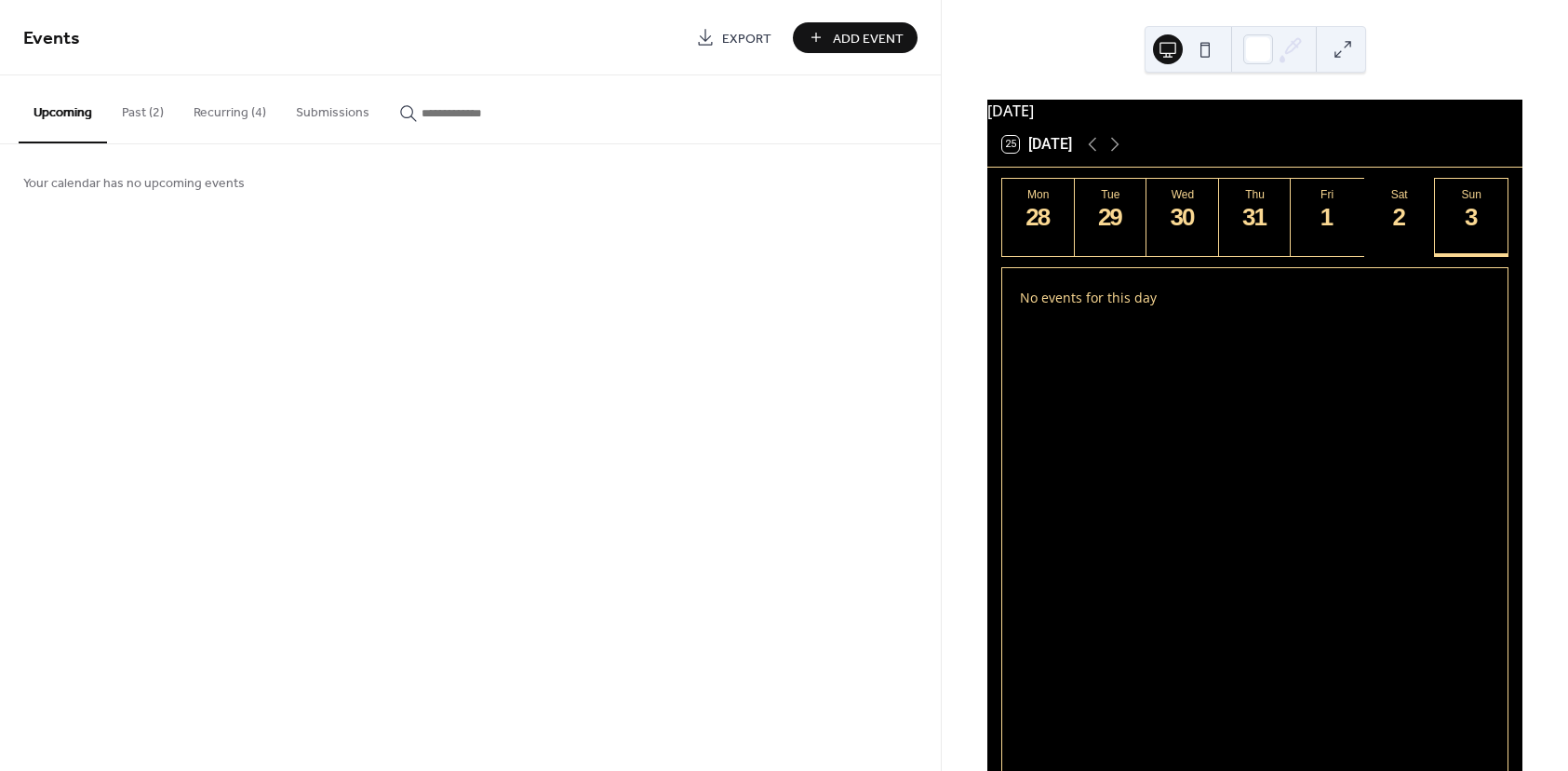 click on "2" at bounding box center [1399, 217] 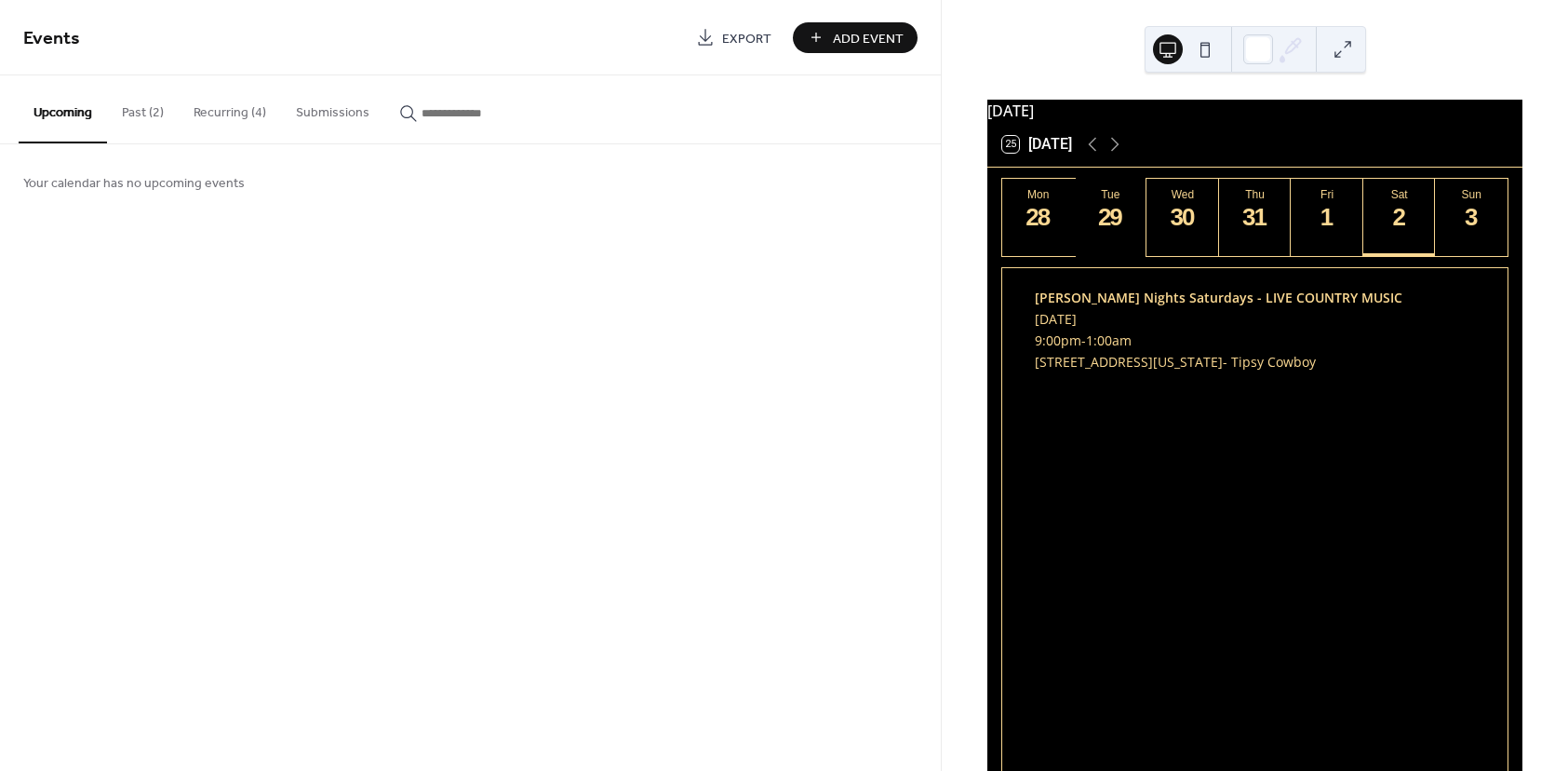 click on "29" at bounding box center [1110, 217] 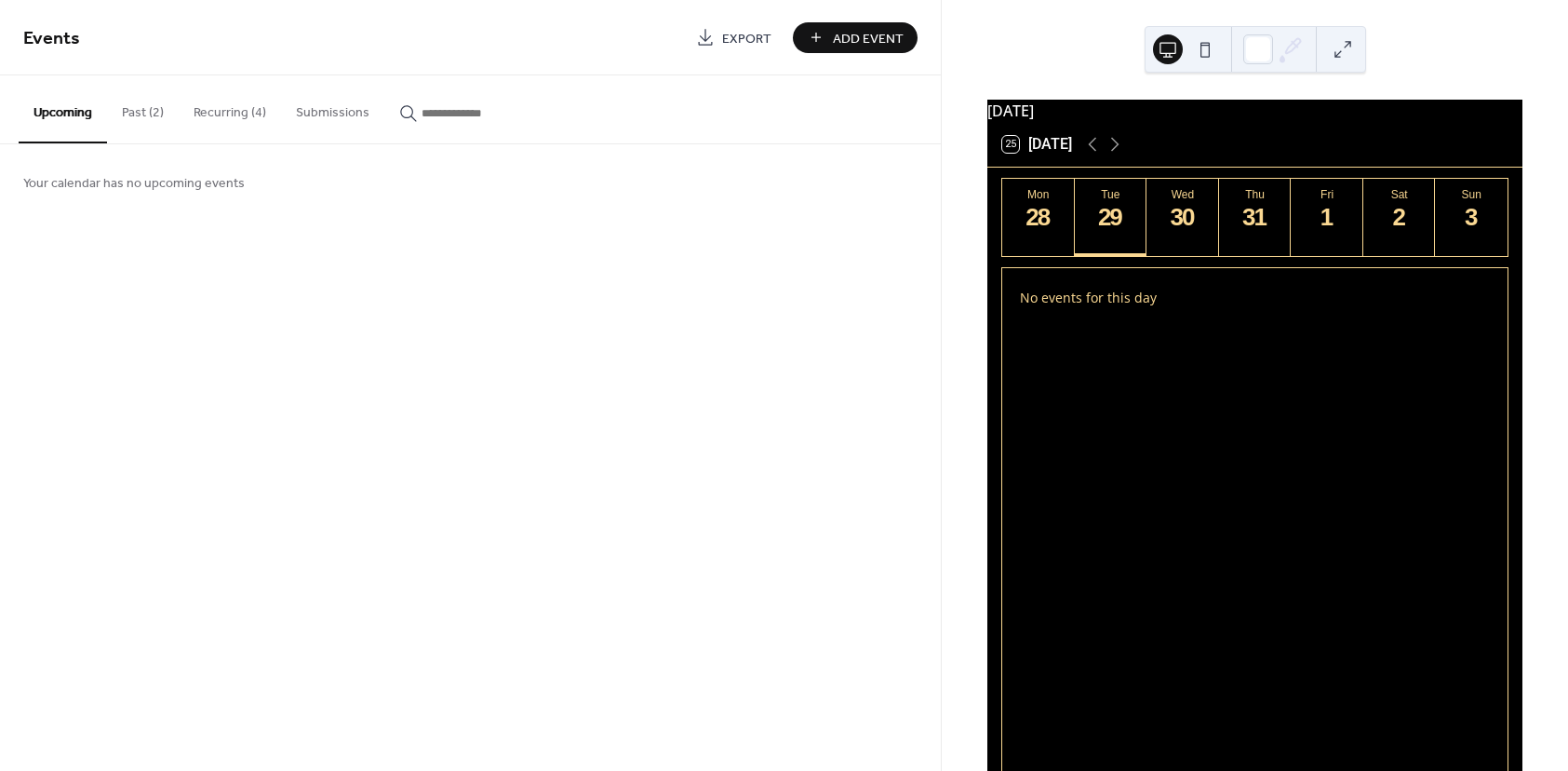 click on "Add Event" at bounding box center (868, 38) 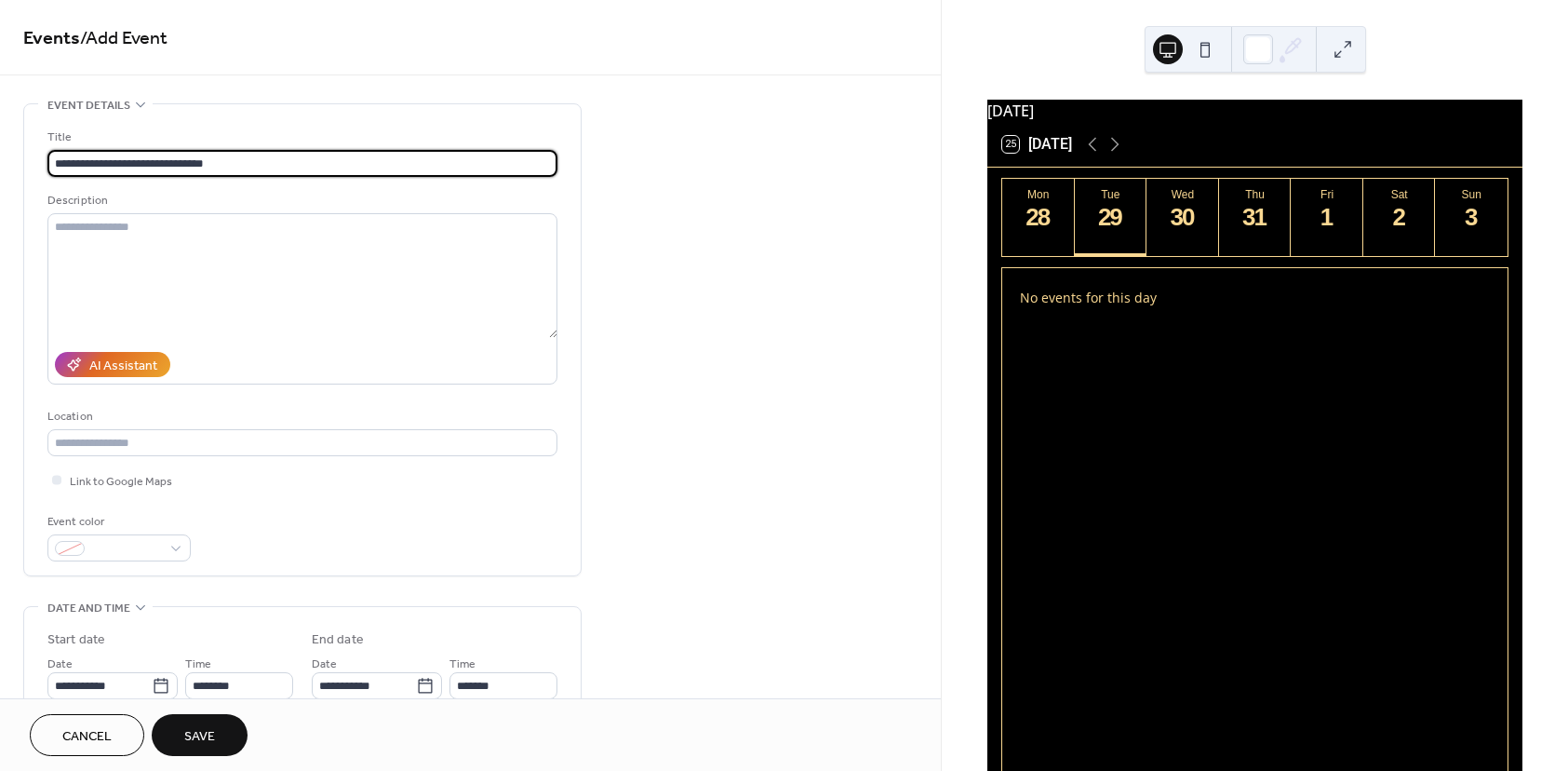 type on "**********" 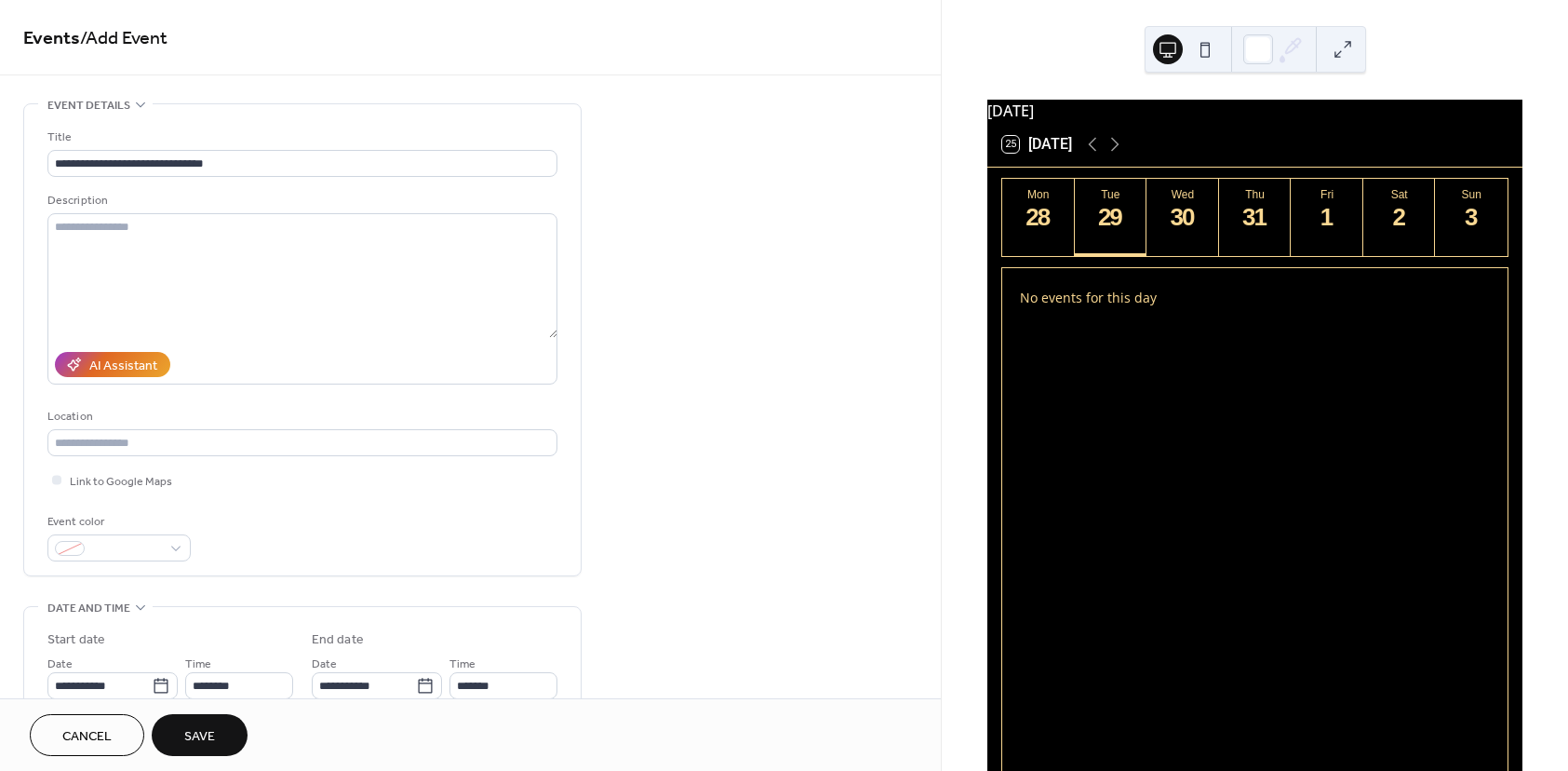 click on "Description" at bounding box center [302, 288] 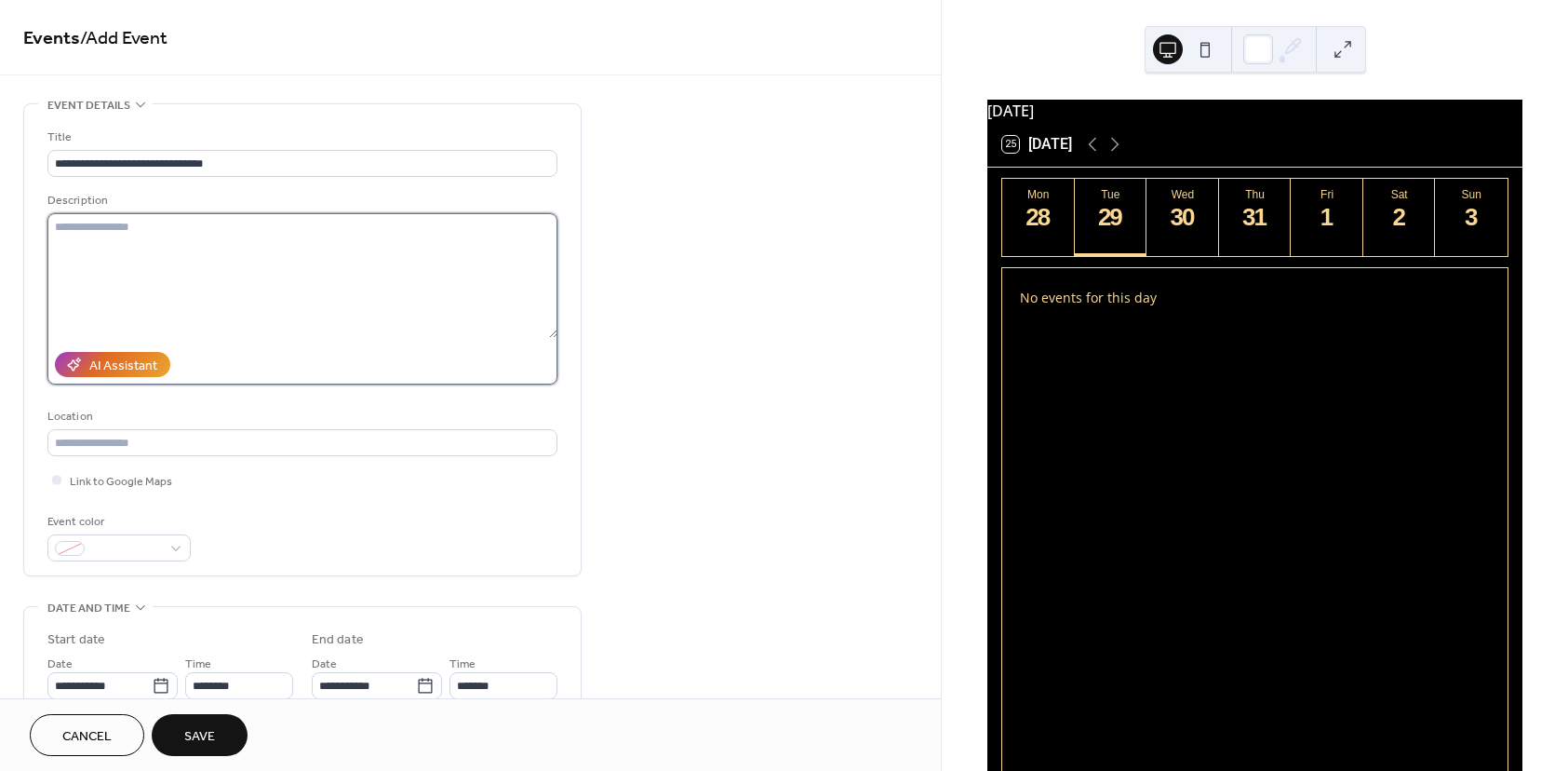 click at bounding box center (302, 276) 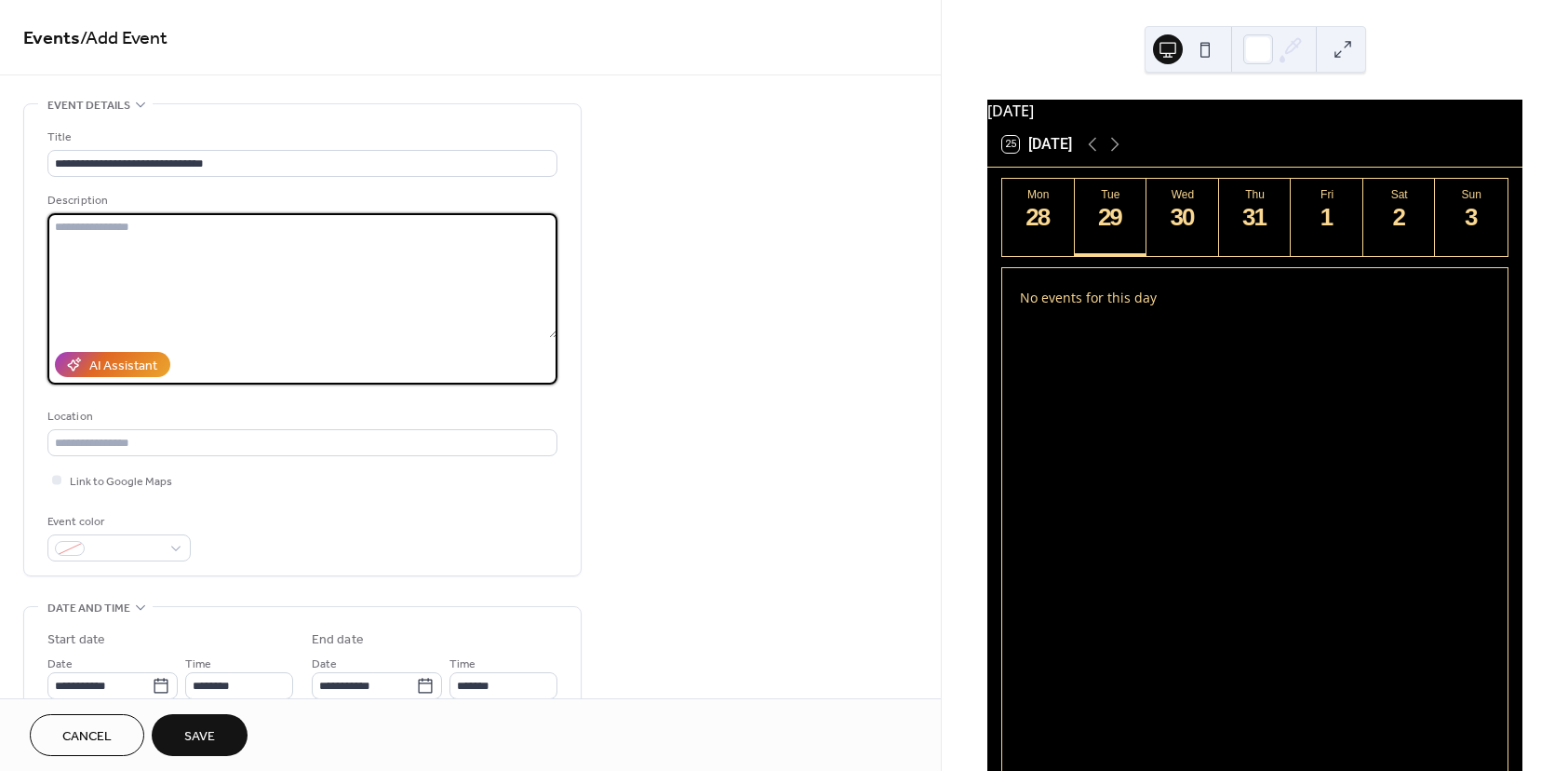 paste on "**********" 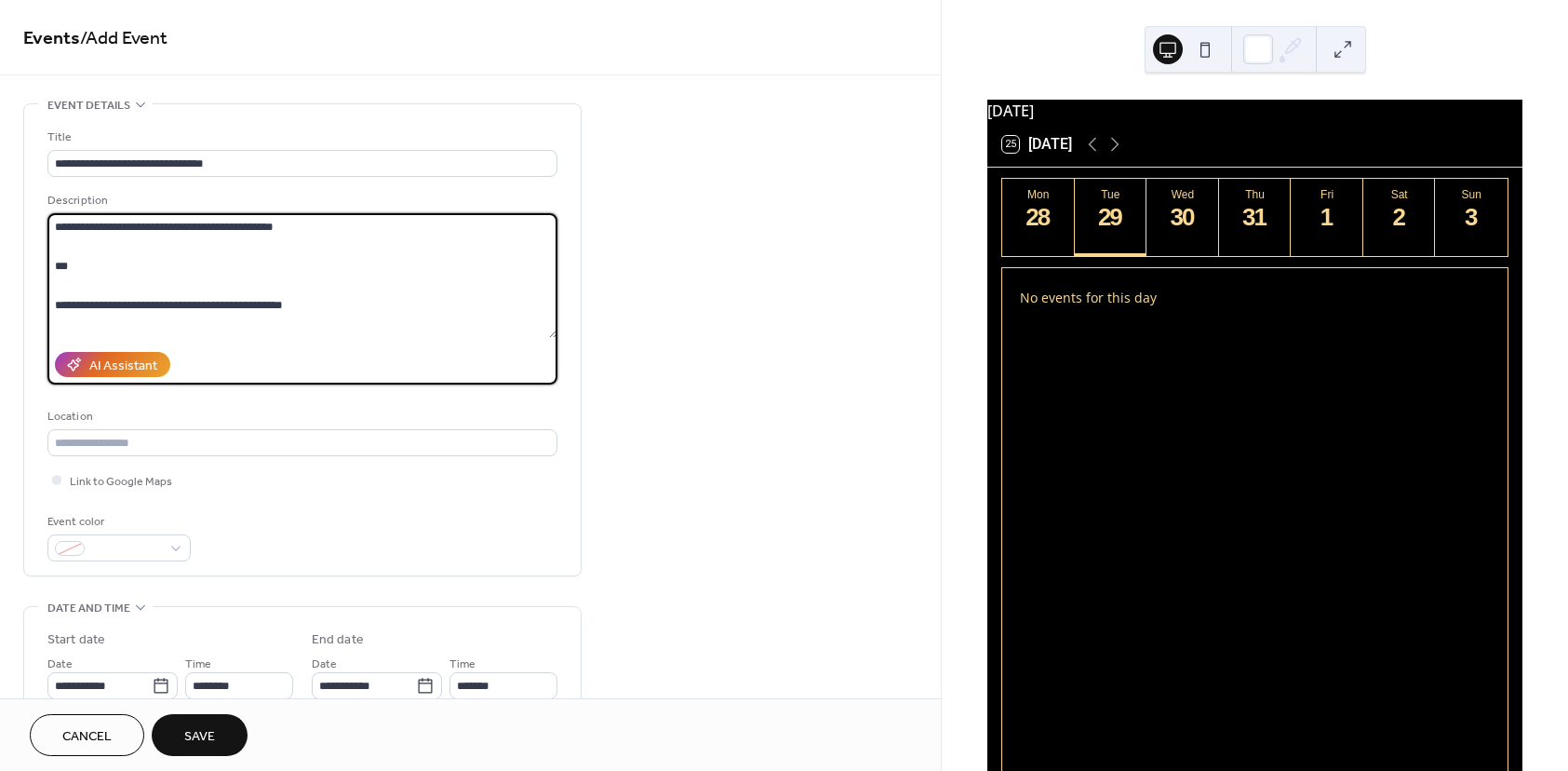 scroll, scrollTop: 310, scrollLeft: 0, axis: vertical 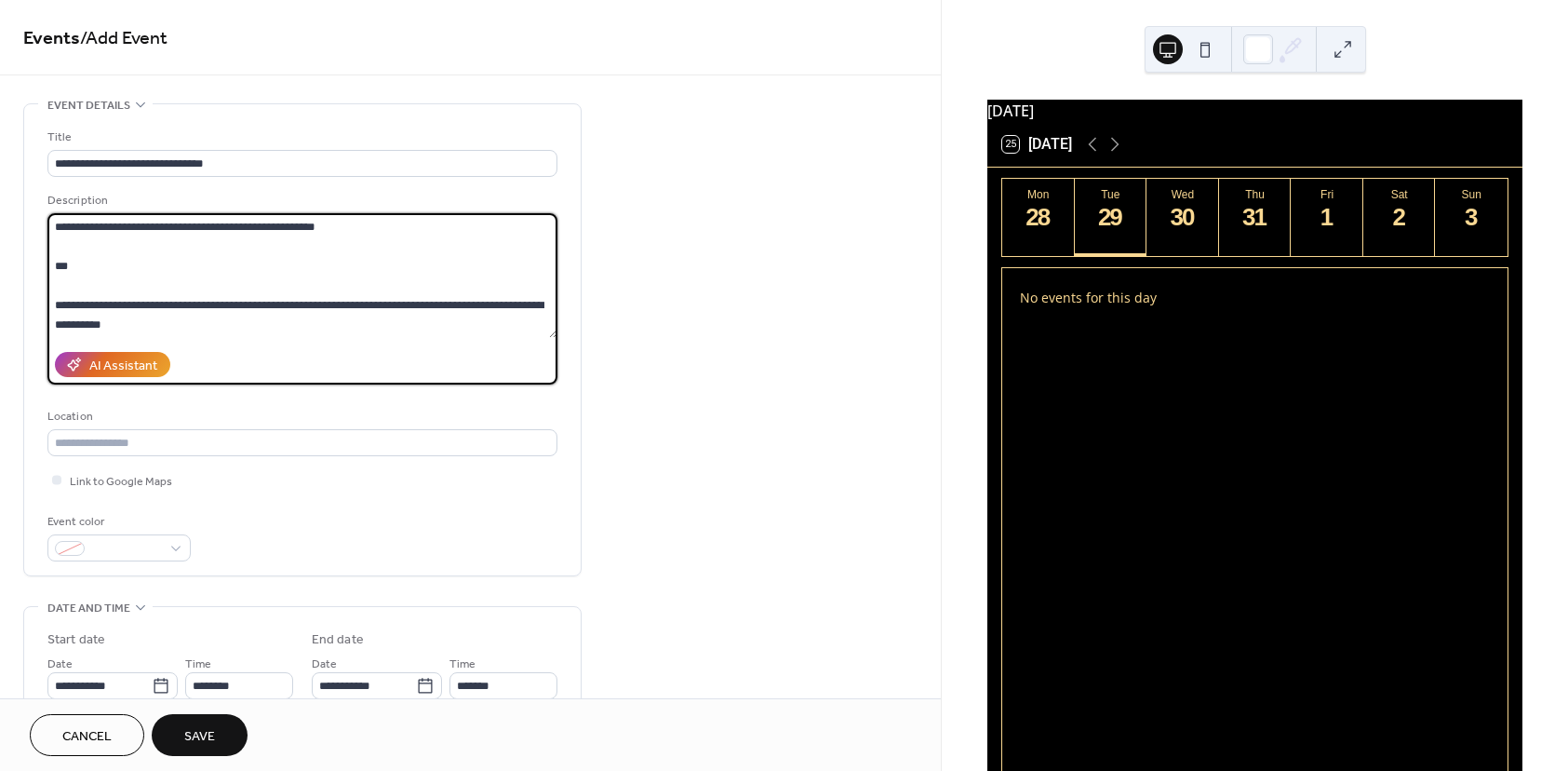 drag, startPoint x: 174, startPoint y: 319, endPoint x: 42, endPoint y: 234, distance: 157 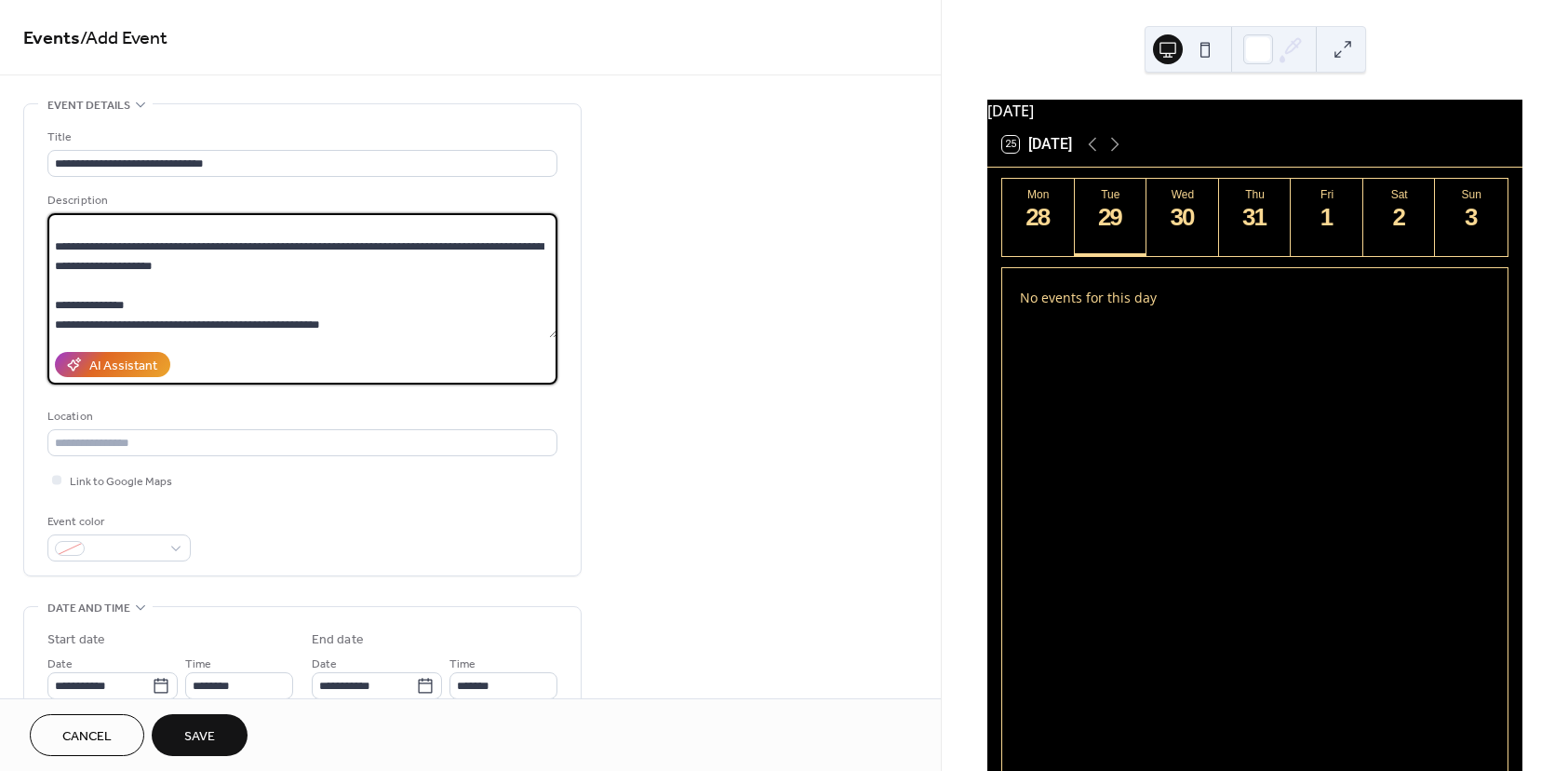 scroll, scrollTop: 215, scrollLeft: 0, axis: vertical 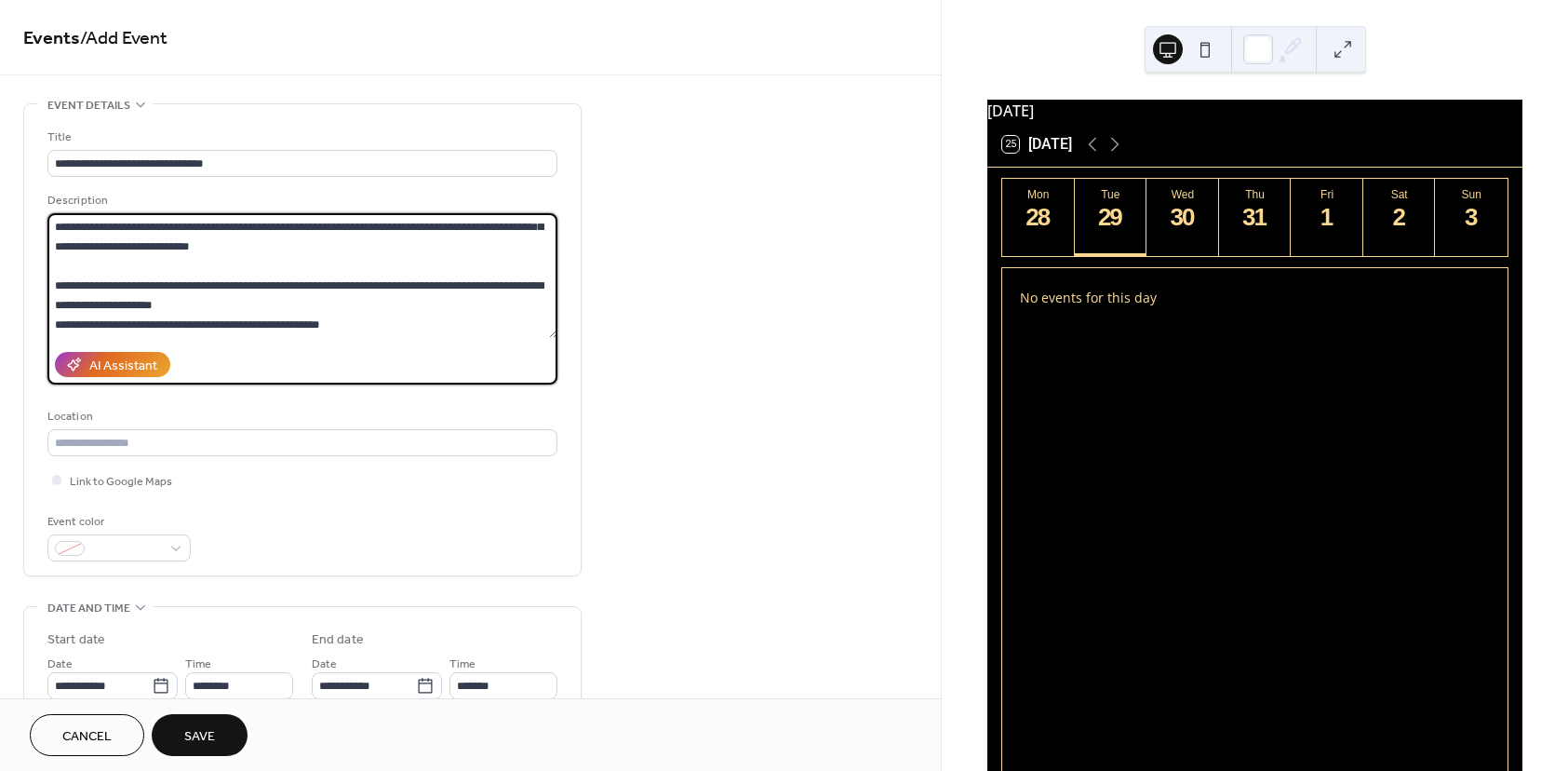 click on "**********" at bounding box center (302, 276) 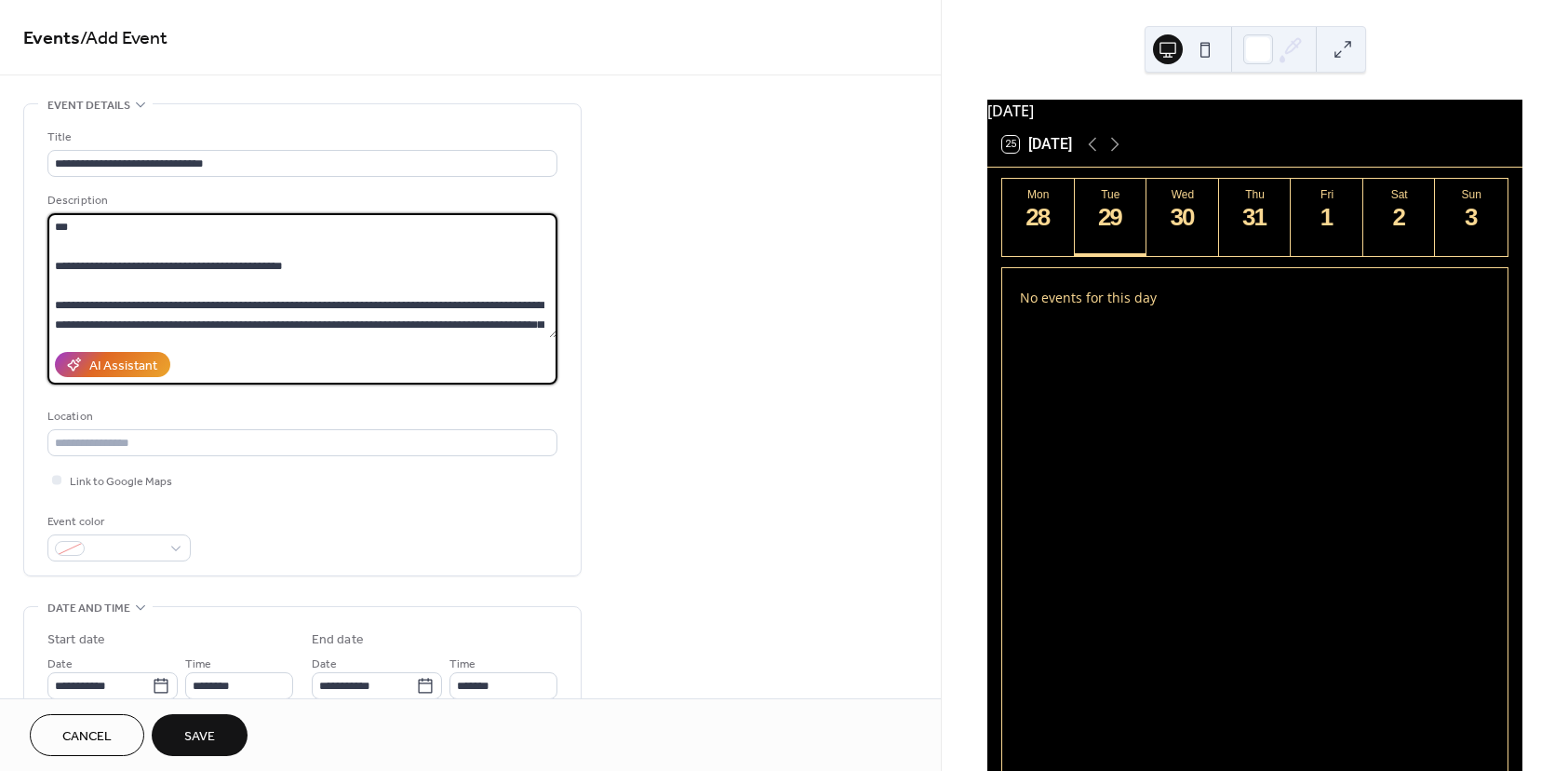 scroll, scrollTop: 0, scrollLeft: 0, axis: both 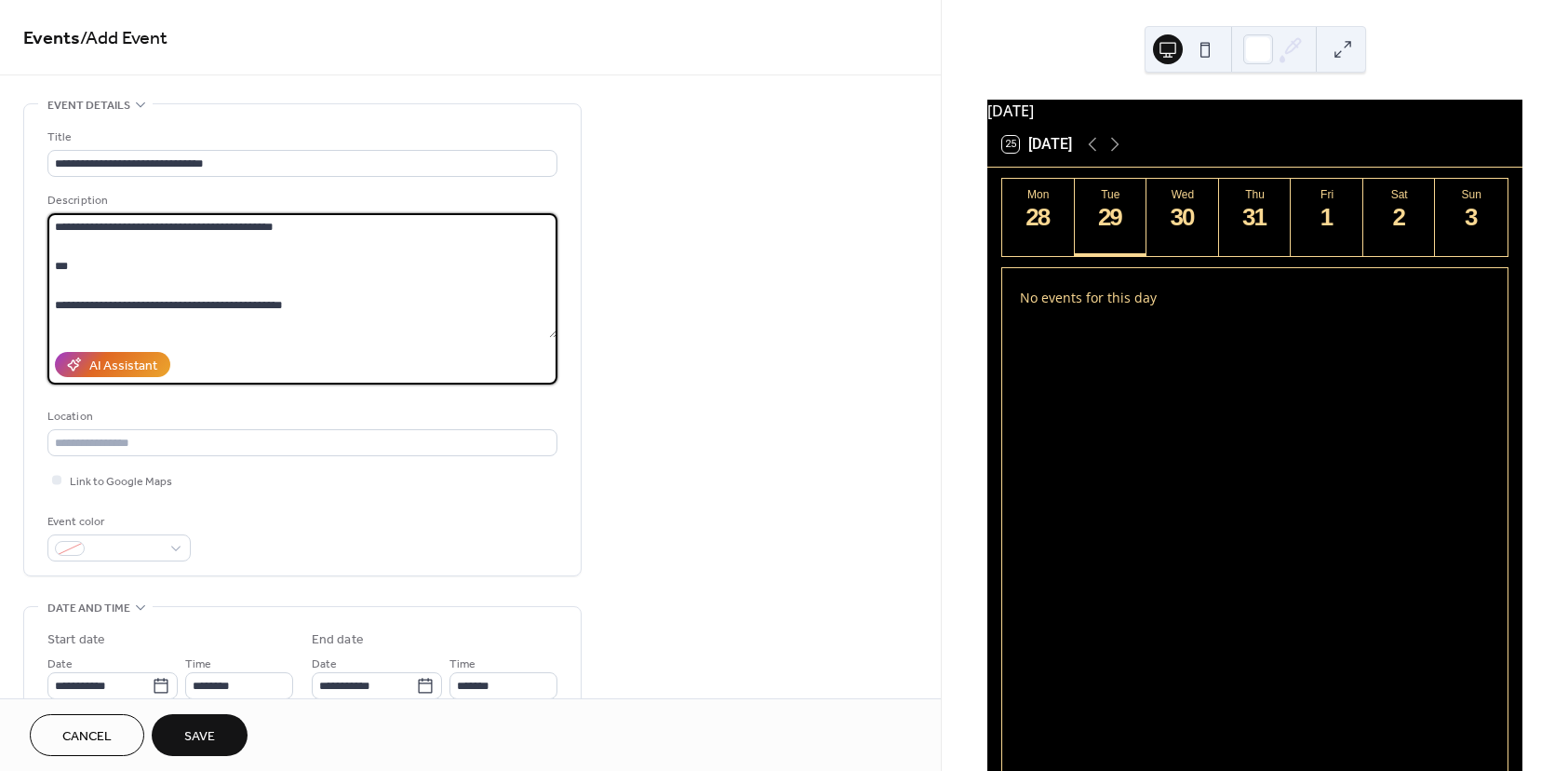 drag, startPoint x: 254, startPoint y: 275, endPoint x: 46, endPoint y: 210, distance: 217.91971 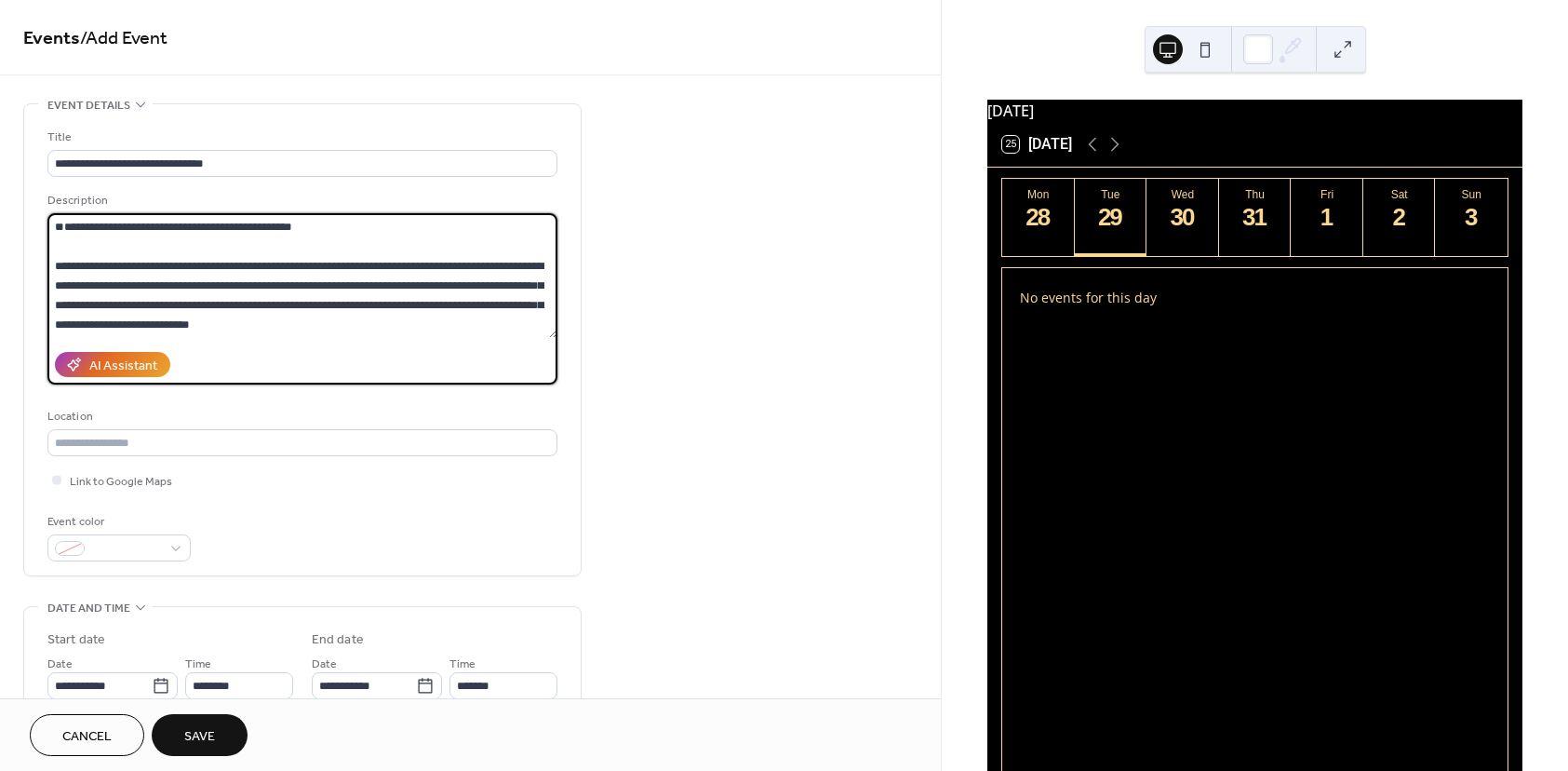 click on "**********" at bounding box center [302, 276] 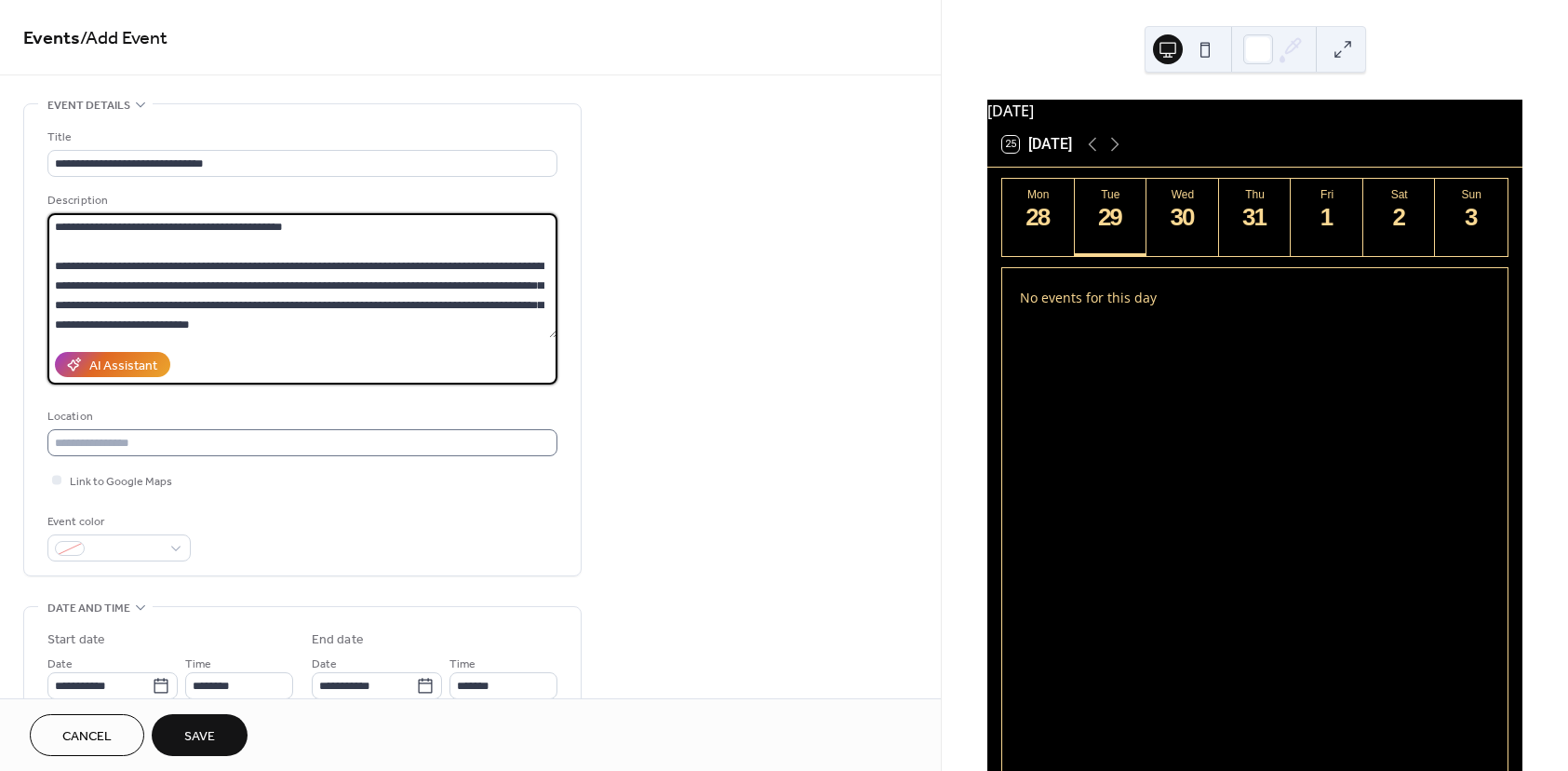 type on "**********" 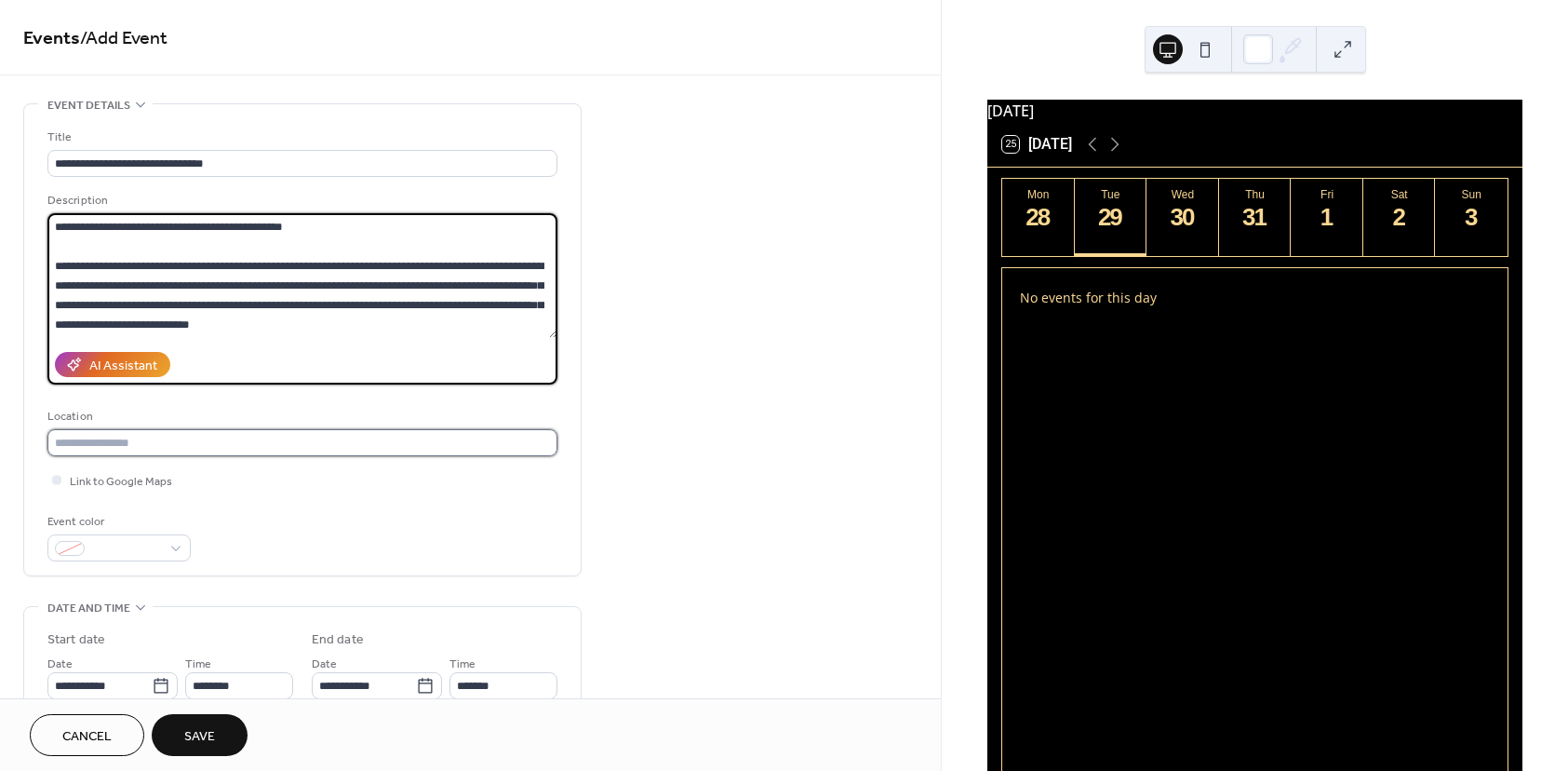 click at bounding box center (302, 442) 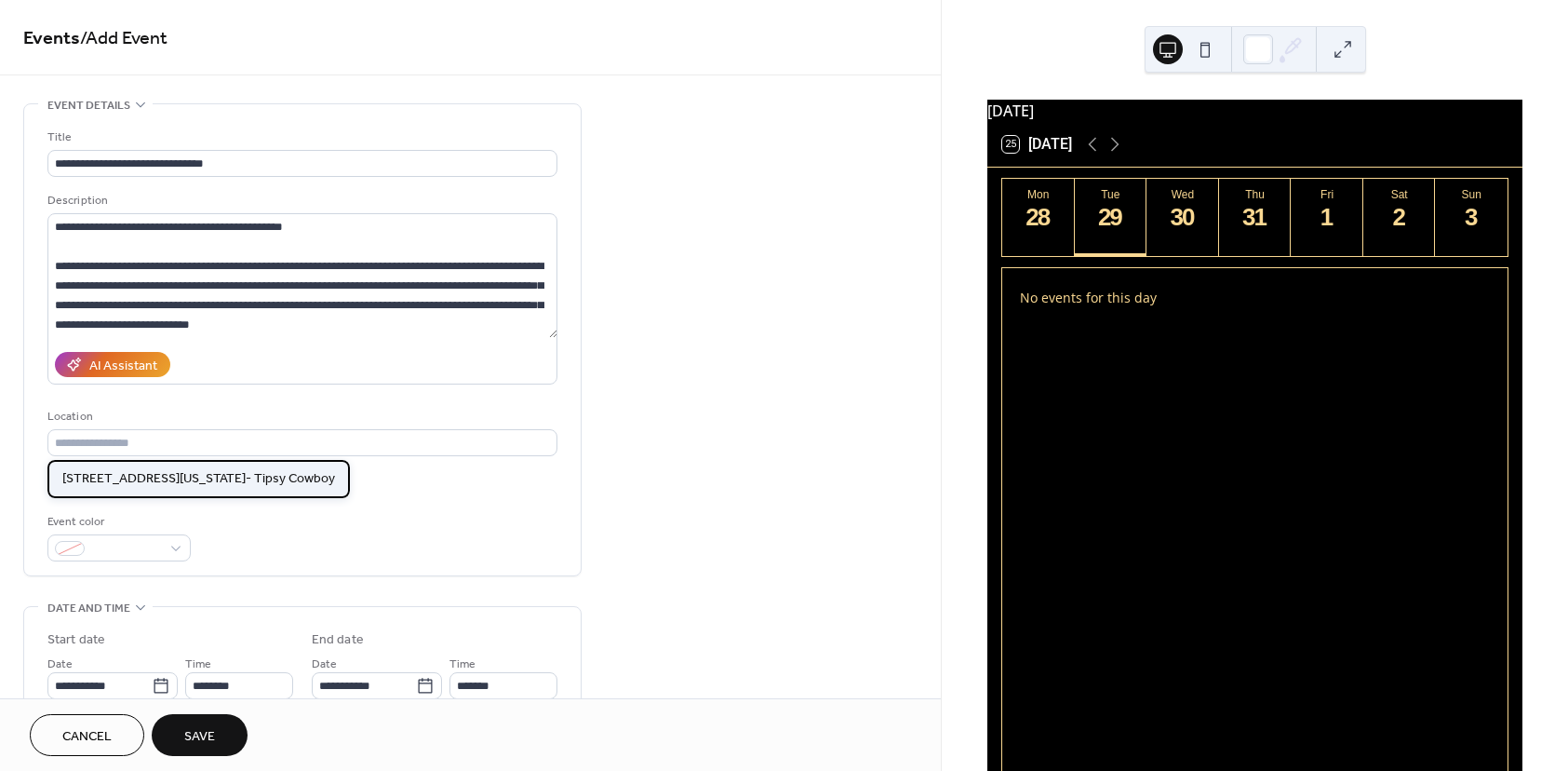 click on "[STREET_ADDRESS][US_STATE]- Tipsy Cowboy" at bounding box center [198, 479] 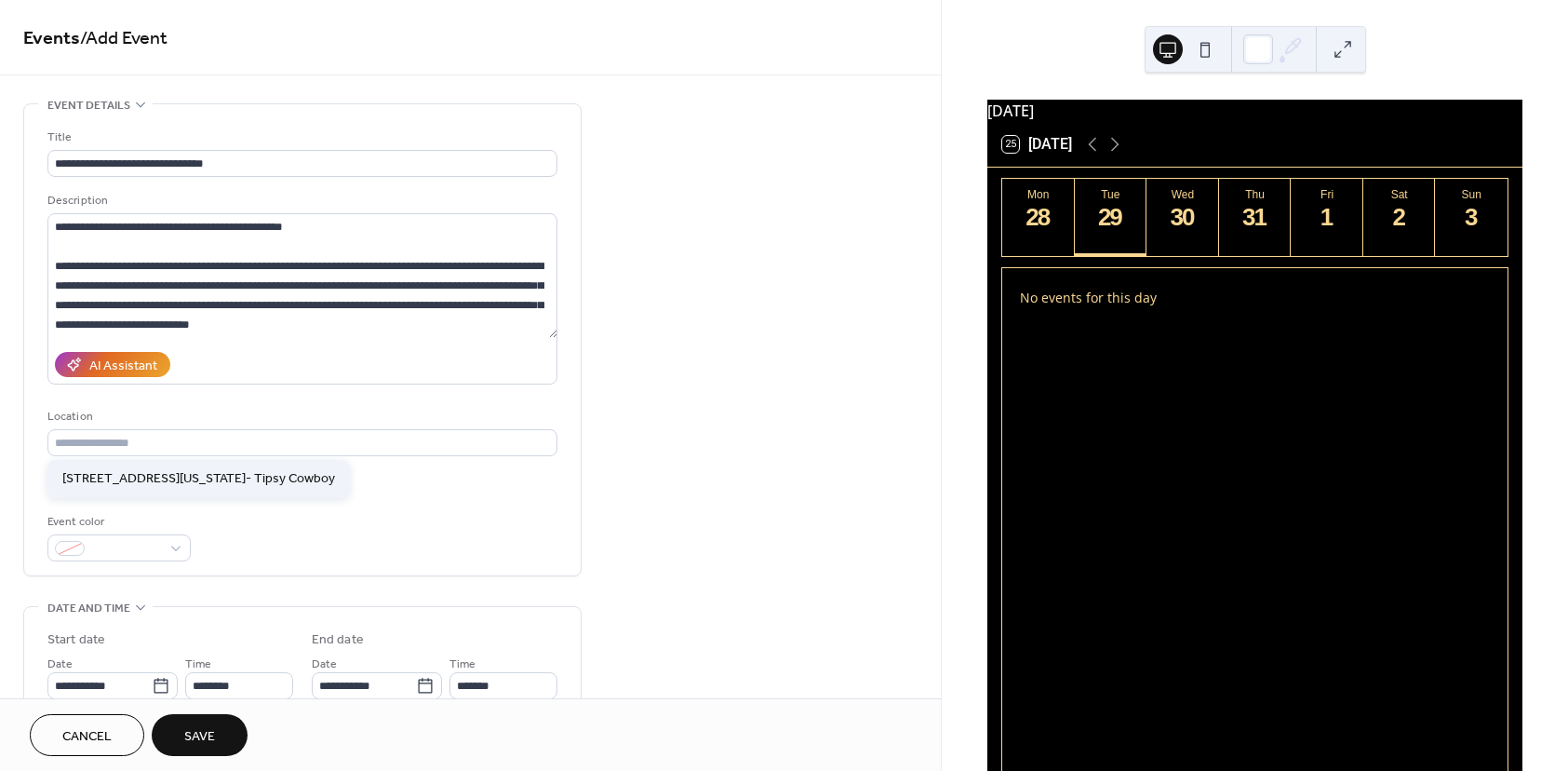 type on "**********" 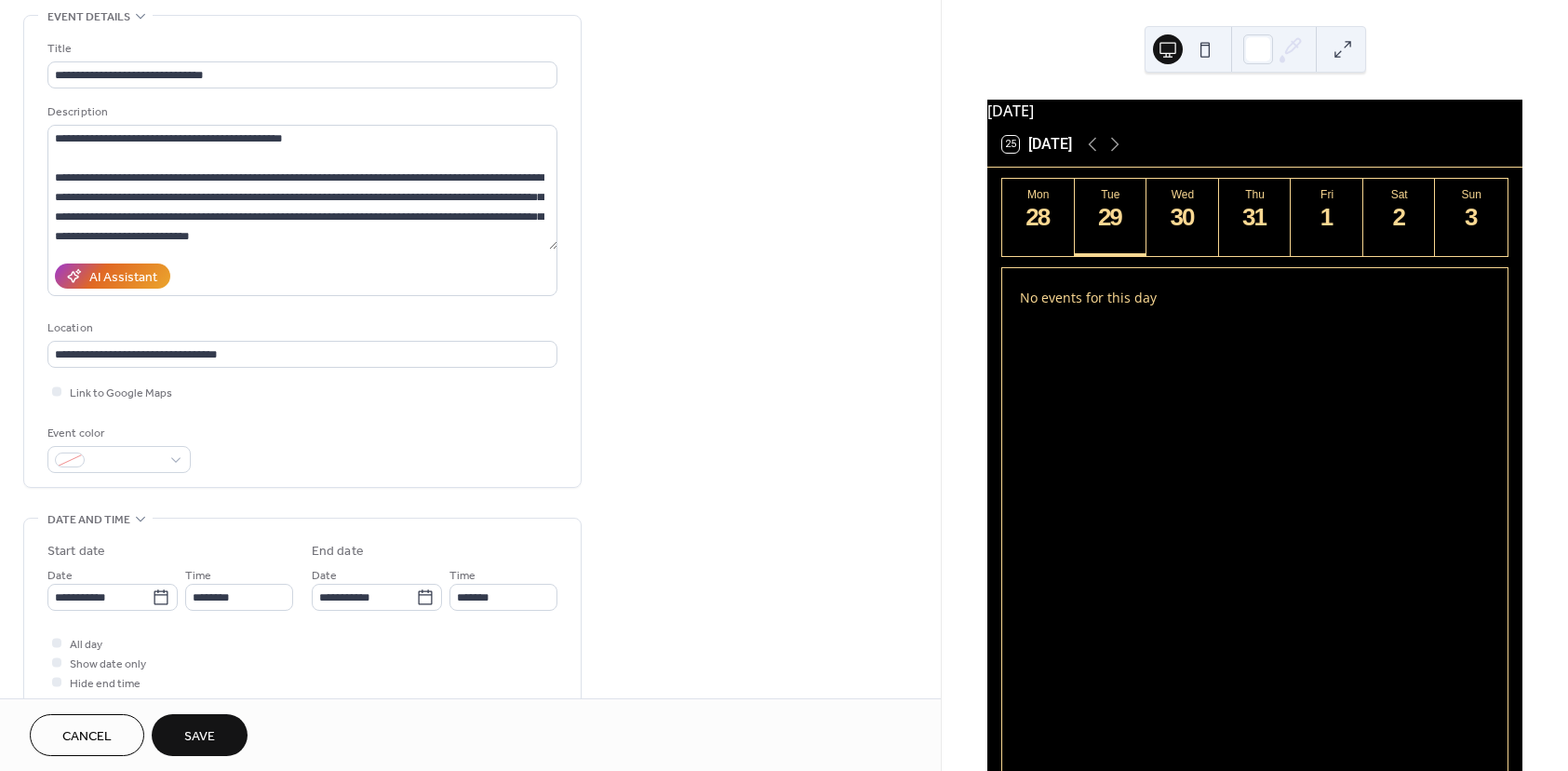 scroll, scrollTop: 93, scrollLeft: 0, axis: vertical 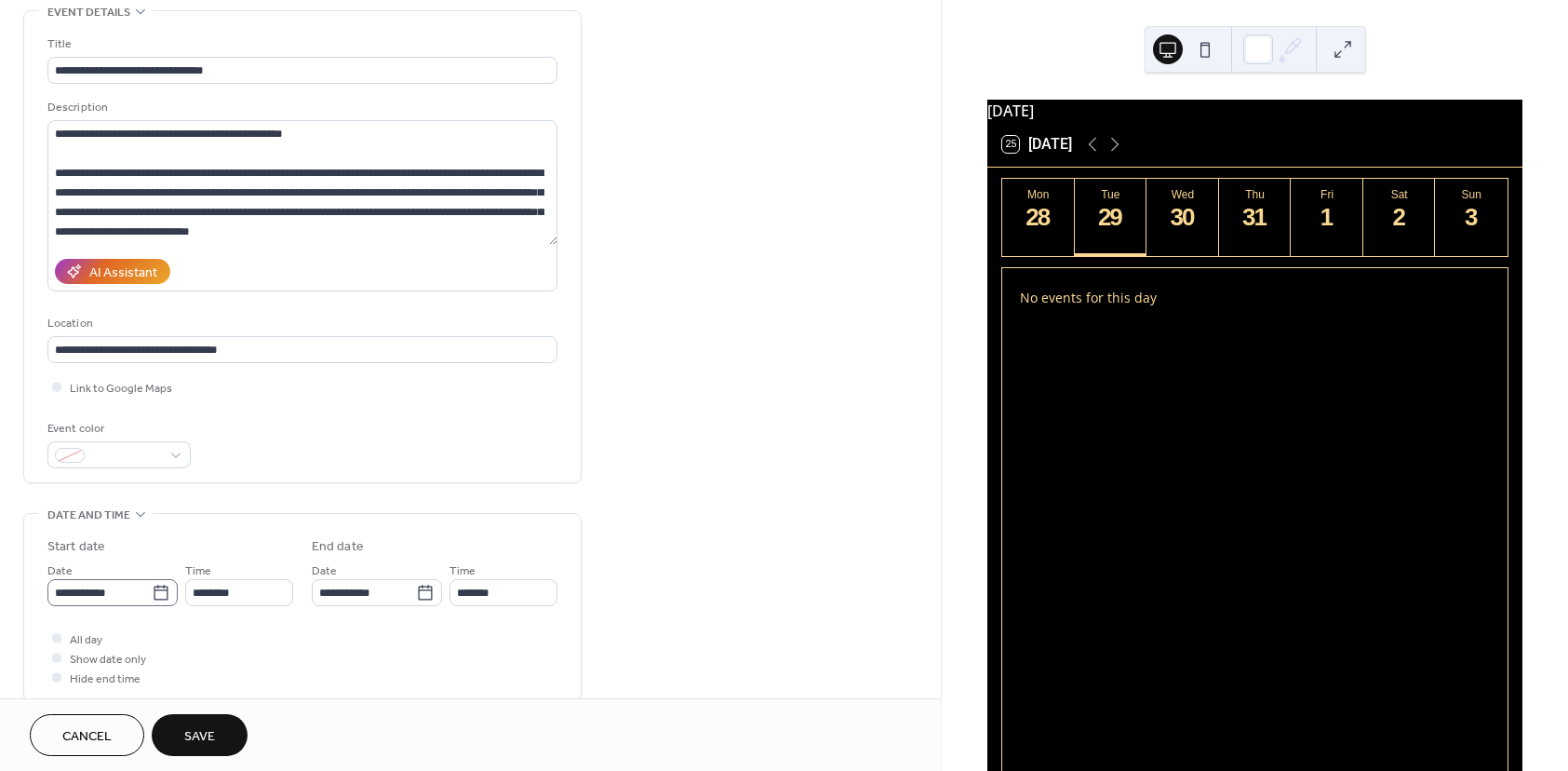 click 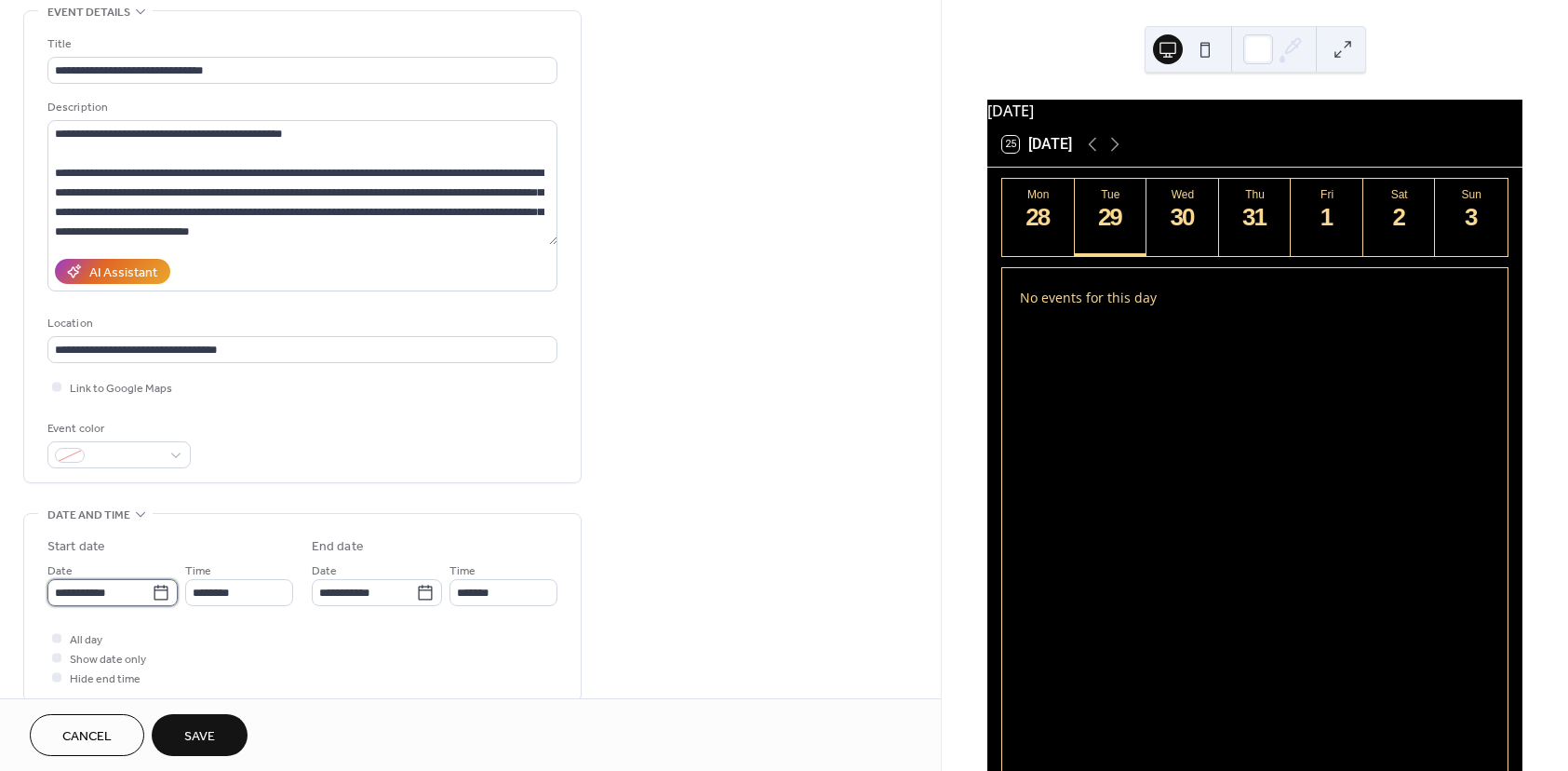 click on "**********" at bounding box center [100, 592] 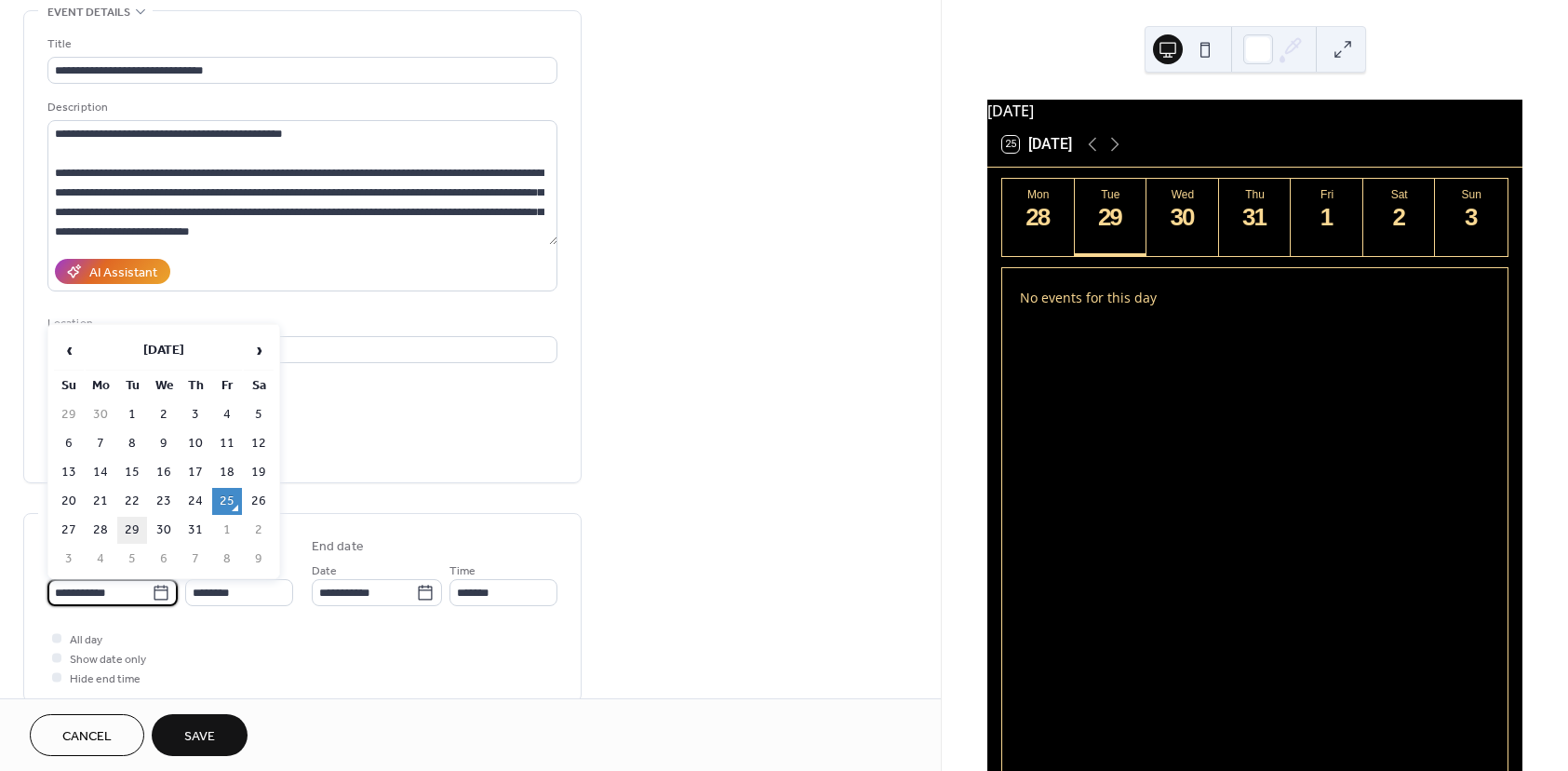 click on "29" at bounding box center [132, 530] 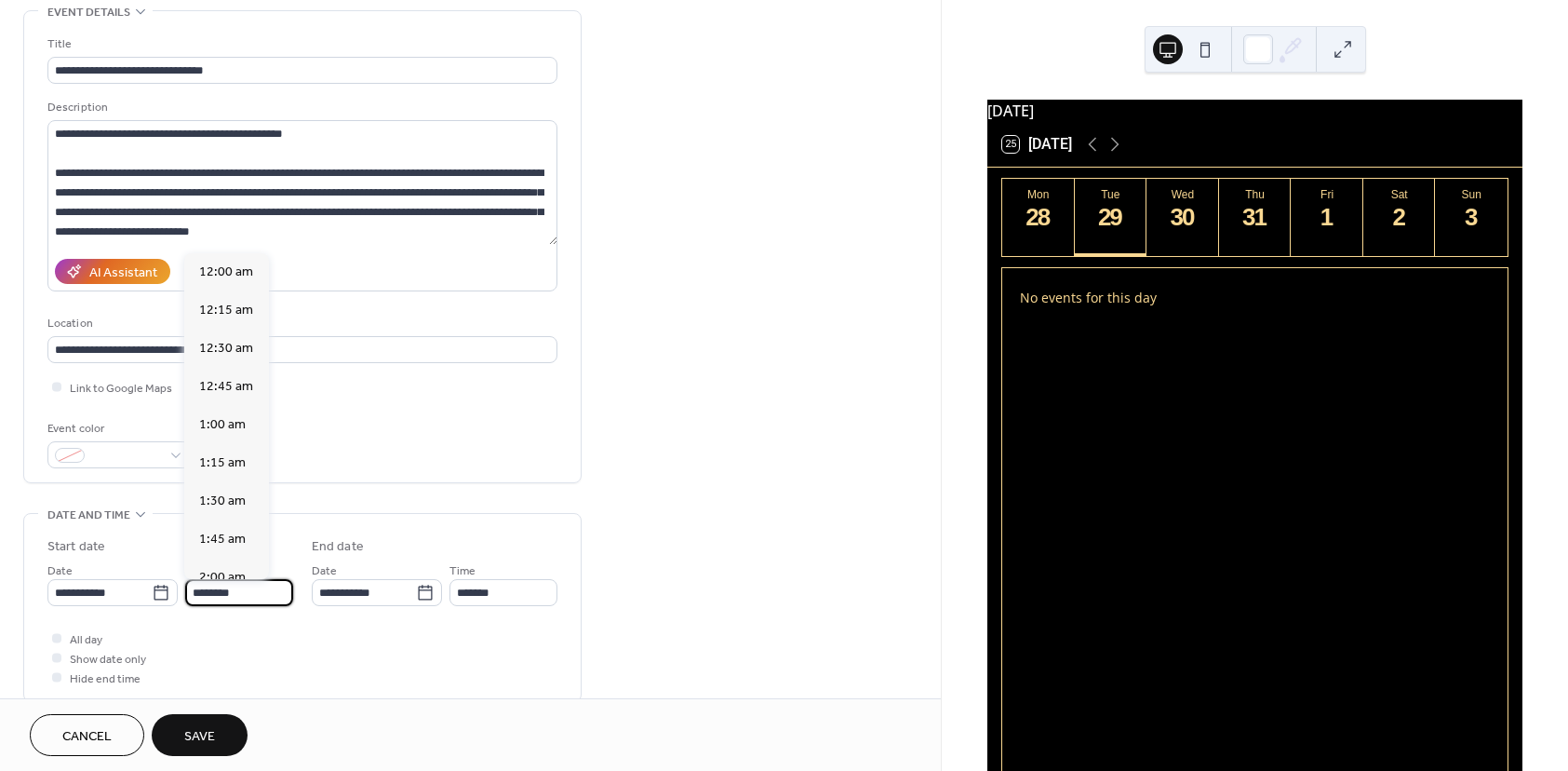 click on "********" at bounding box center [239, 592] 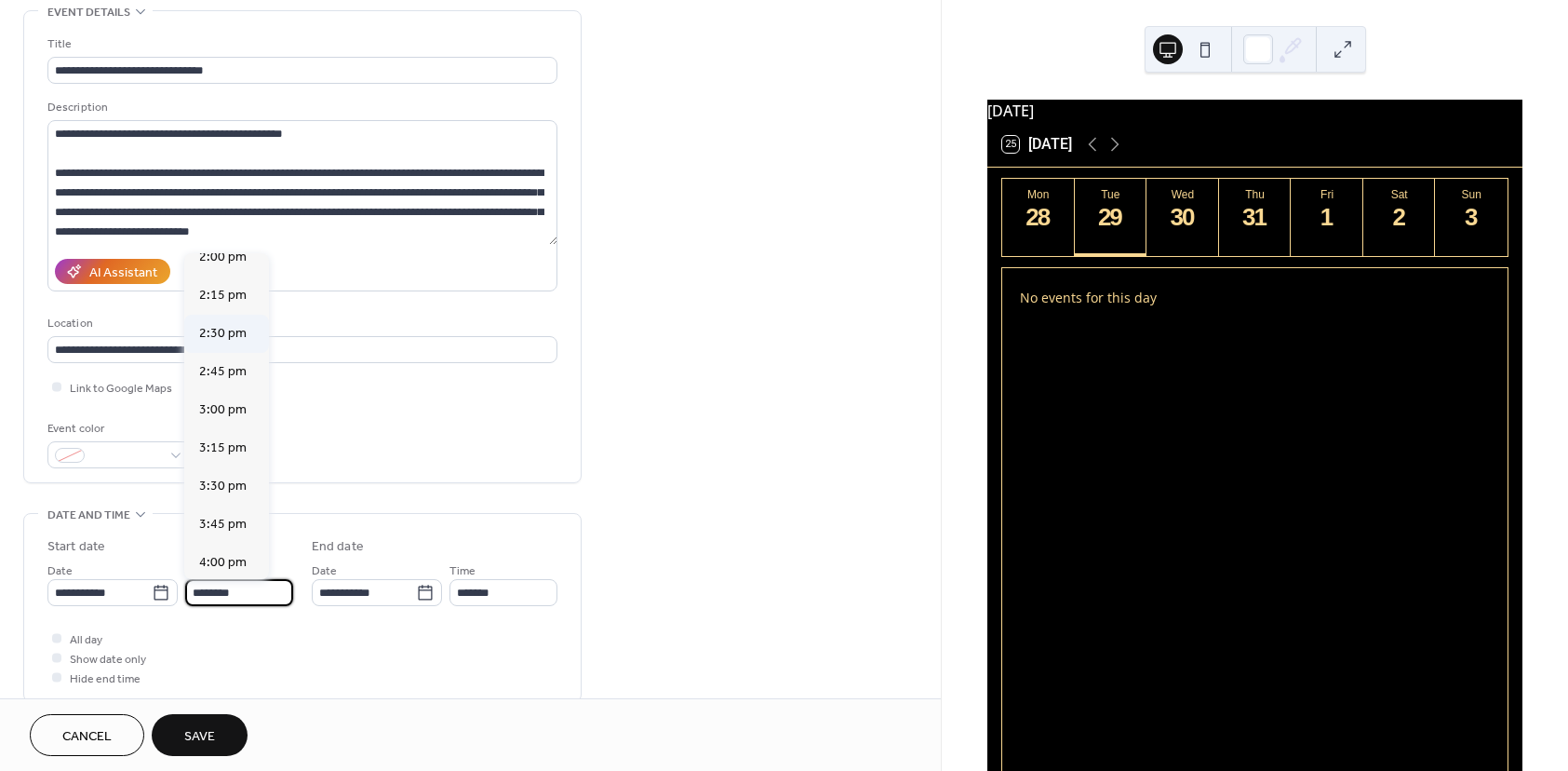 scroll, scrollTop: 2205, scrollLeft: 0, axis: vertical 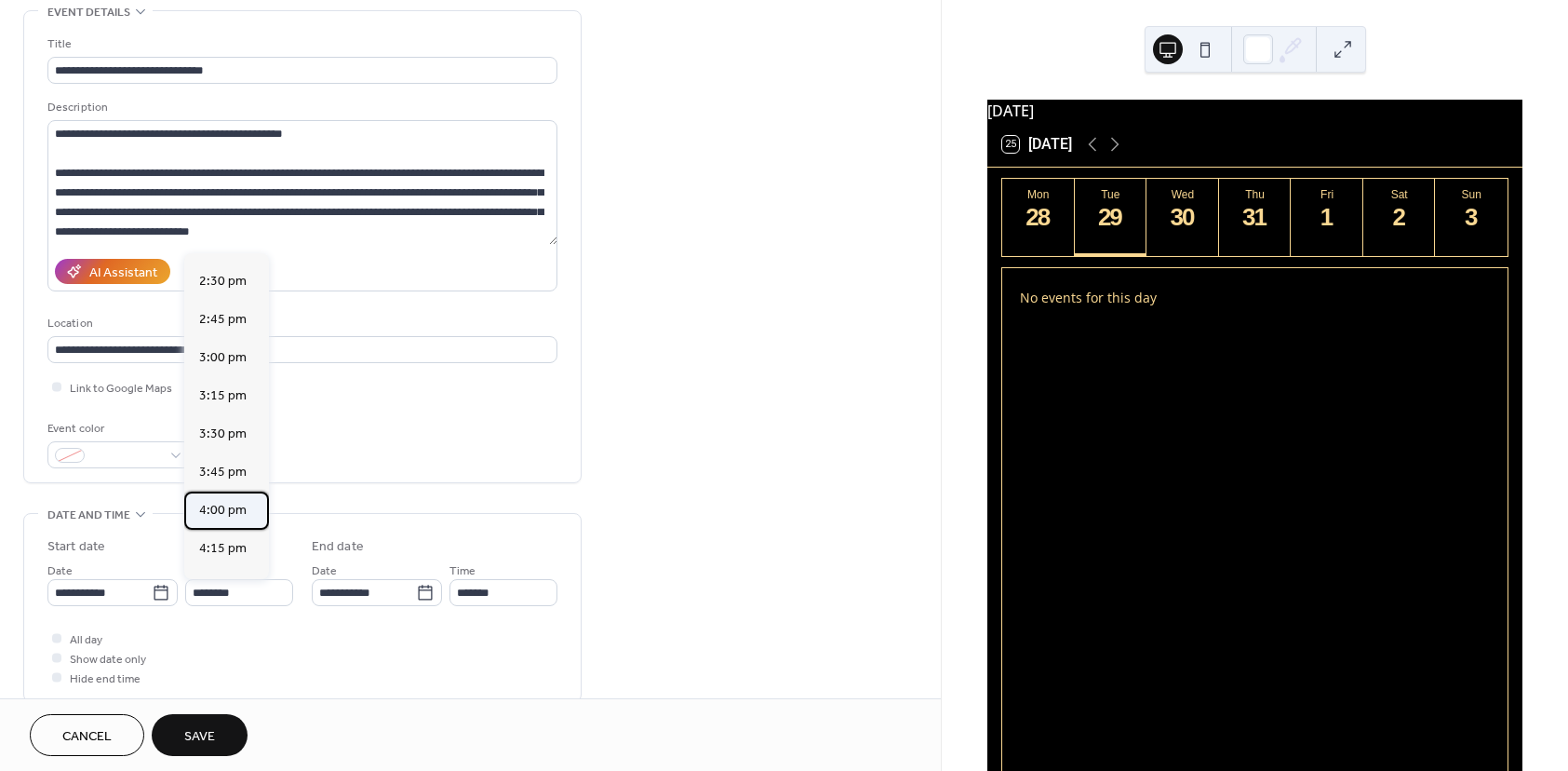 click on "4:00 pm" at bounding box center (222, 510) 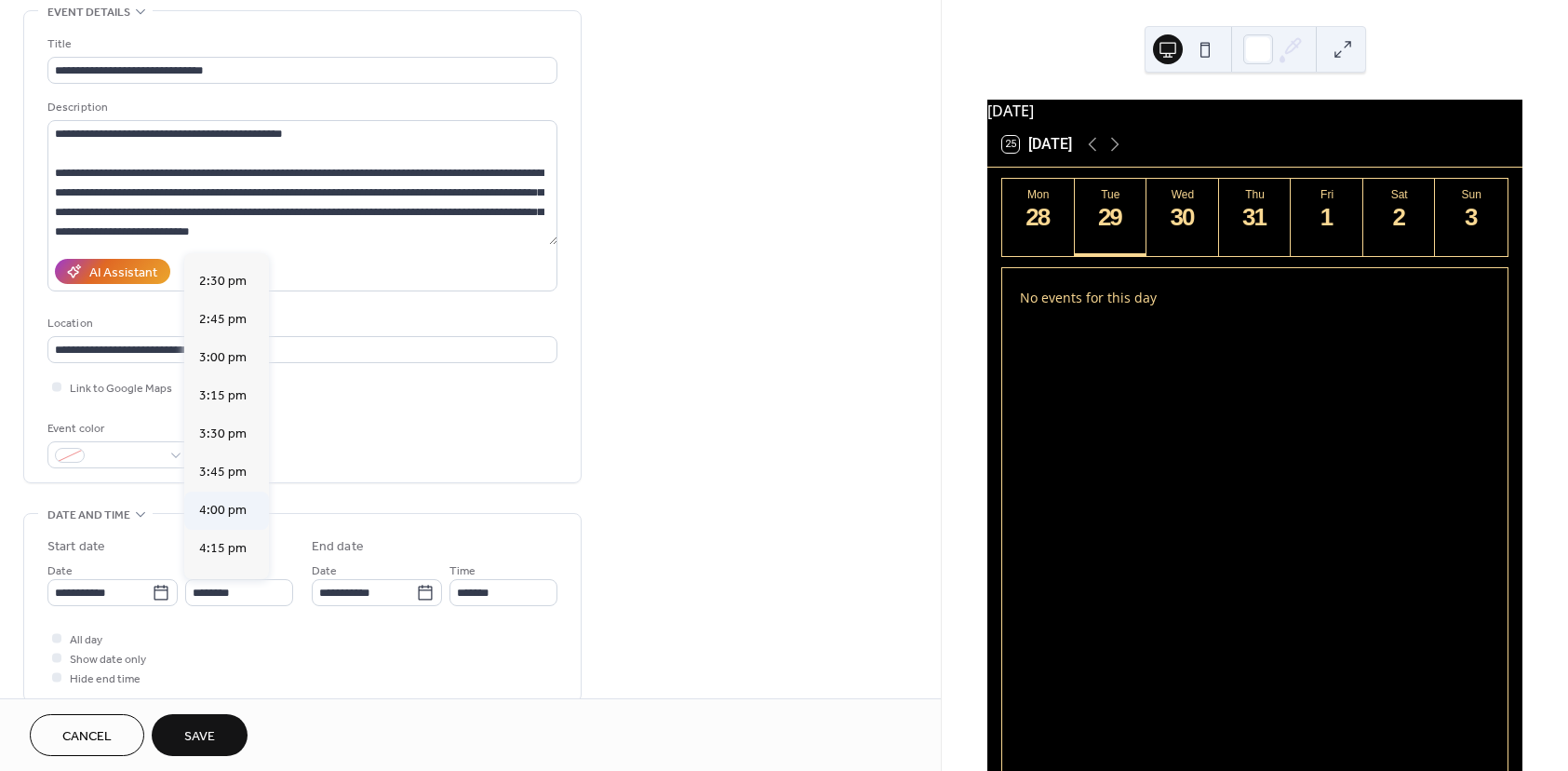 type on "*******" 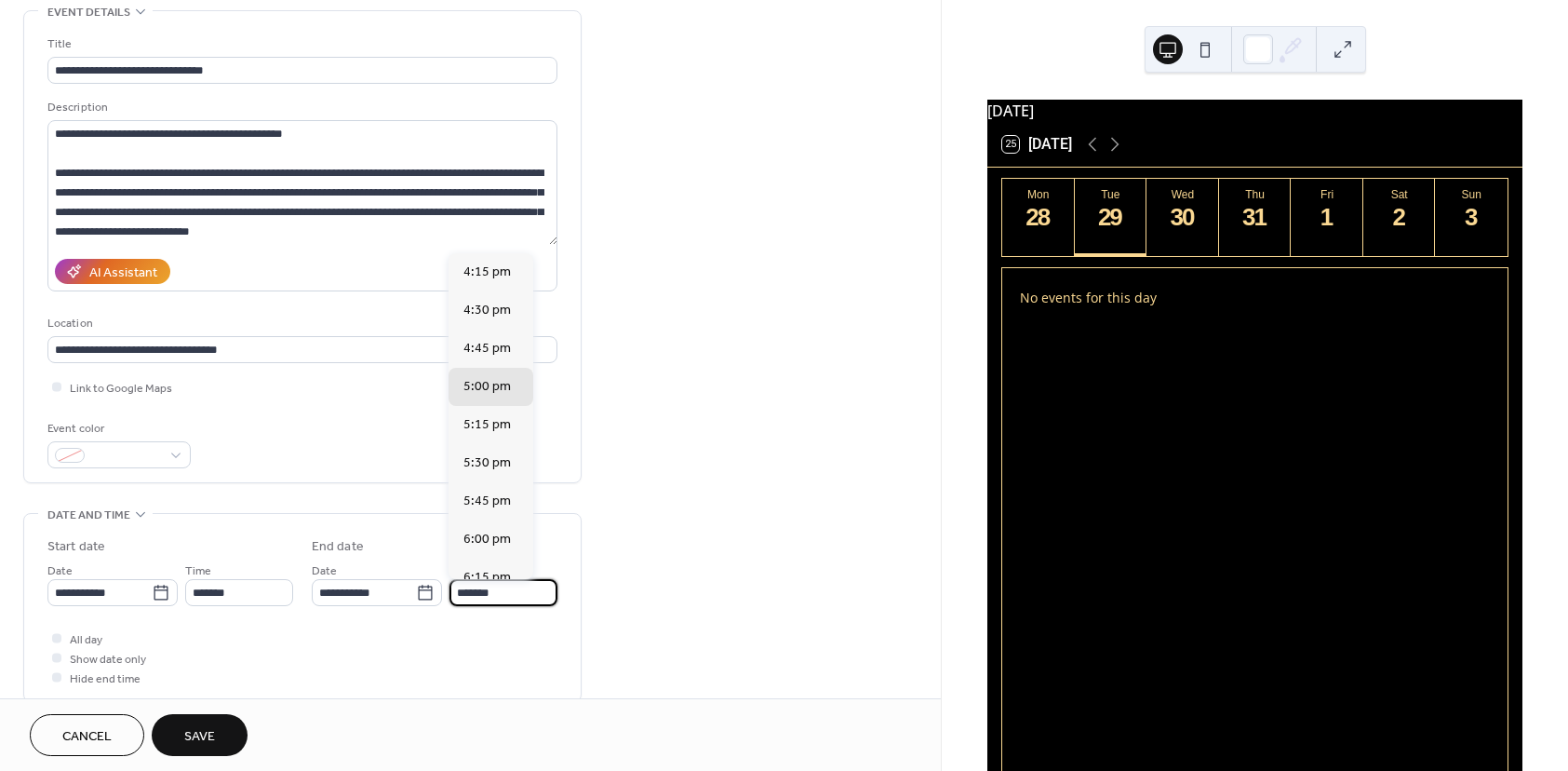 click on "*******" at bounding box center [503, 592] 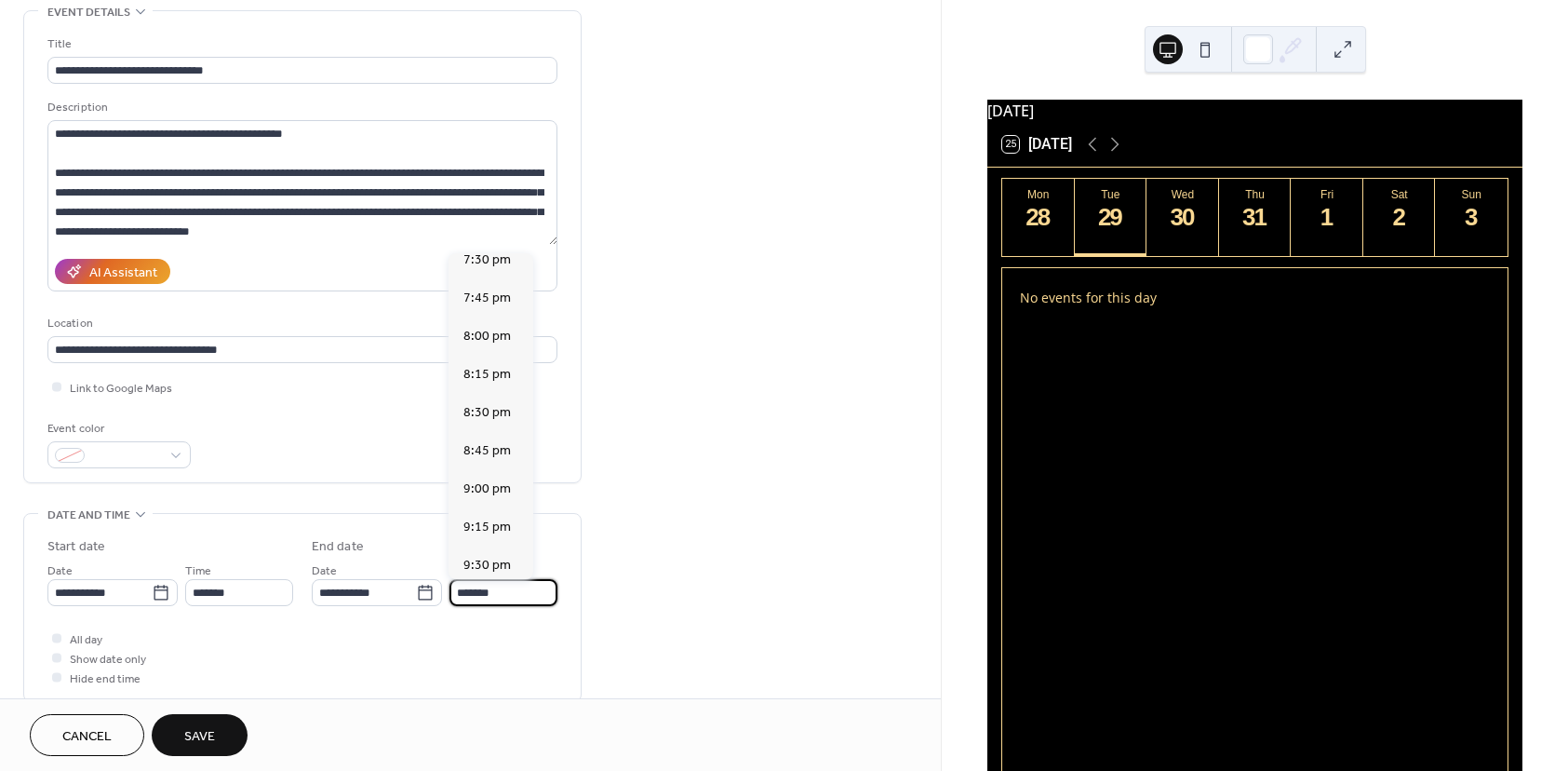 scroll, scrollTop: 559, scrollLeft: 0, axis: vertical 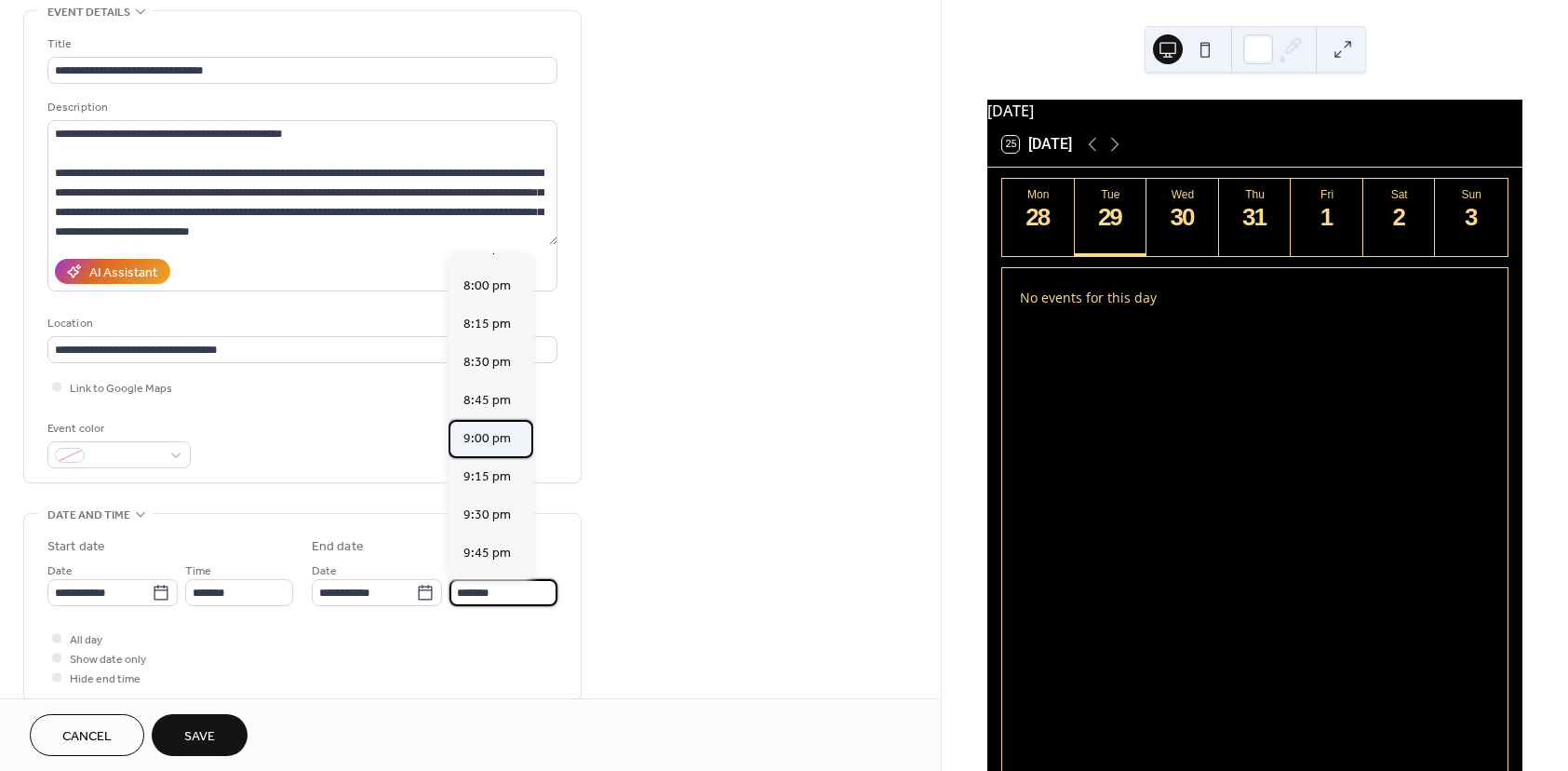 click on "9:00 pm" at bounding box center (487, 439) 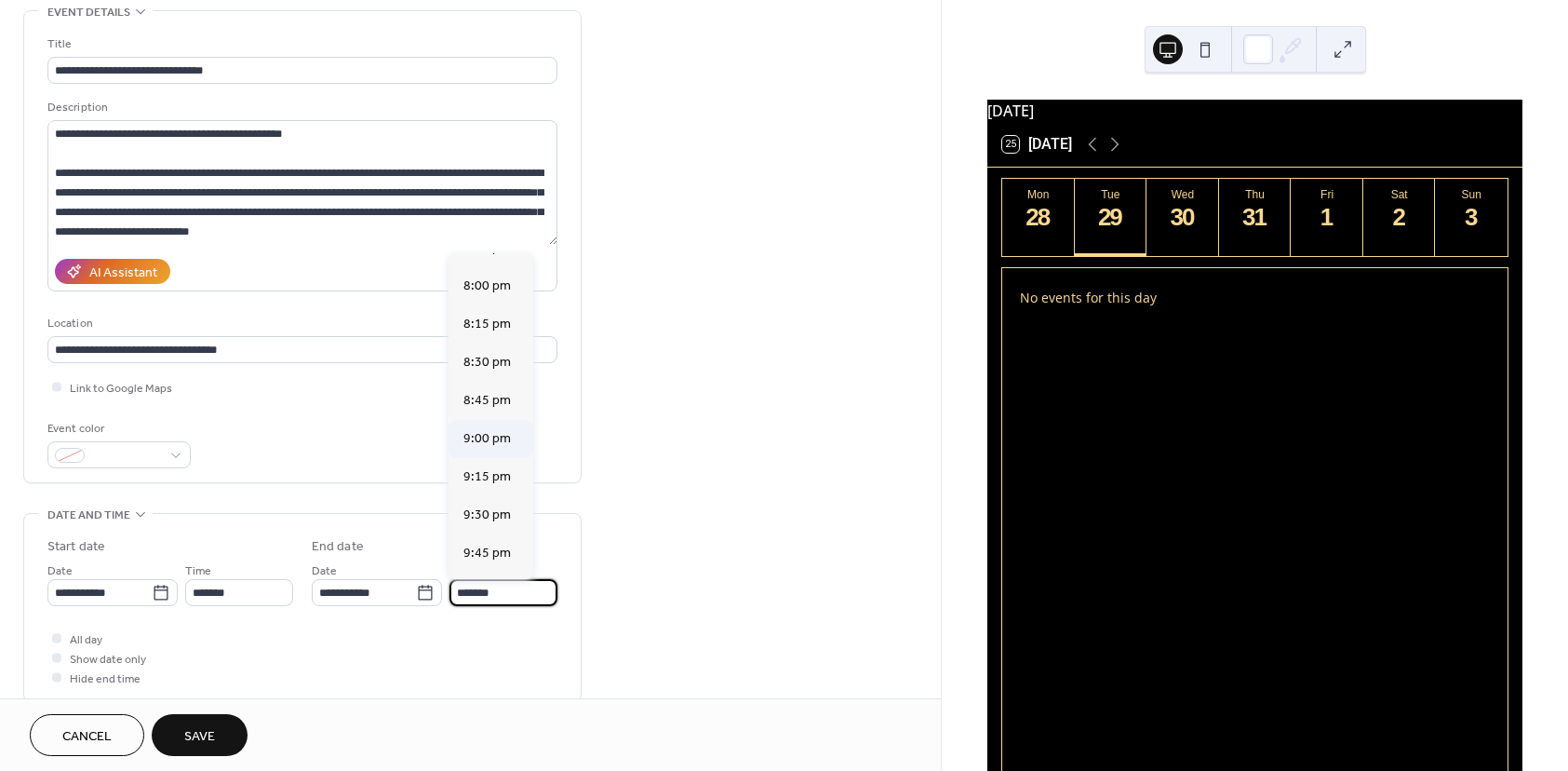type on "*******" 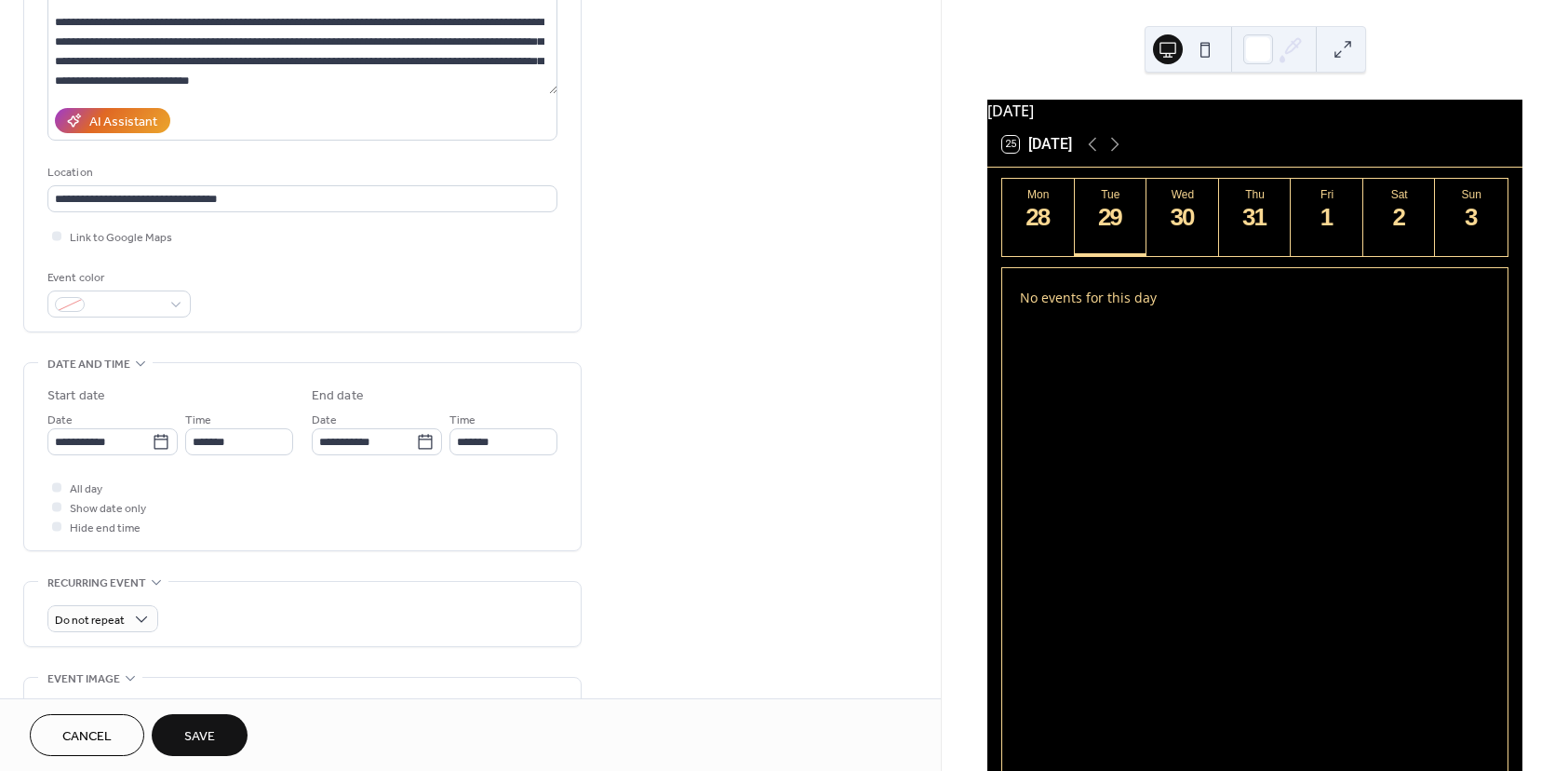 scroll, scrollTop: 372, scrollLeft: 0, axis: vertical 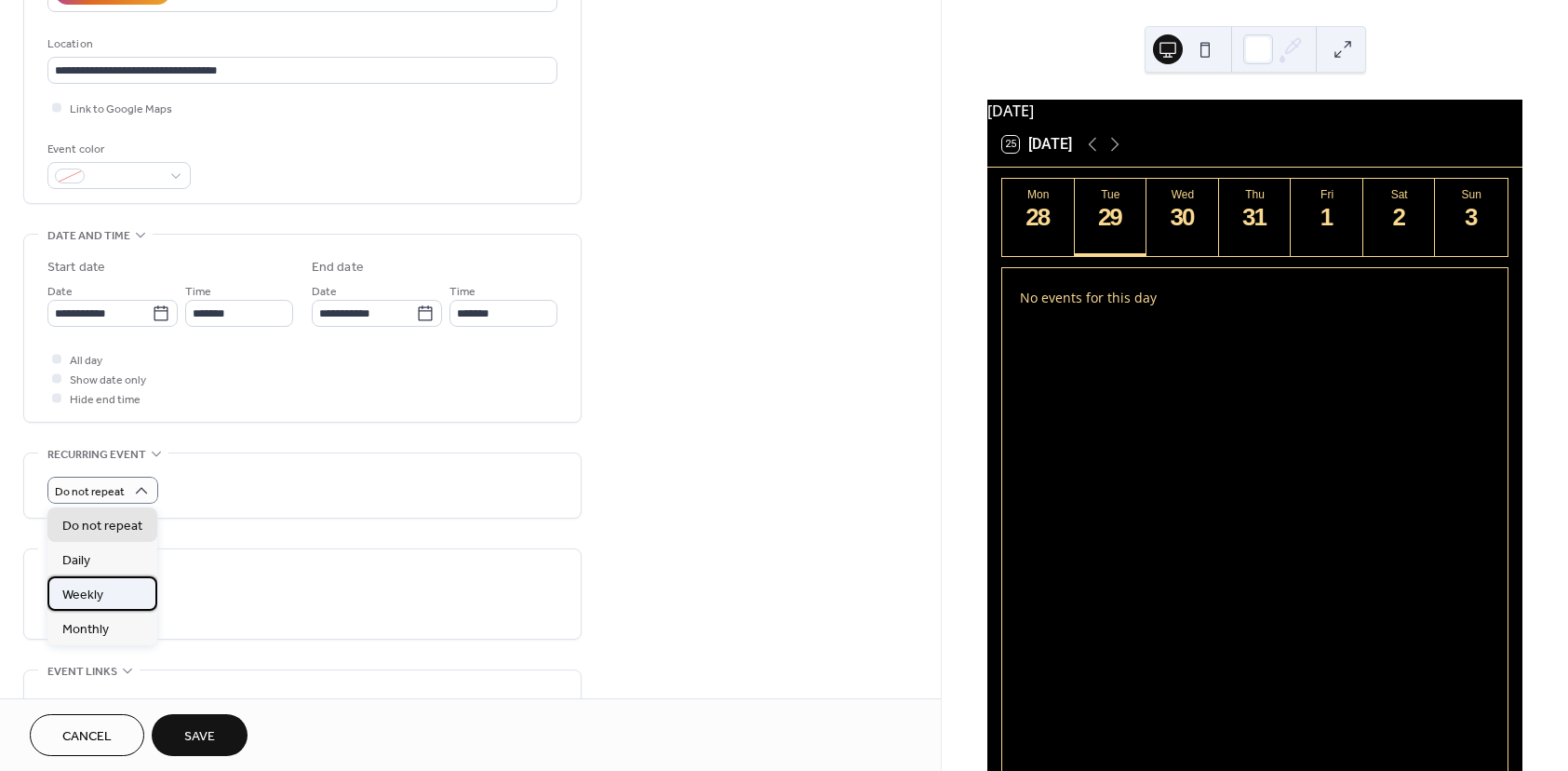 click on "Weekly" at bounding box center (102, 593) 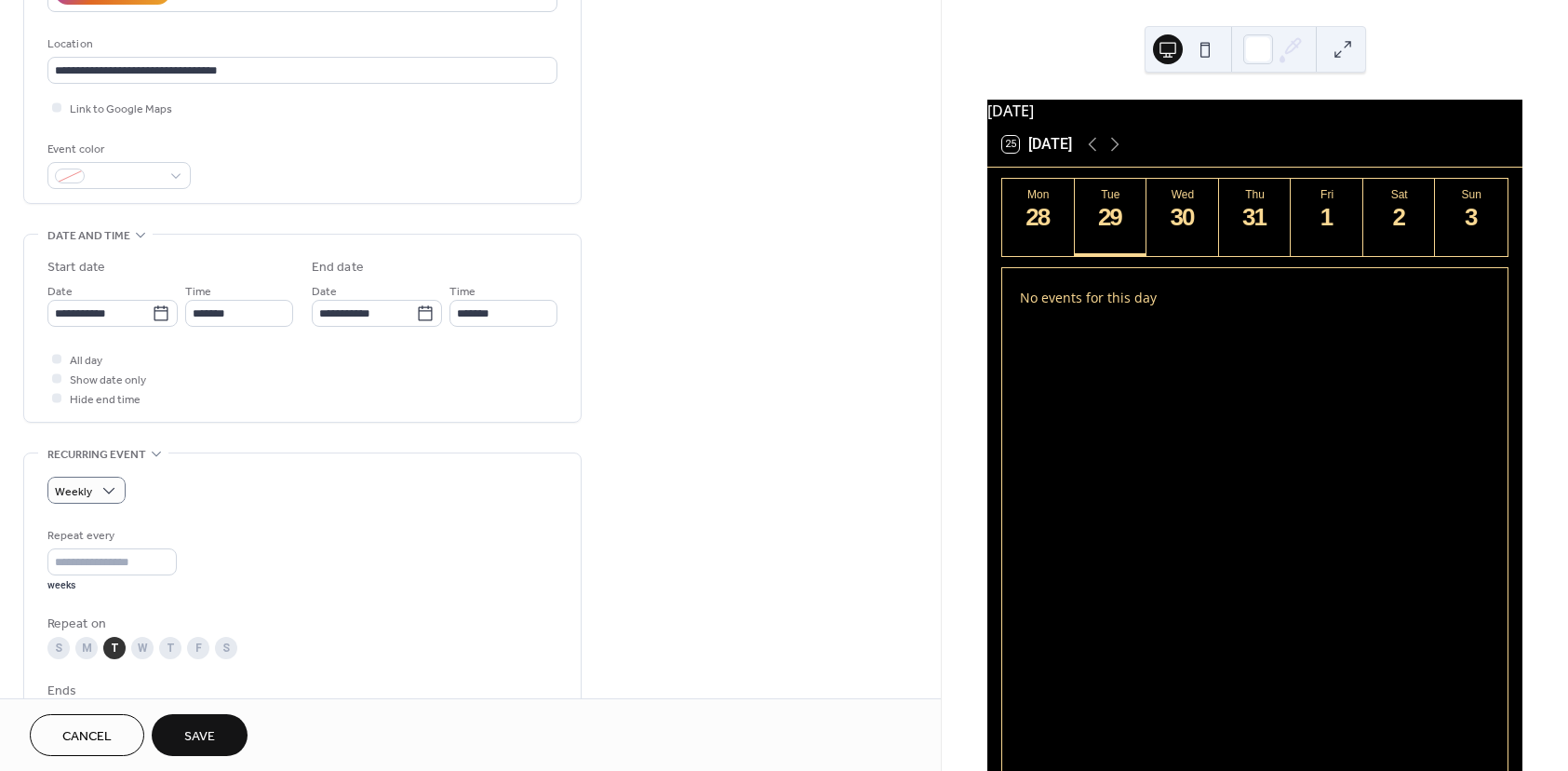 click on "Weekly Repeat every * weeks Repeat on S M T W T F S Ends ​ Never ​ Date Excluded dates   Pick date to exclude" at bounding box center (302, 653) 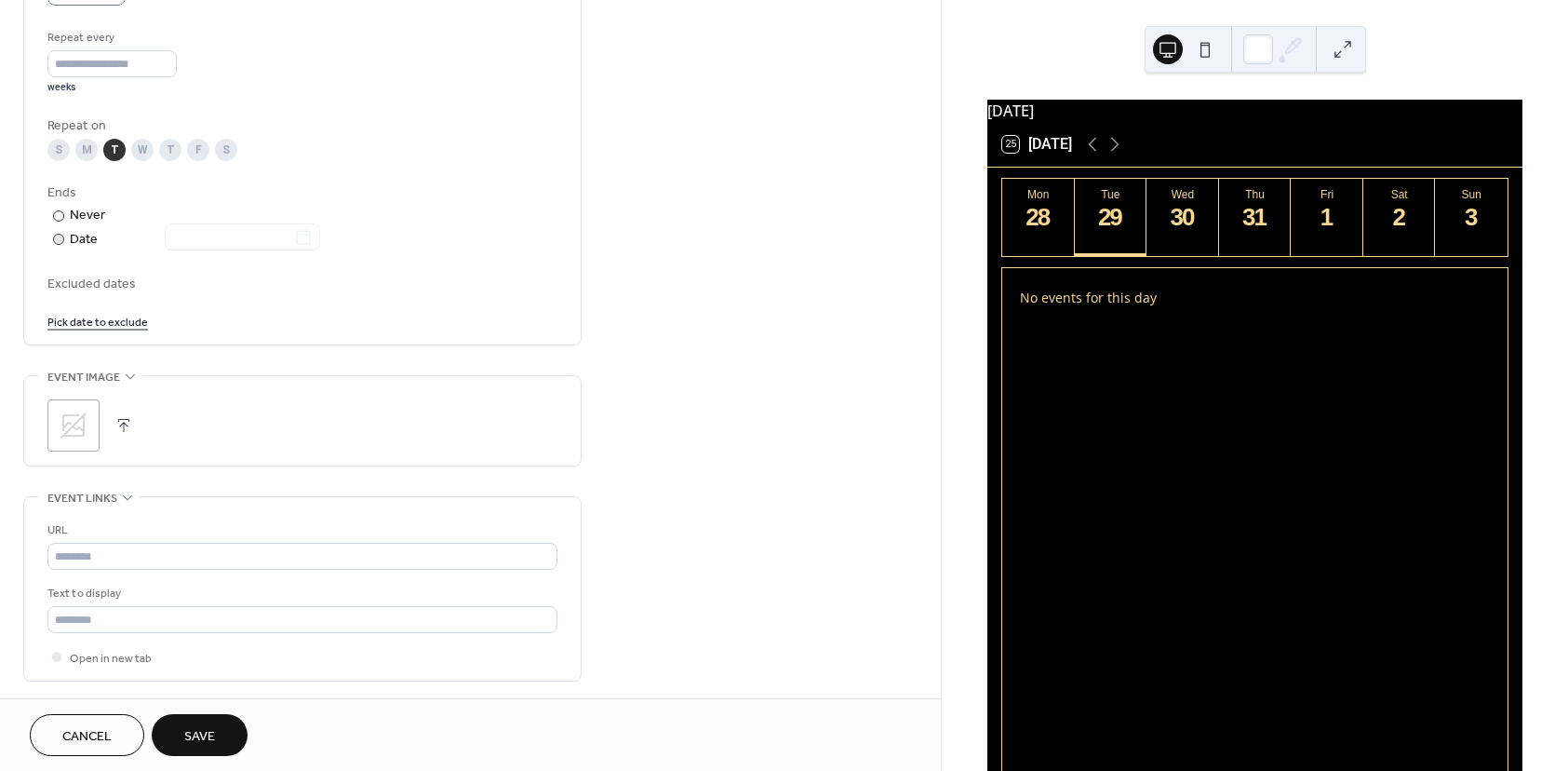 scroll, scrollTop: 931, scrollLeft: 0, axis: vertical 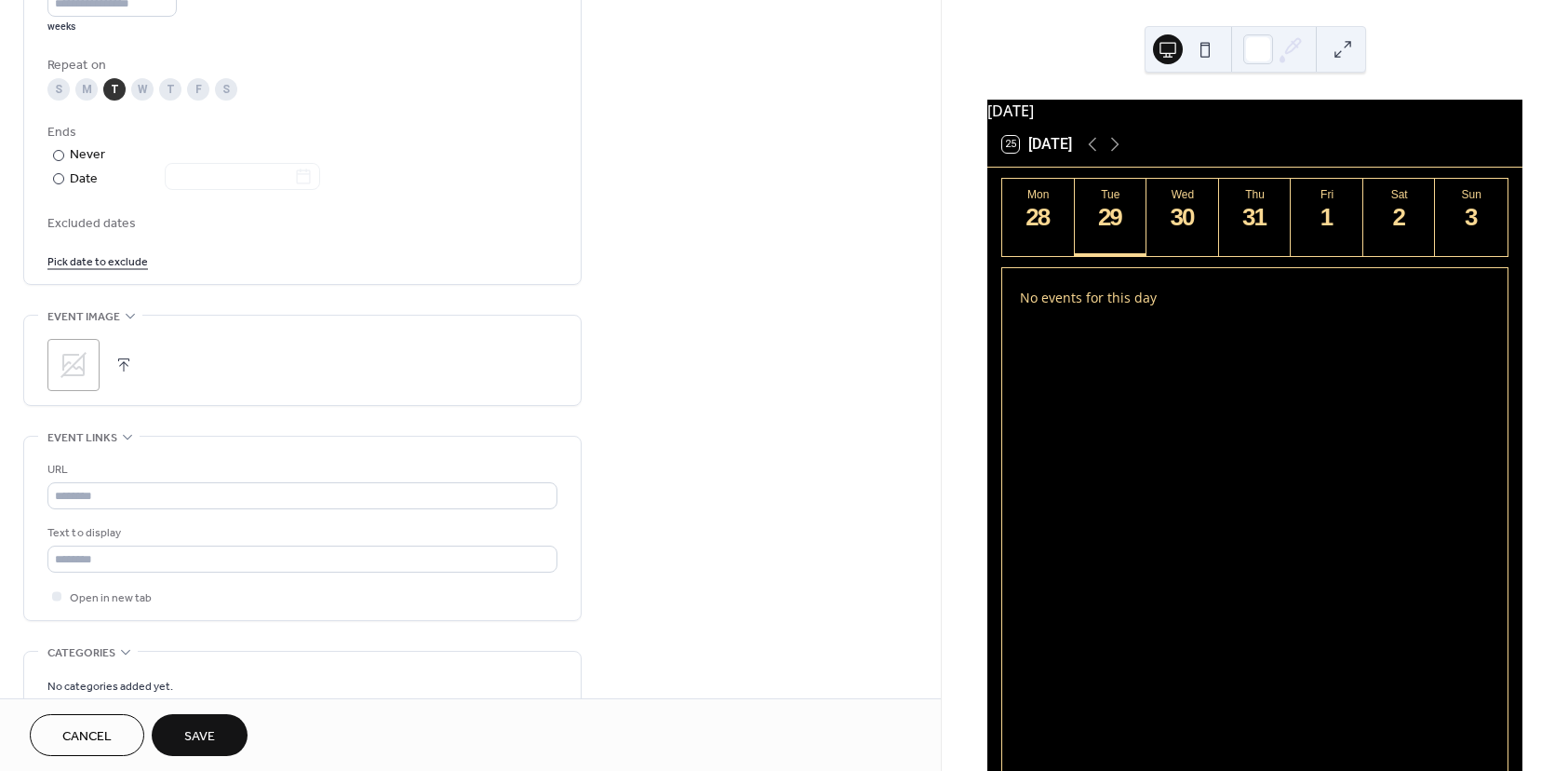 click 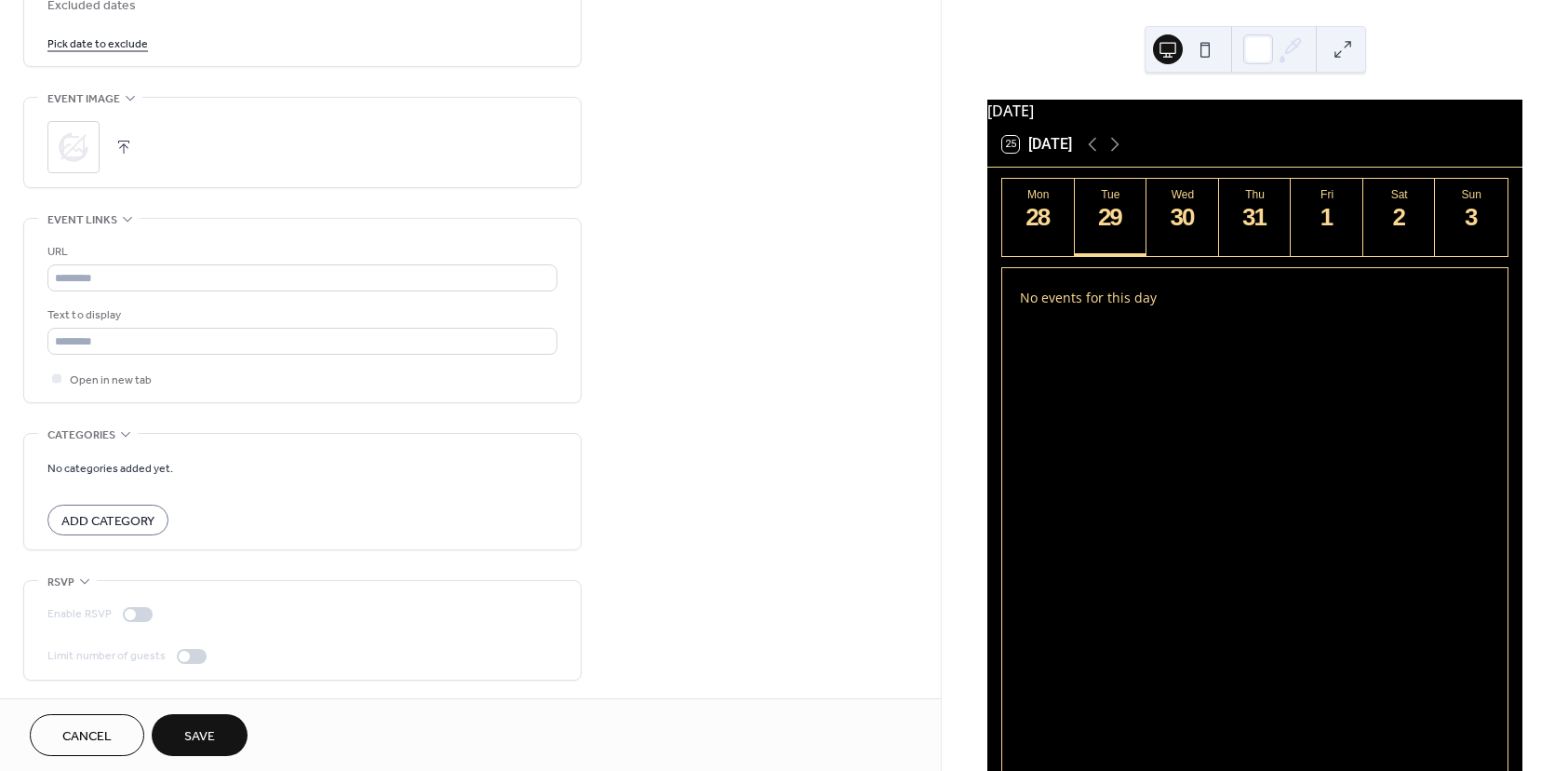 scroll, scrollTop: 1150, scrollLeft: 0, axis: vertical 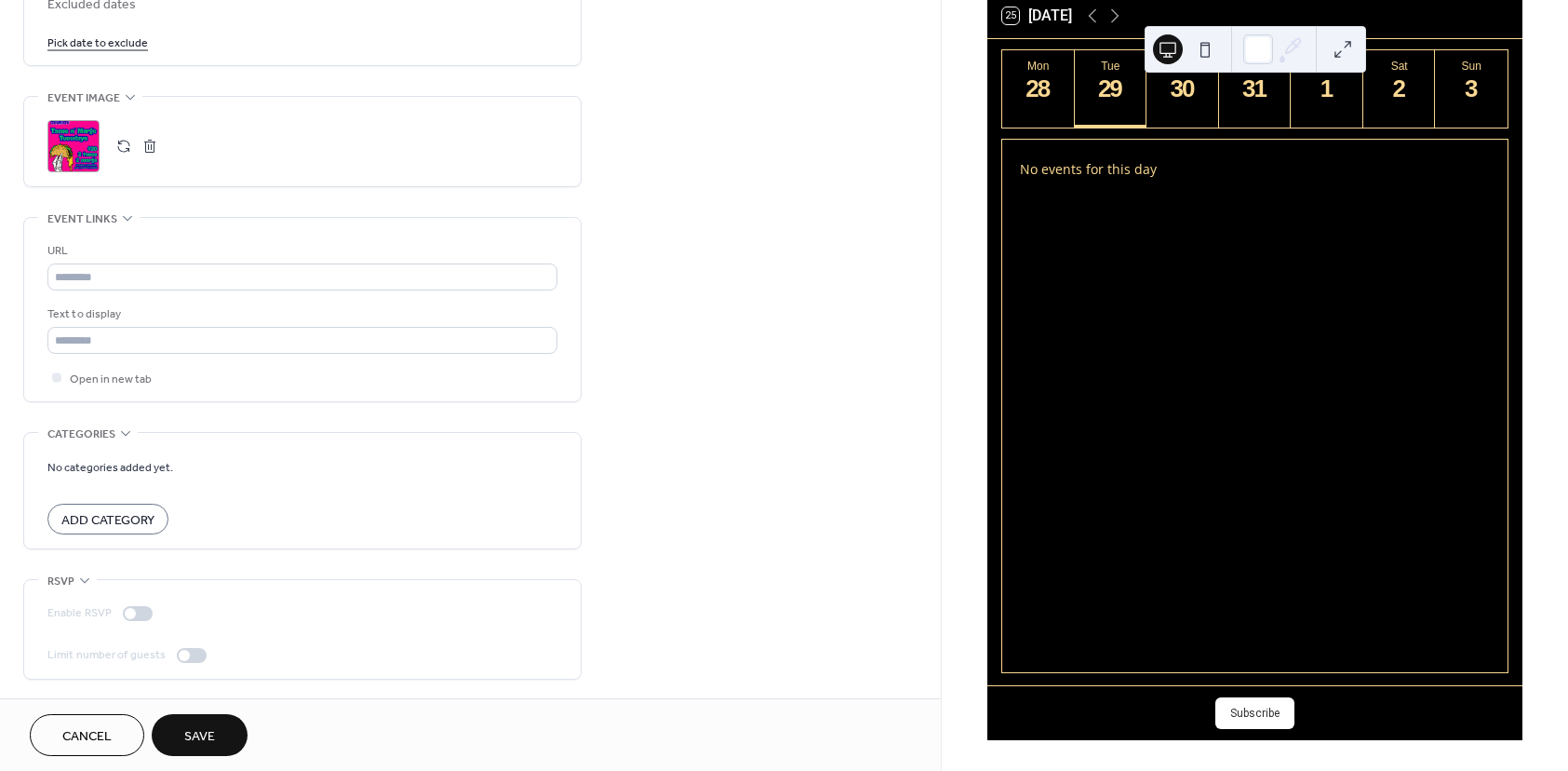 click on "Save" at bounding box center [199, 737] 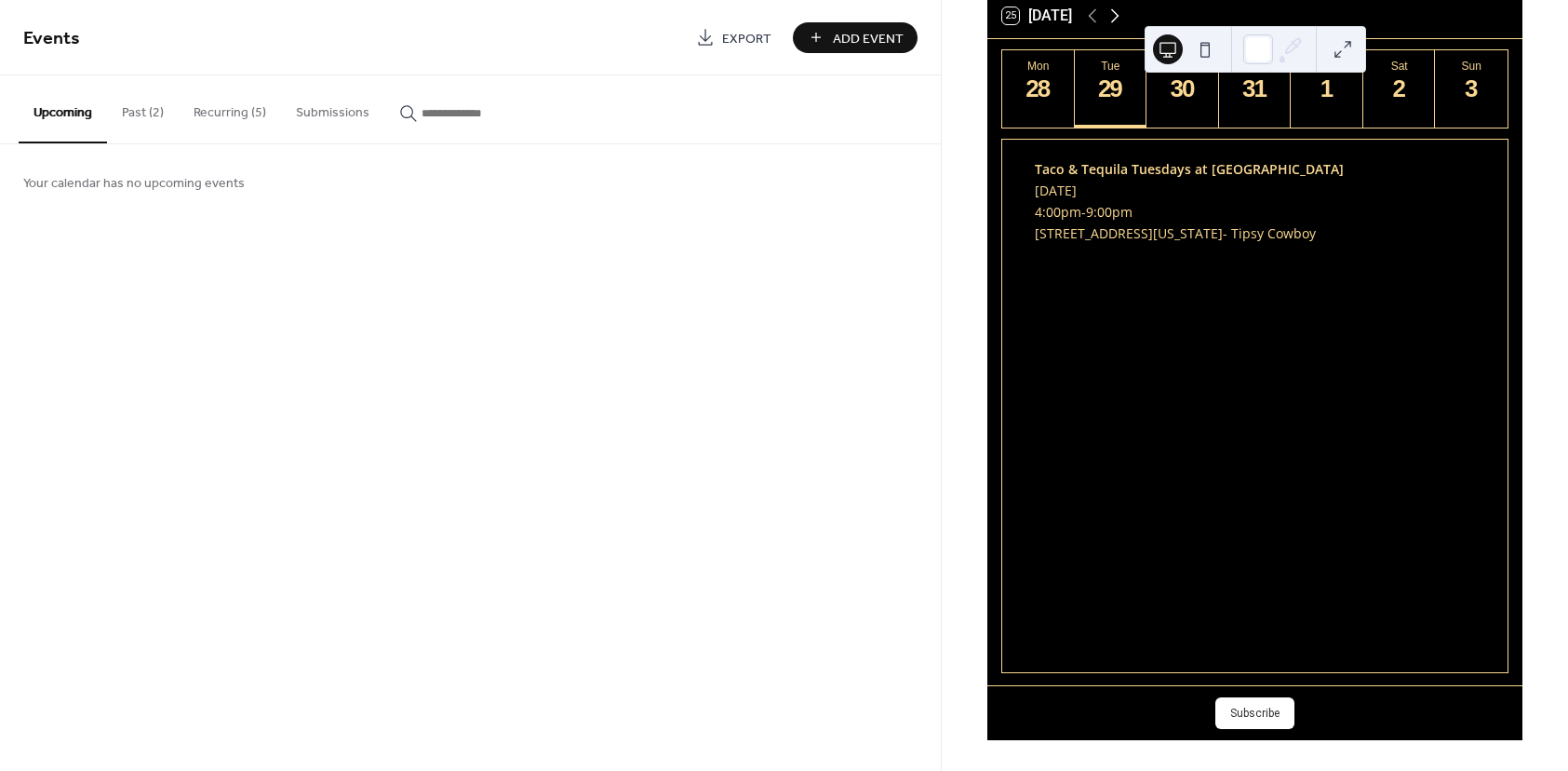 click 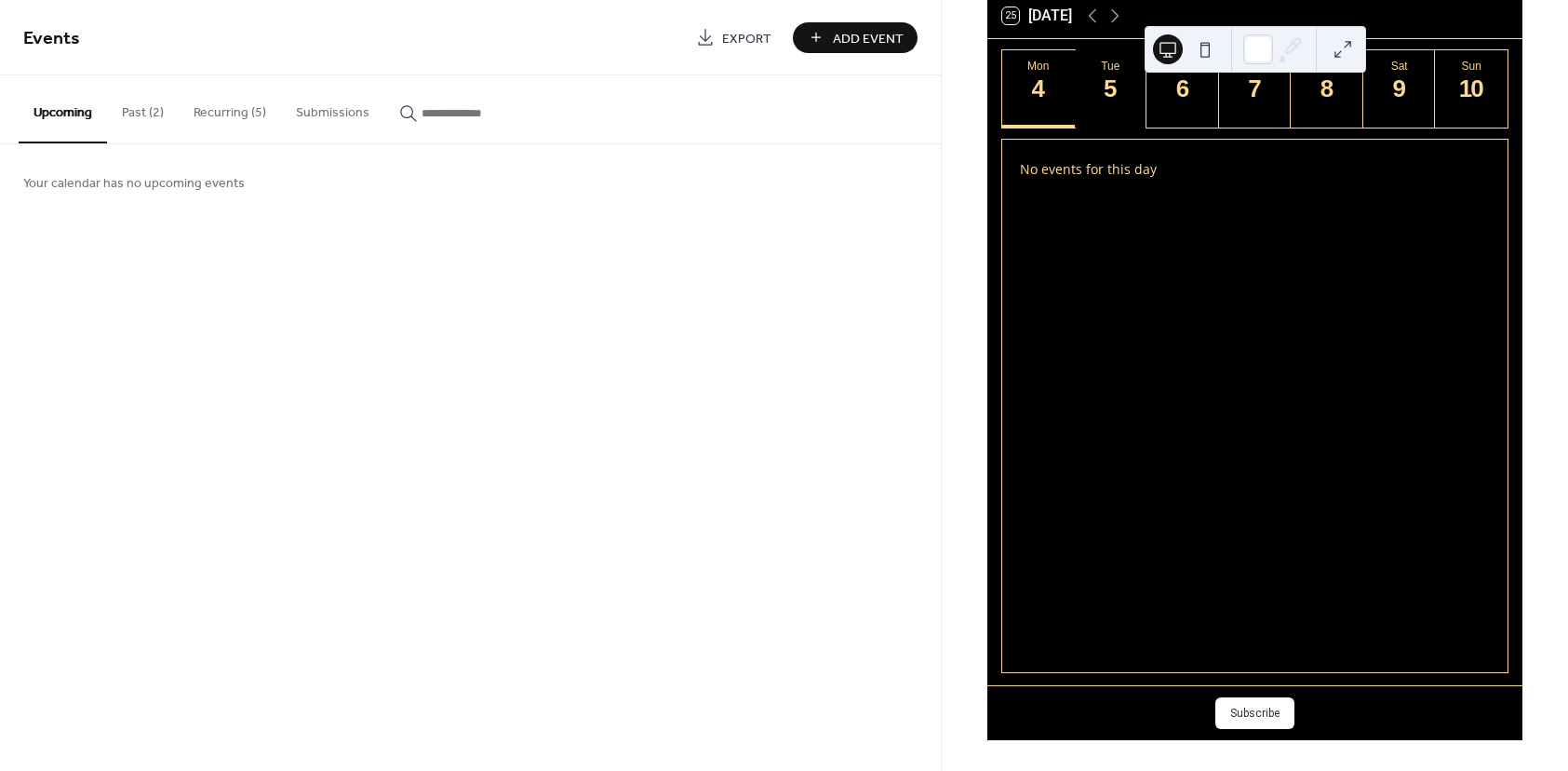 click on "5" at bounding box center (1110, 88) 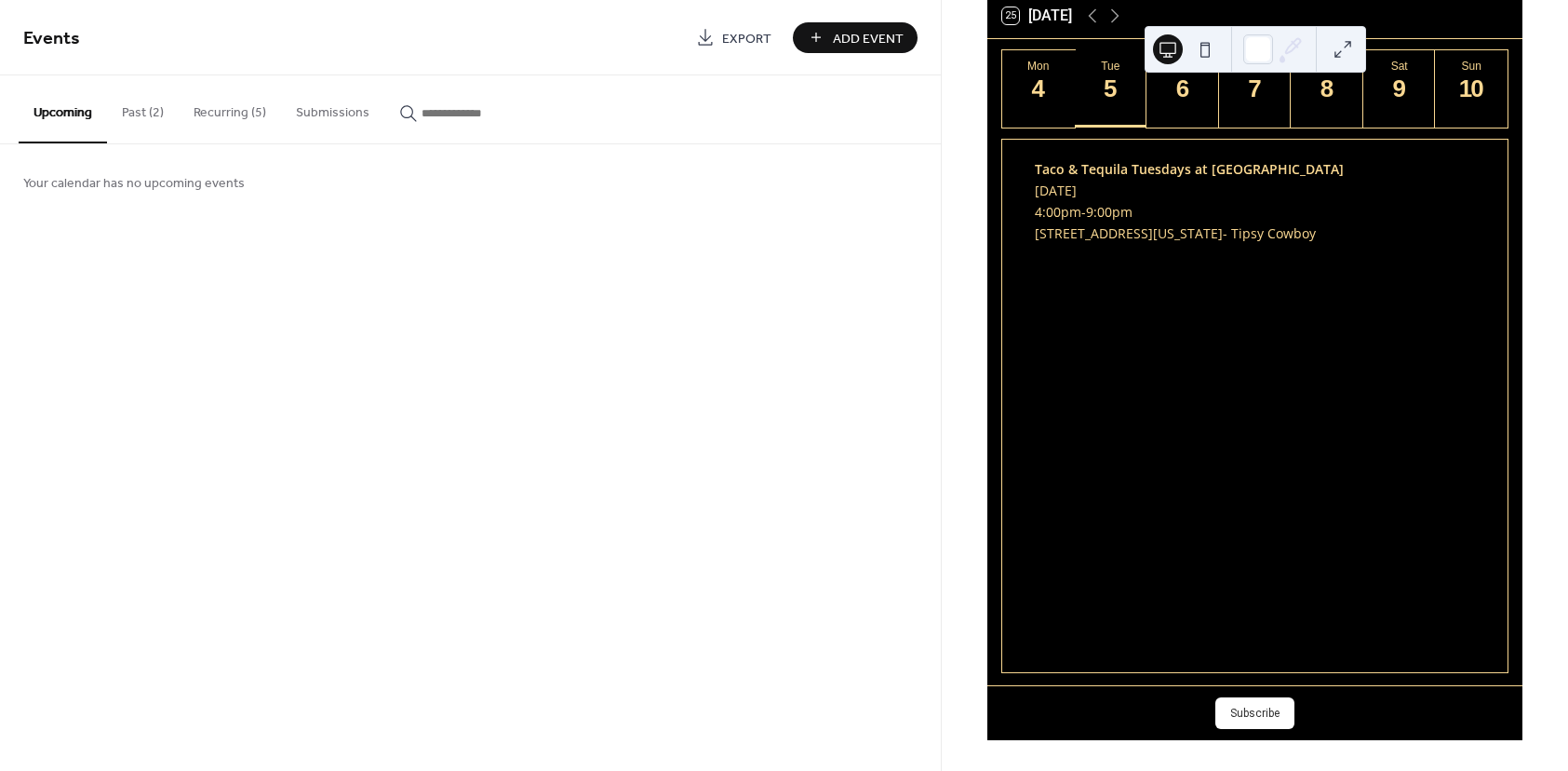 click on "5" at bounding box center [1110, 88] 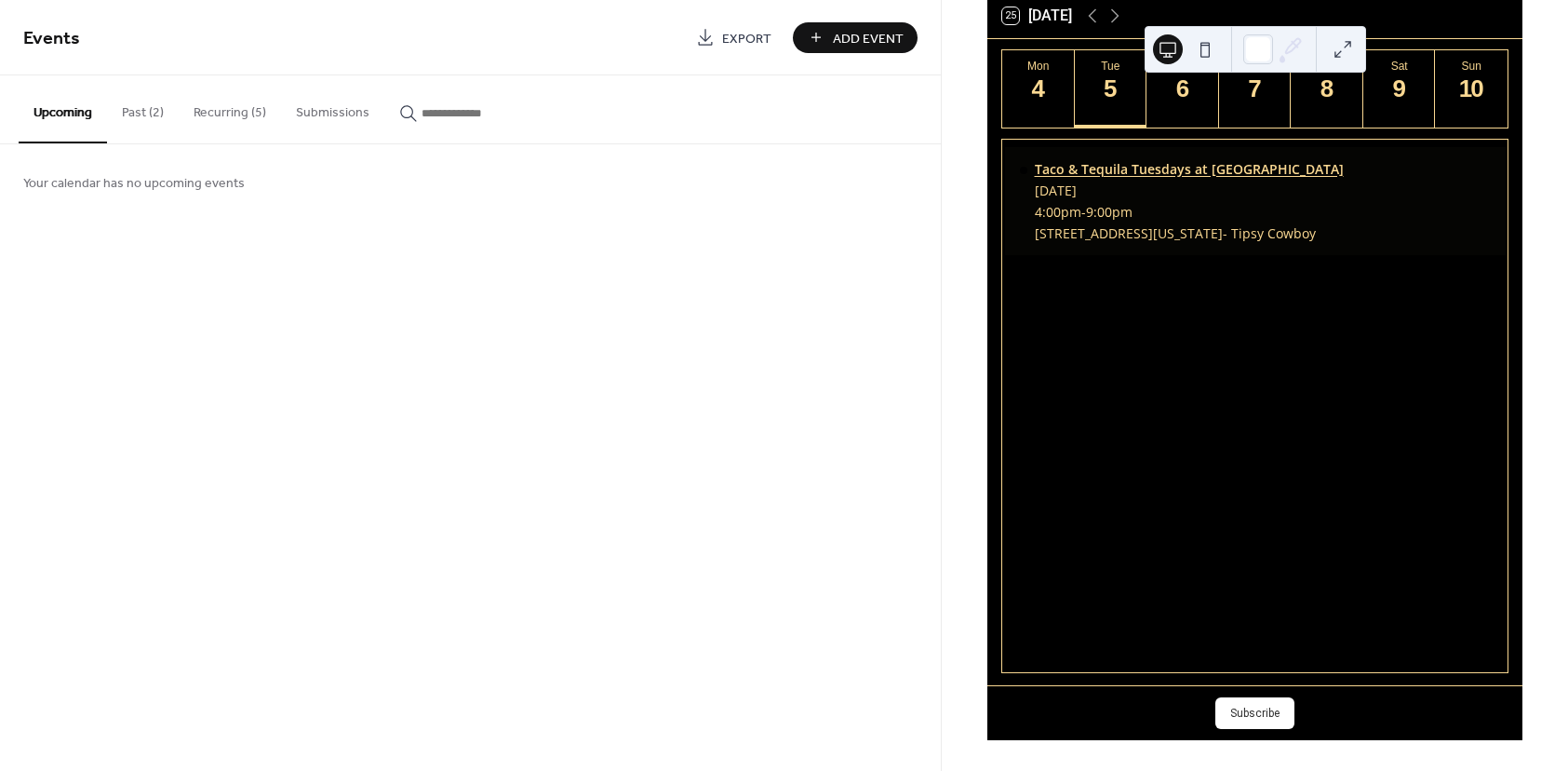 click on "Taco & Tequila Tuesdays at [GEOGRAPHIC_DATA]" at bounding box center [1189, 169] 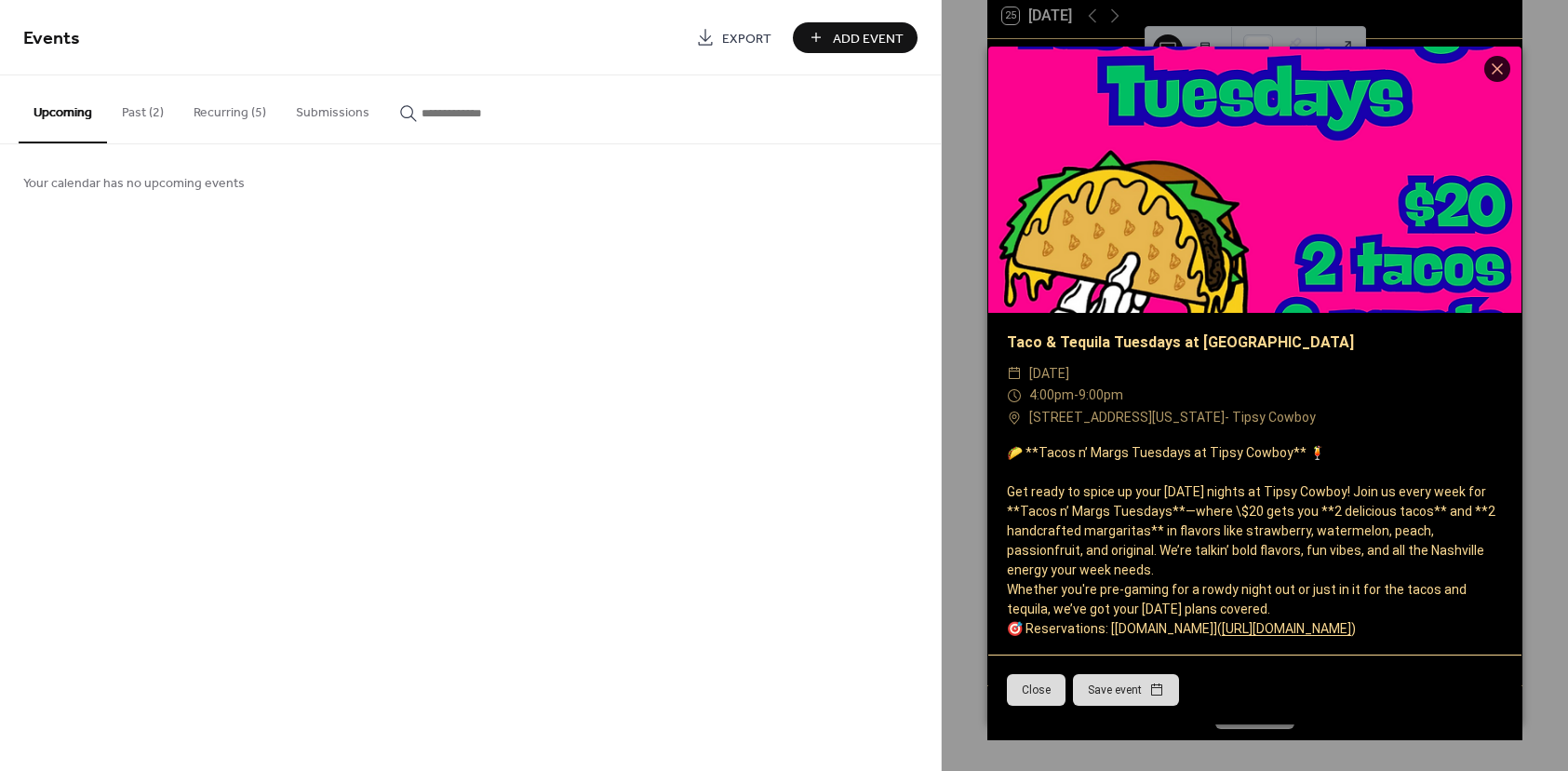 scroll, scrollTop: 0, scrollLeft: 0, axis: both 